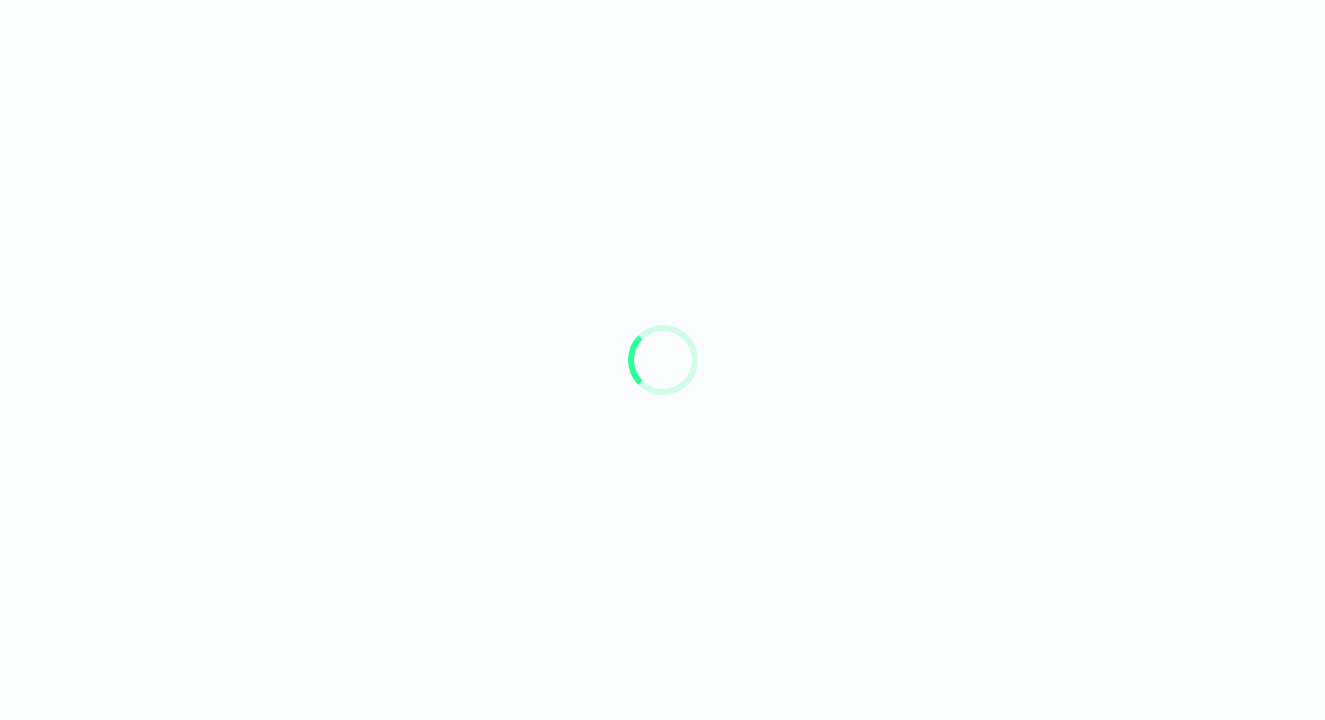 scroll, scrollTop: 0, scrollLeft: 0, axis: both 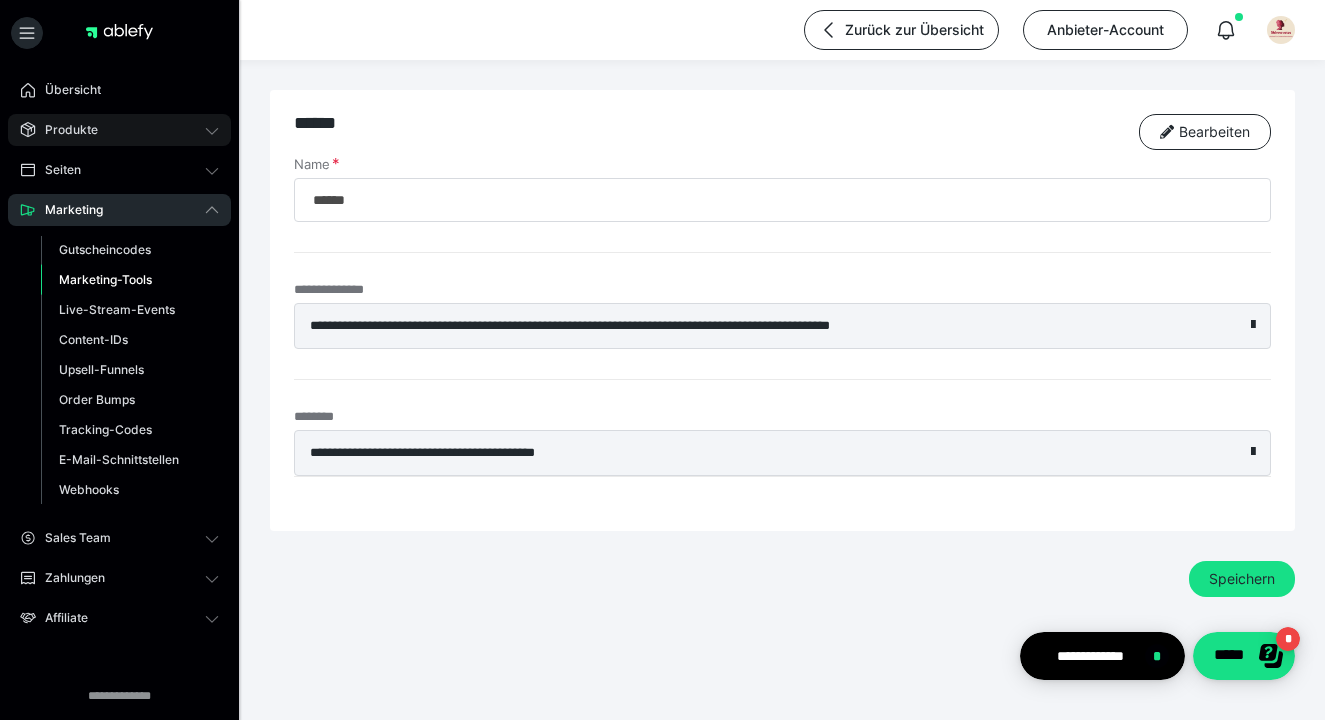 click on "Produkte" at bounding box center (64, 130) 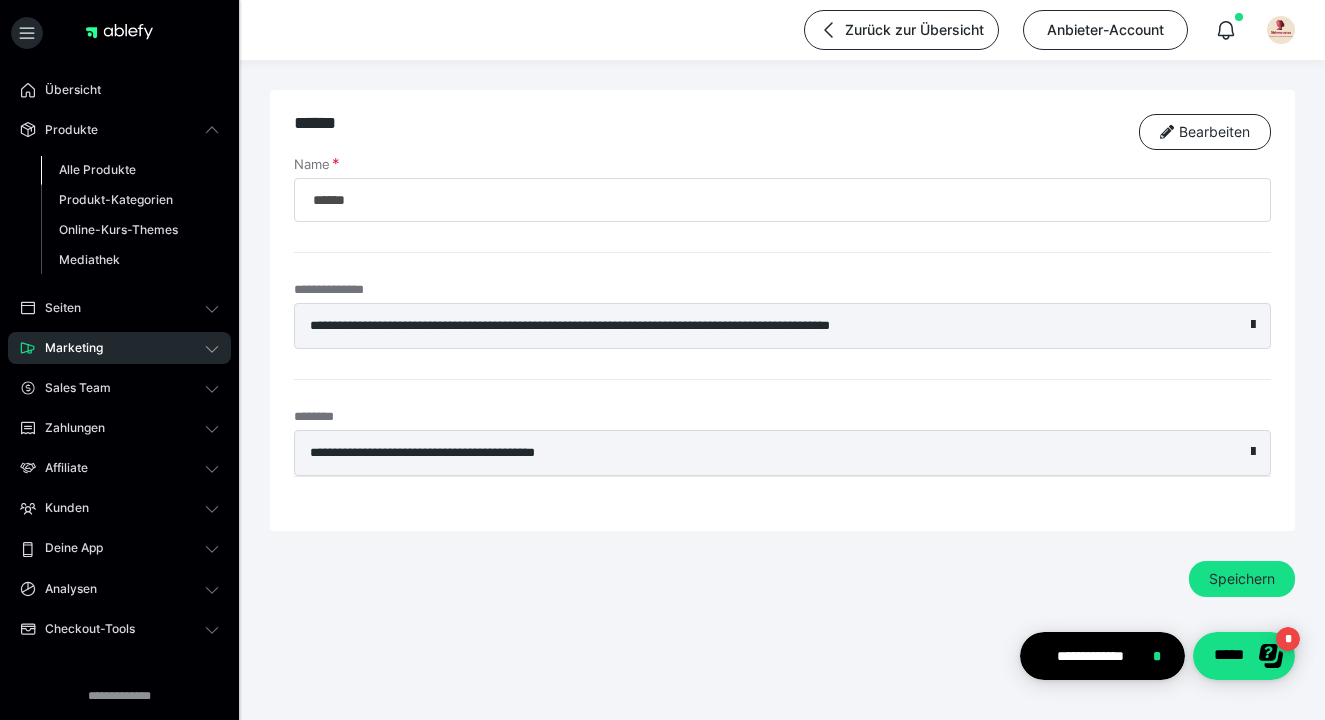 click on "Alle Produkte" at bounding box center (130, 170) 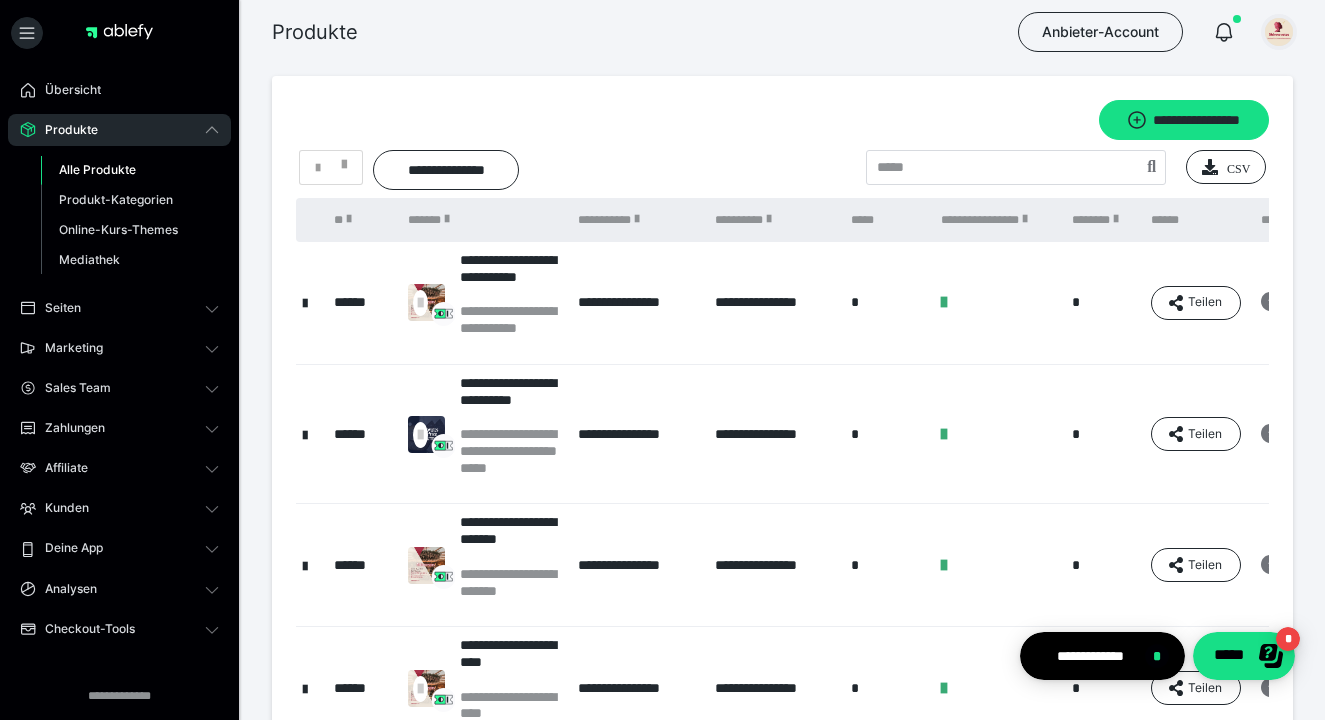 click at bounding box center (1279, 32) 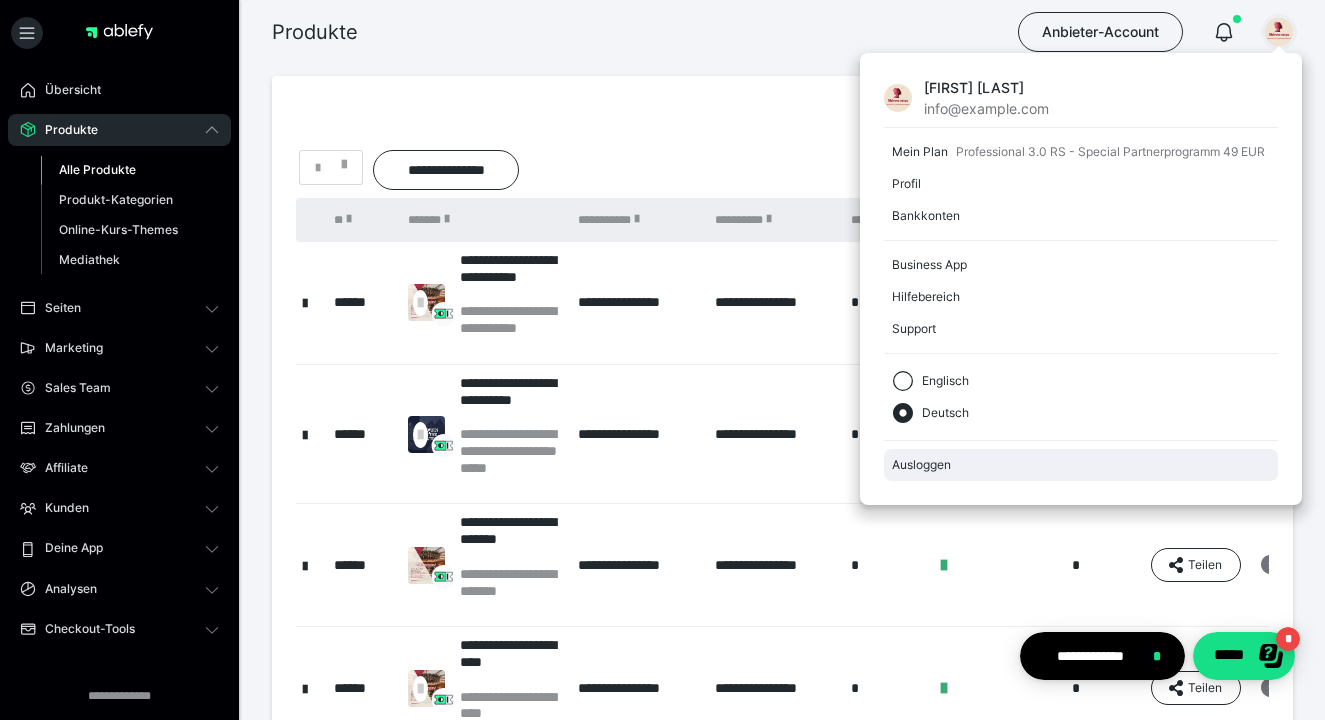 click on "Ausloggen" at bounding box center [1081, 465] 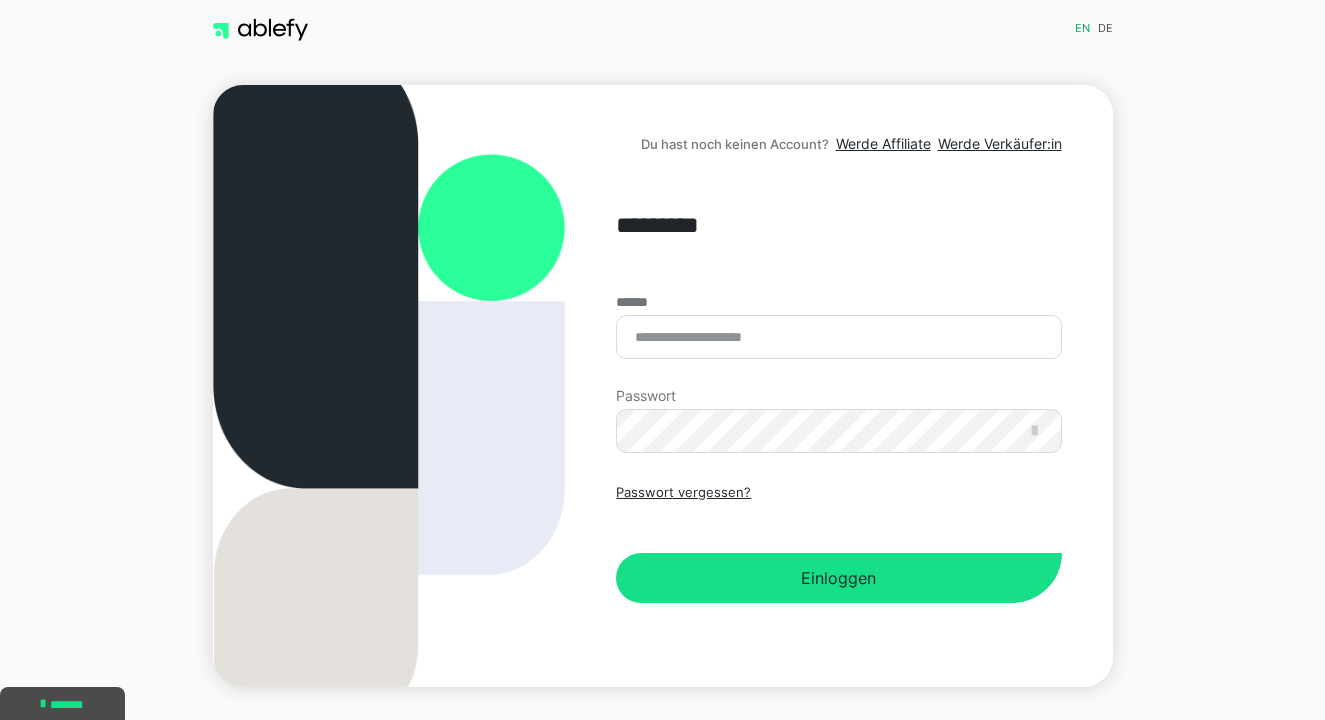 scroll, scrollTop: 0, scrollLeft: 0, axis: both 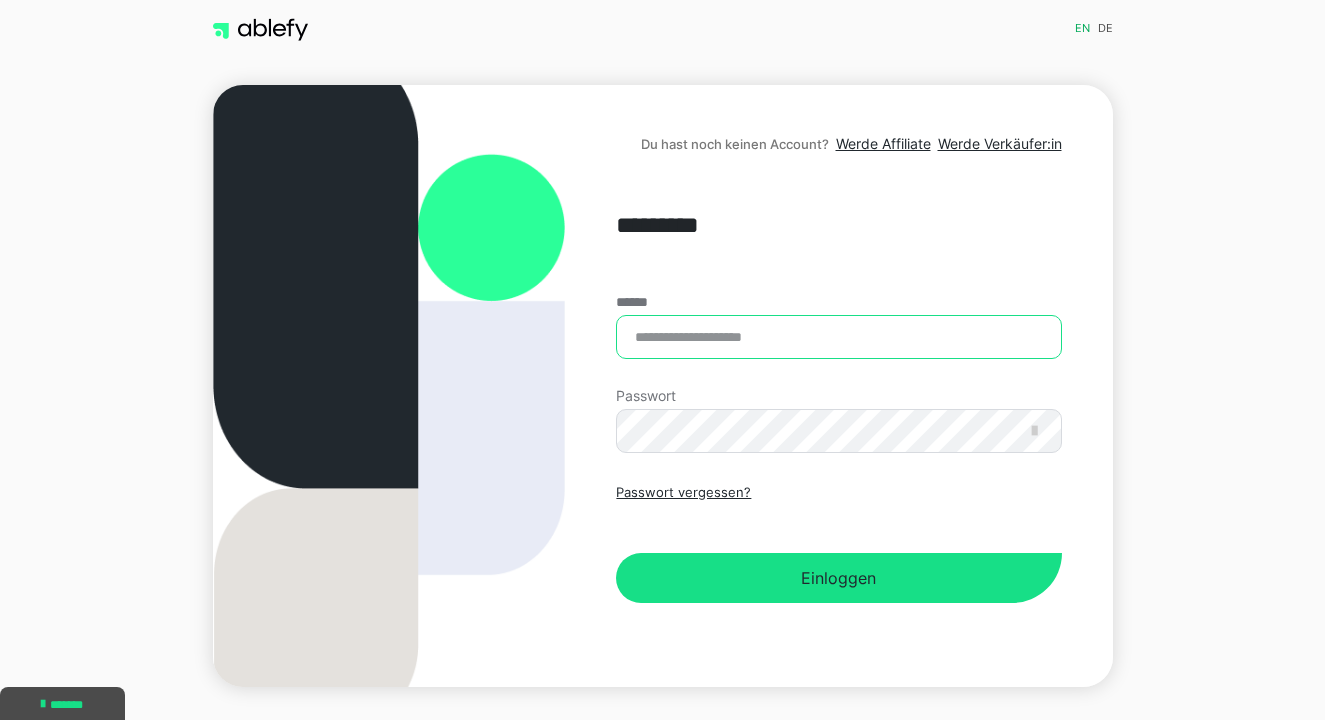 click on "******" at bounding box center [838, 337] 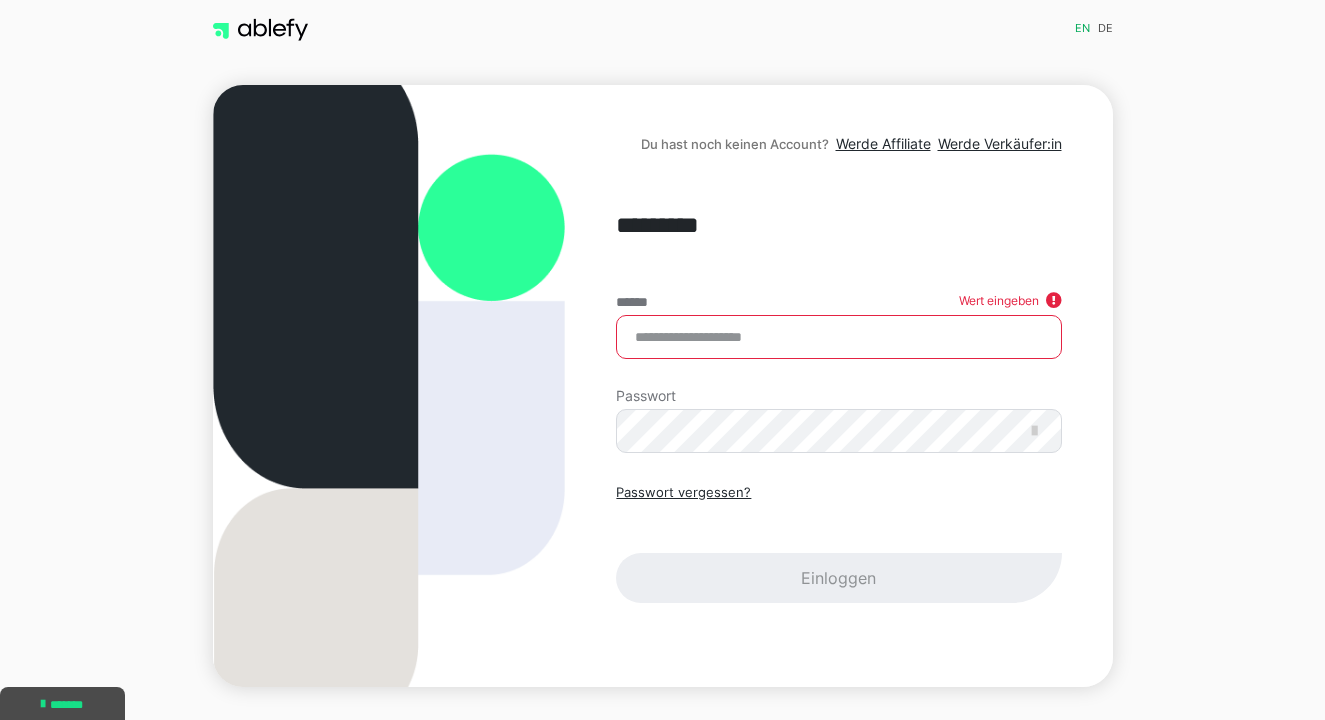 type on "**********" 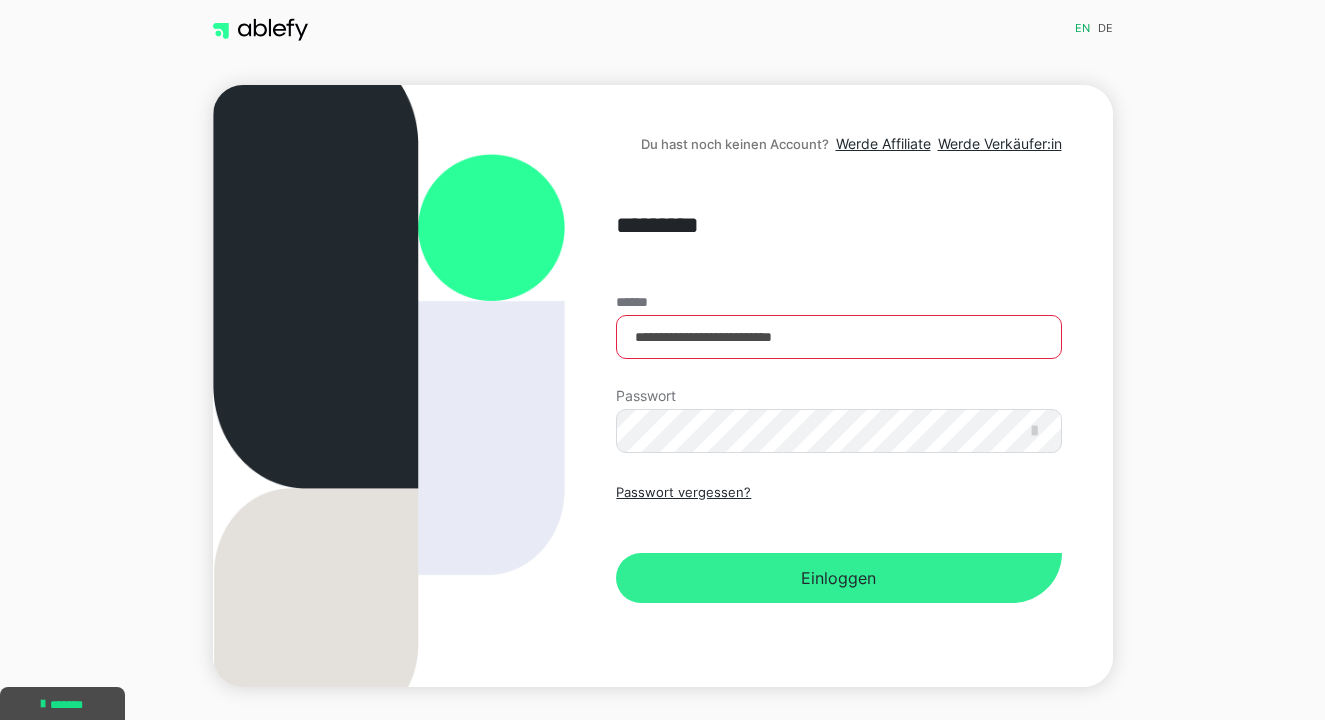 click on "Einloggen" at bounding box center [838, 578] 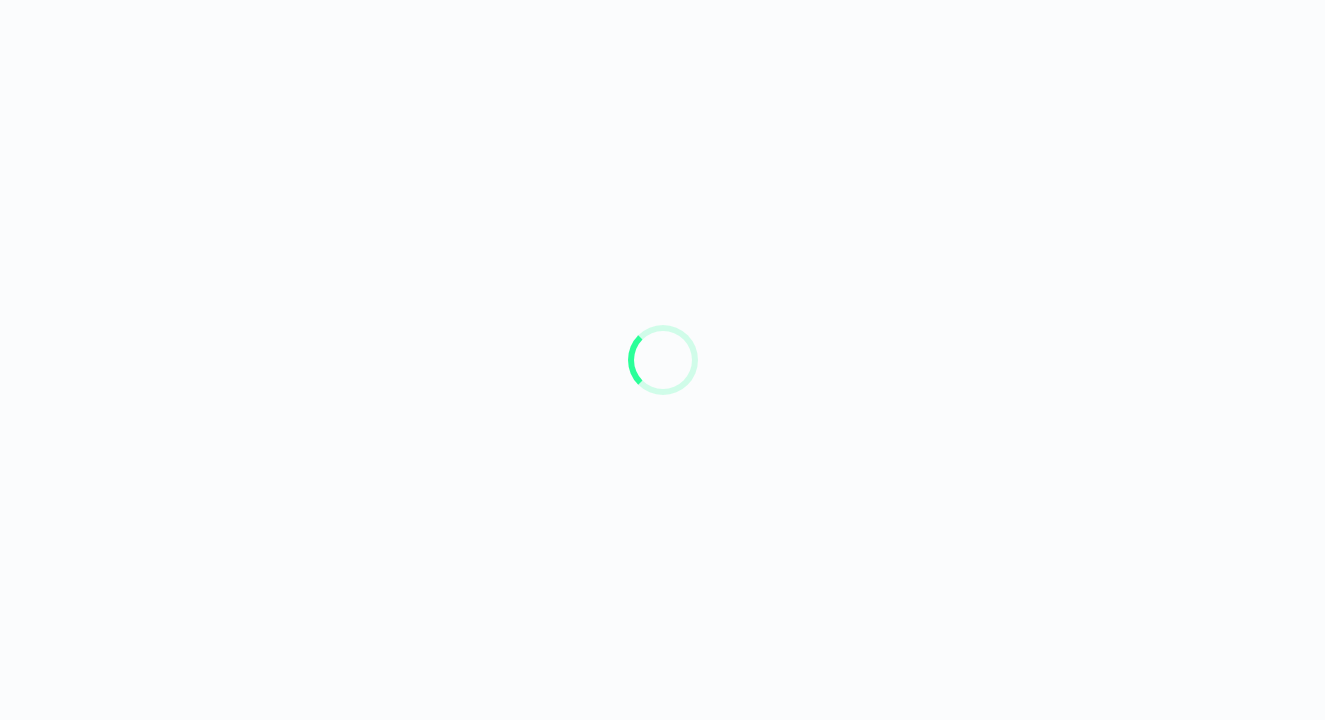 scroll, scrollTop: 0, scrollLeft: 0, axis: both 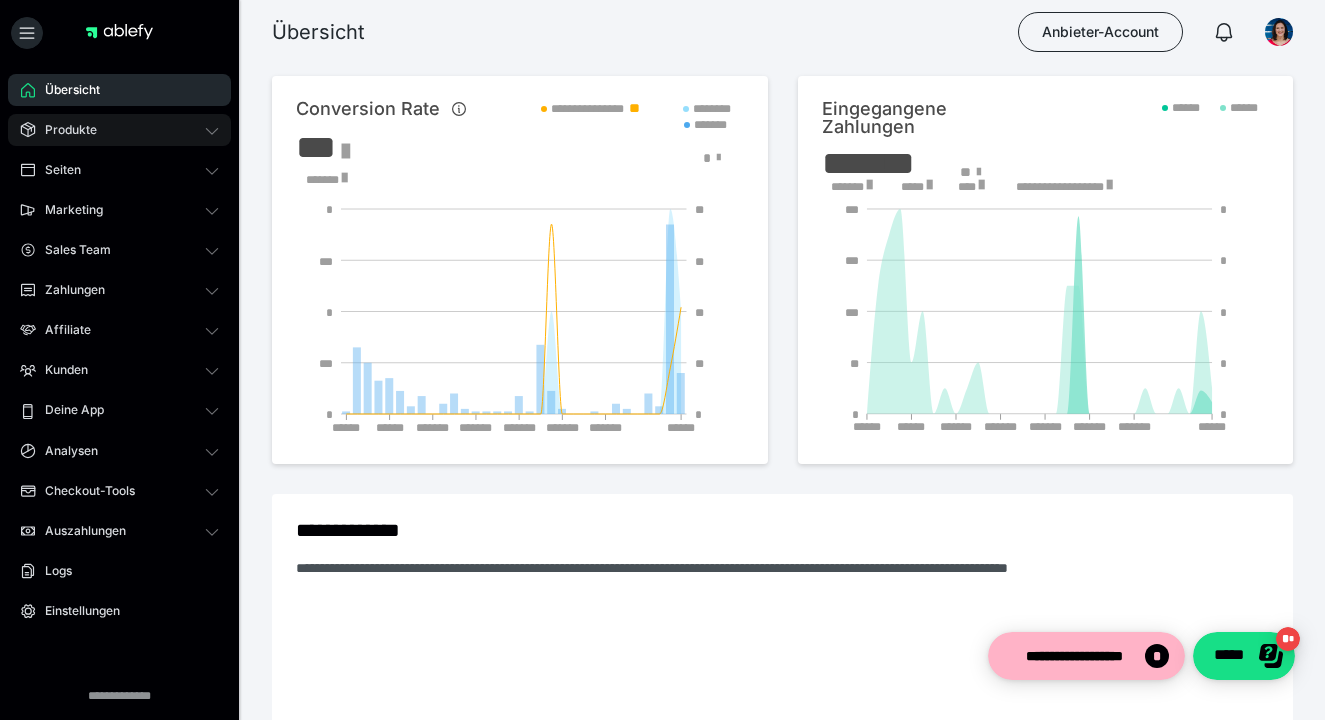 click on "Produkte" at bounding box center (119, 130) 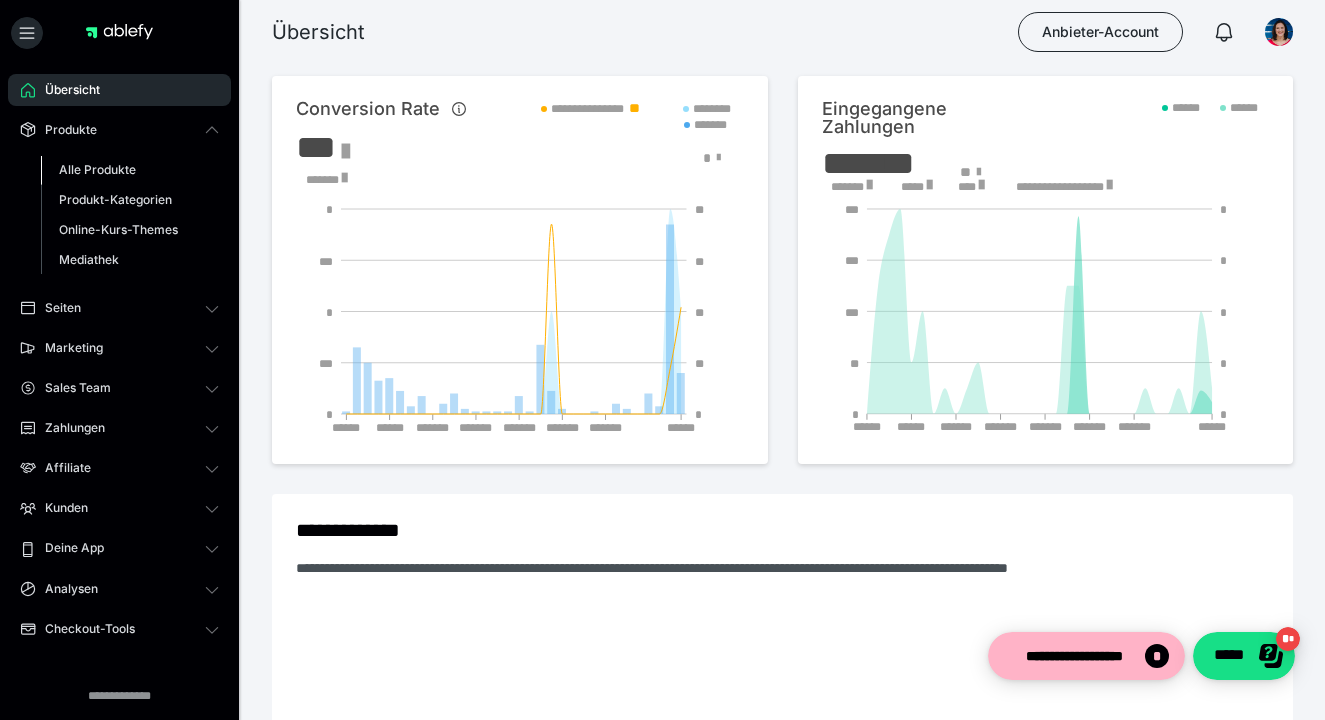 click on "Alle Produkte" at bounding box center [130, 170] 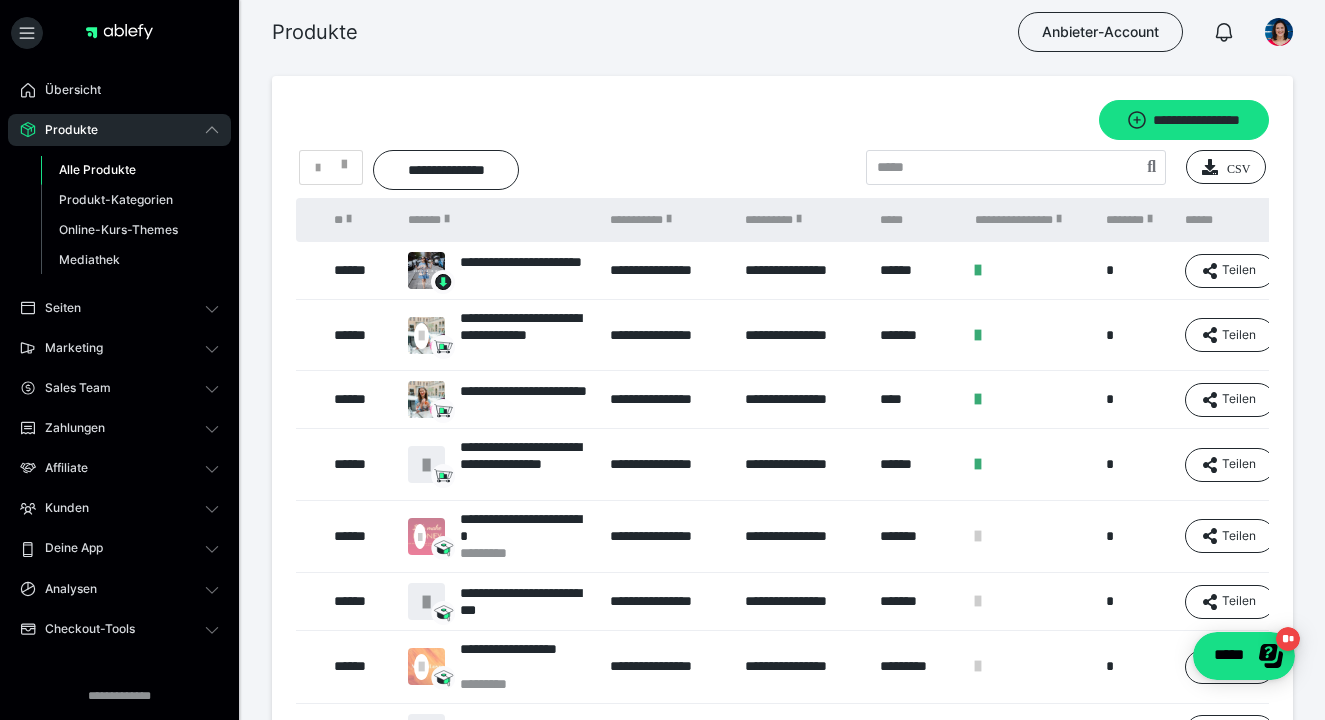 click on "**********" at bounding box center (499, 271) 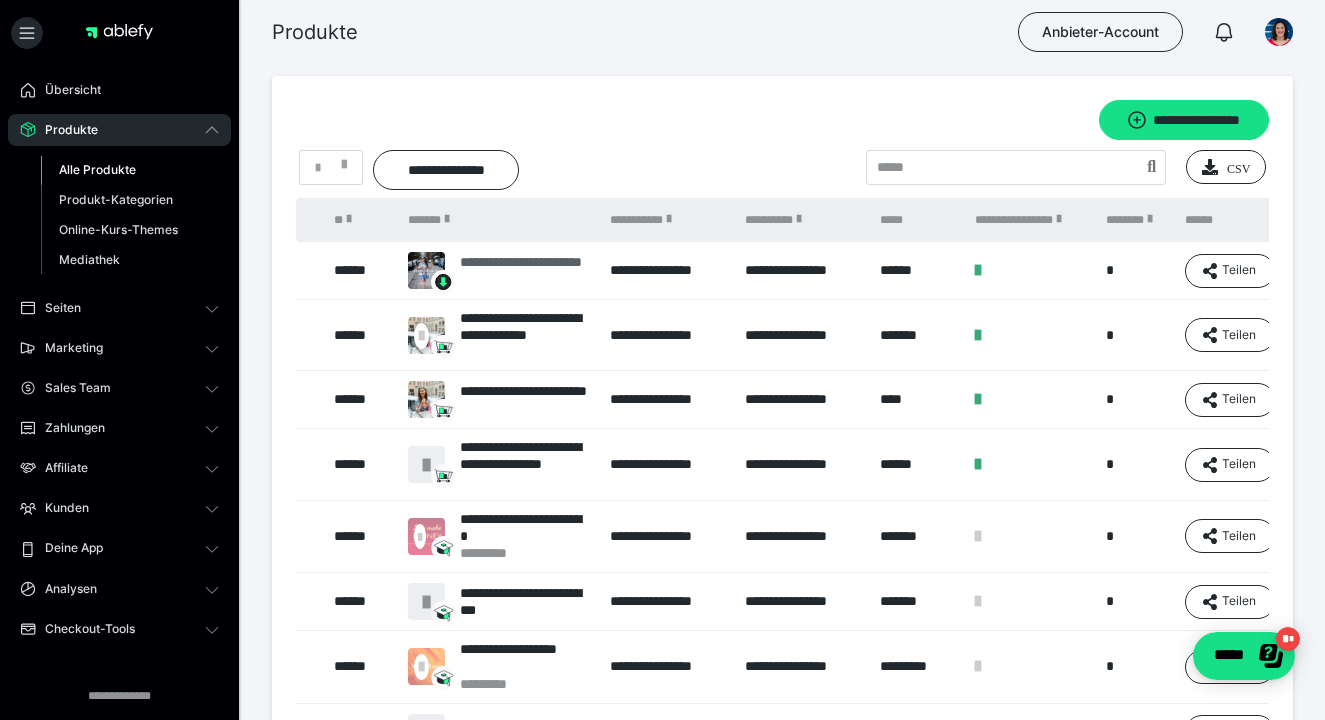click on "**********" at bounding box center (525, 271) 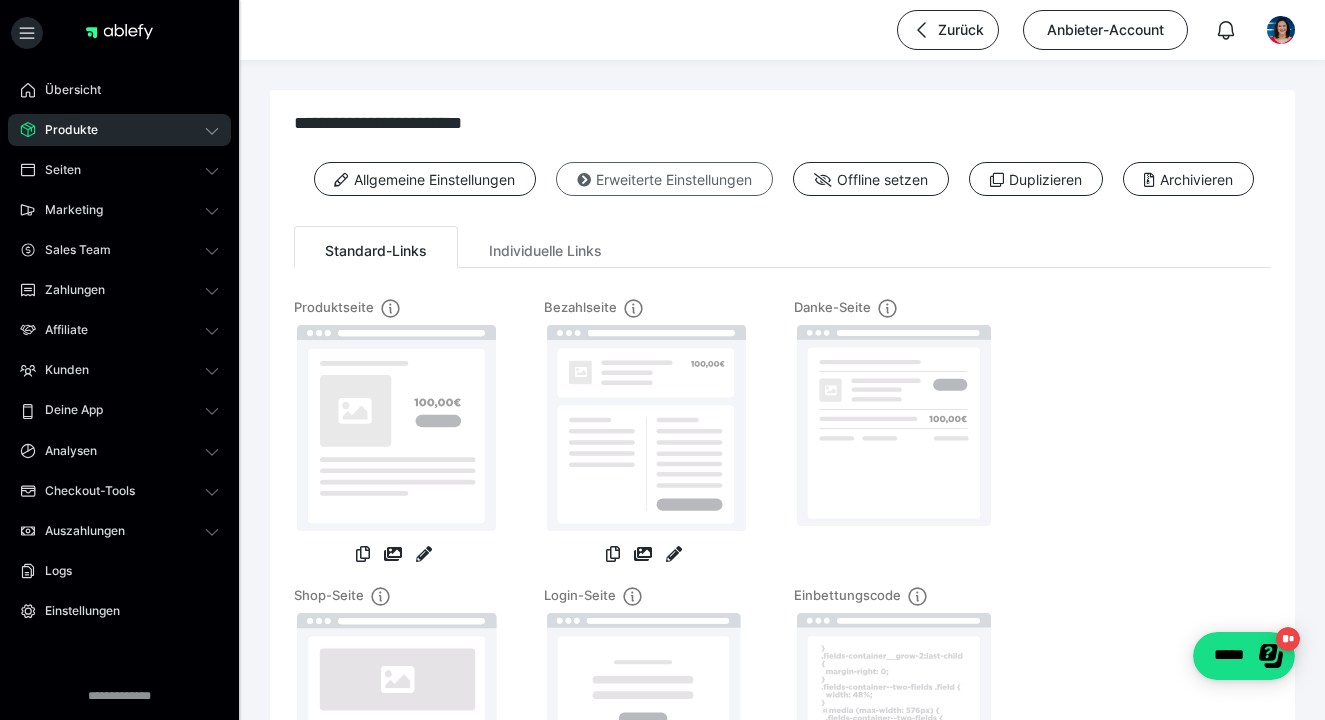 click on "Erweiterte Einstellungen" at bounding box center (664, 179) 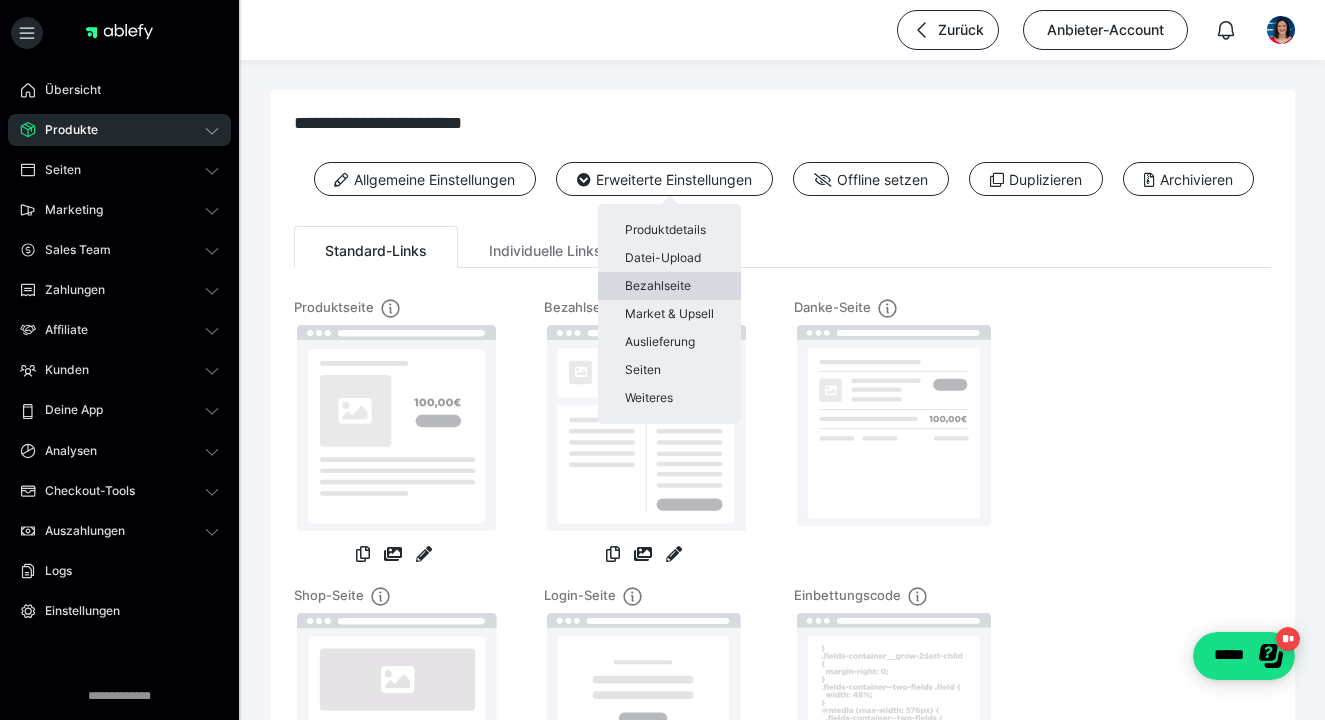 click on "Bezahlseite" at bounding box center (669, 286) 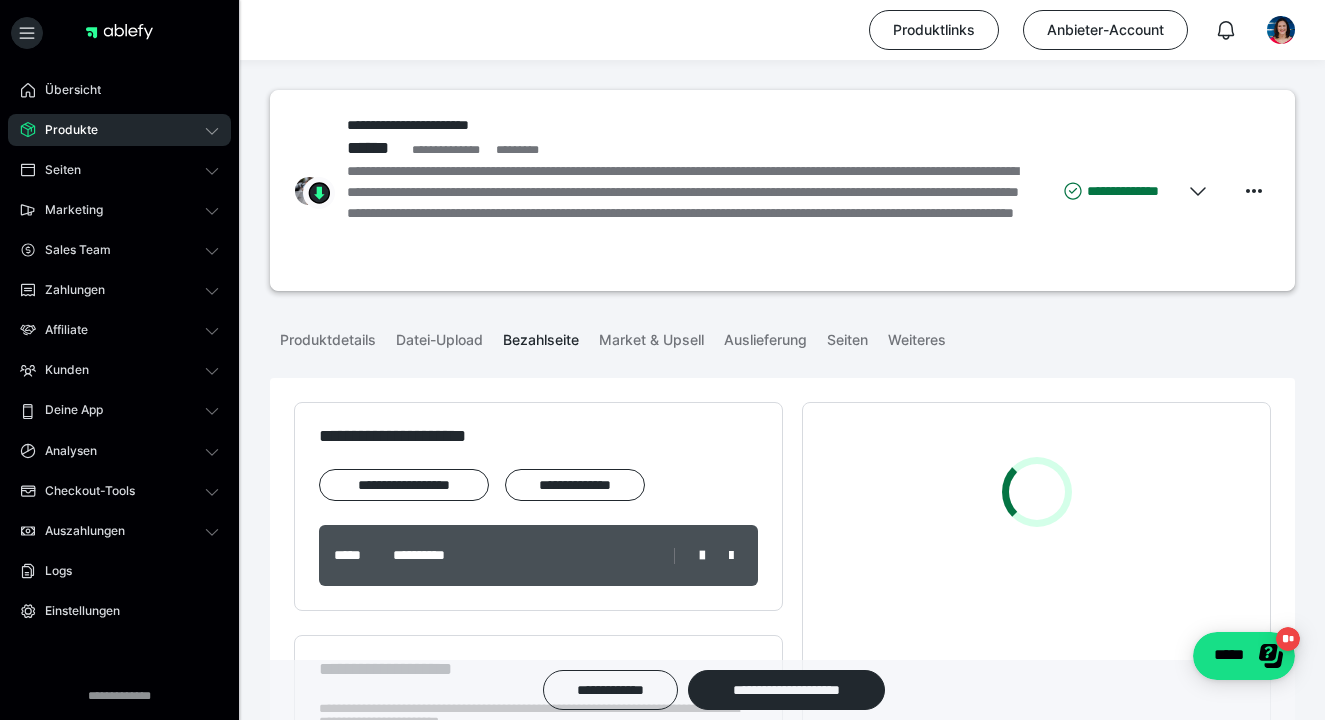 click on "**********" at bounding box center [782, 2565] 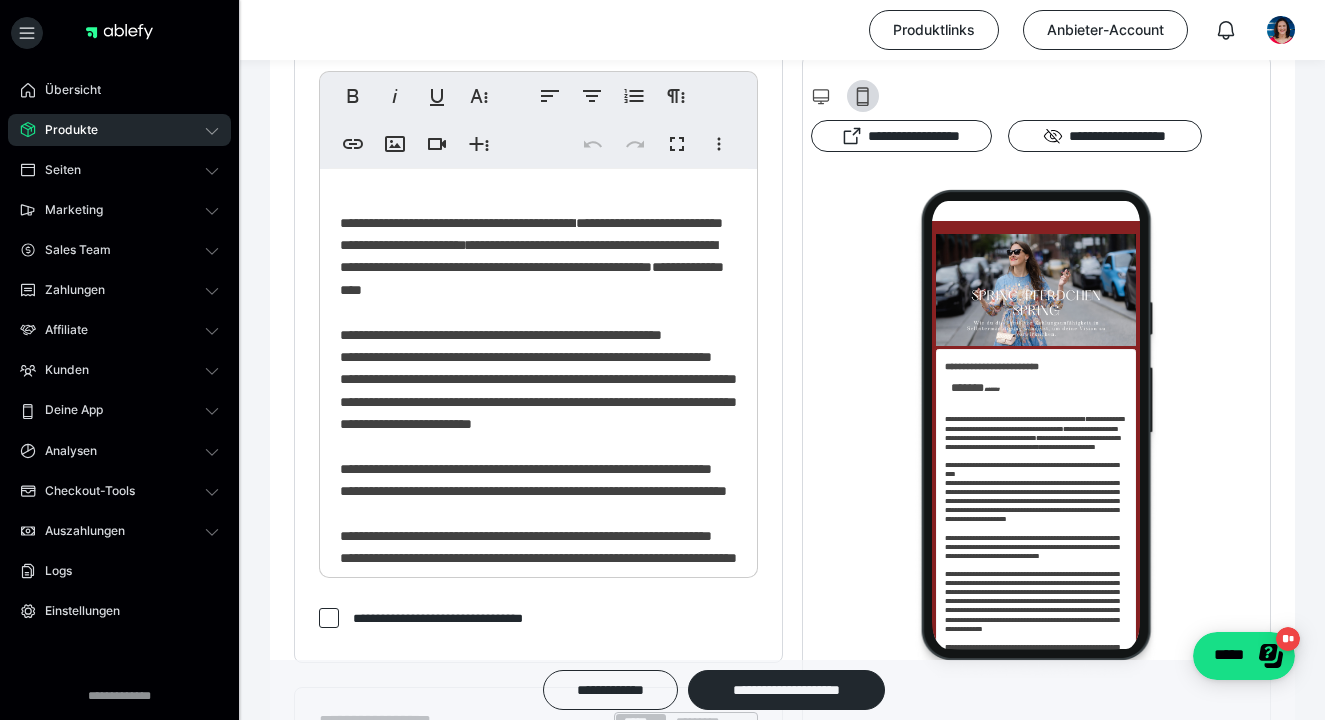 scroll, scrollTop: 0, scrollLeft: 0, axis: both 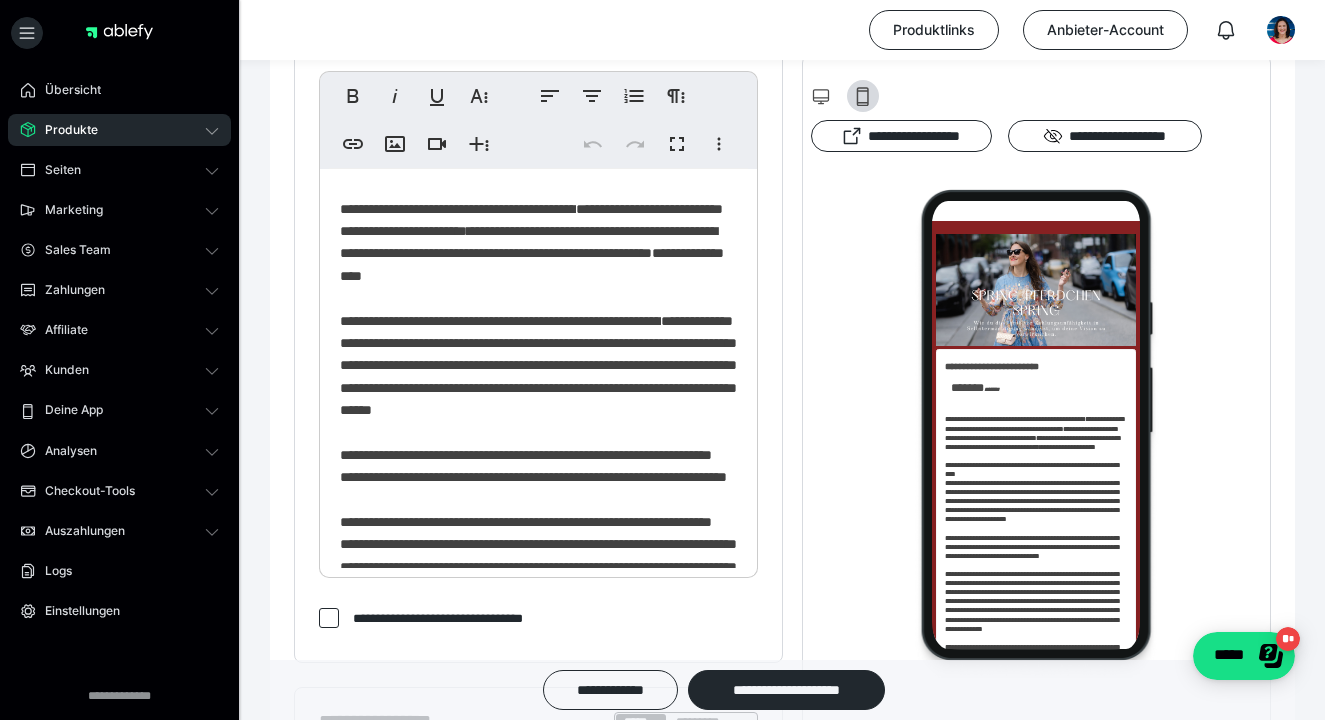 type 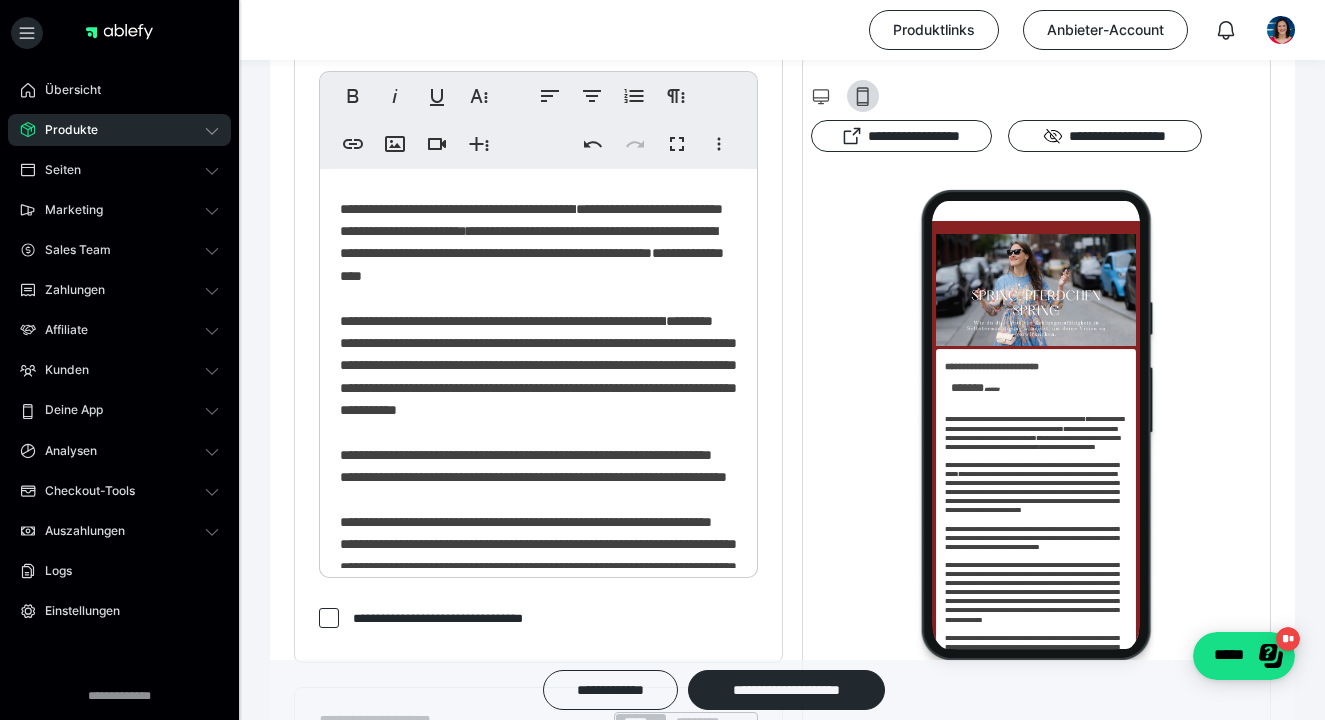 click on "**********" at bounding box center (538, 981) 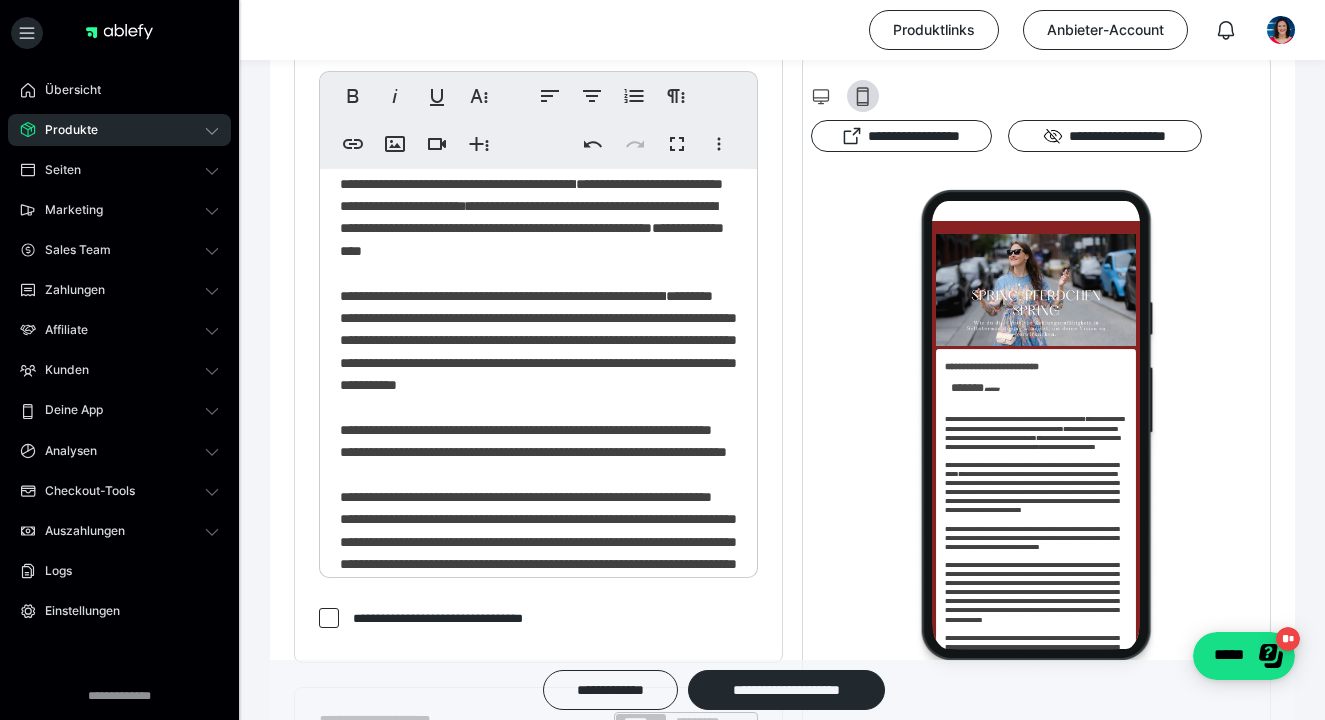 scroll, scrollTop: 34, scrollLeft: 0, axis: vertical 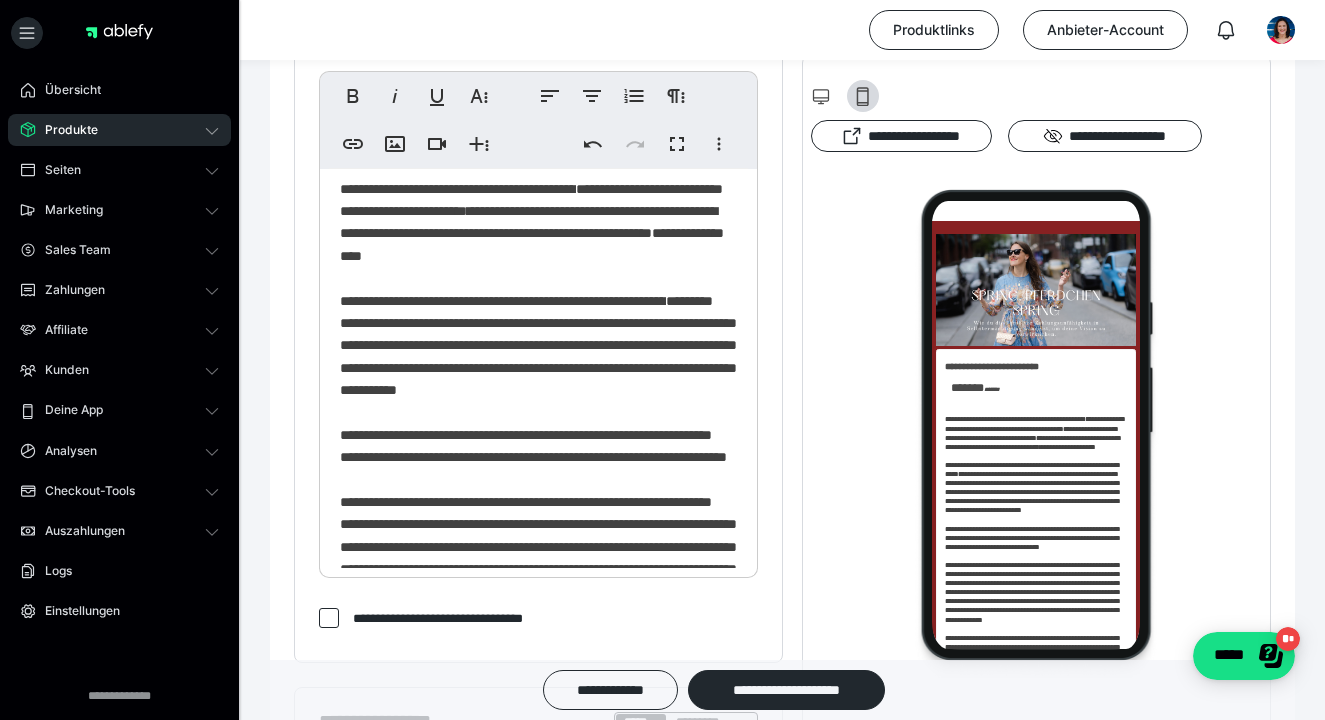 click on "**********" at bounding box center (538, 346) 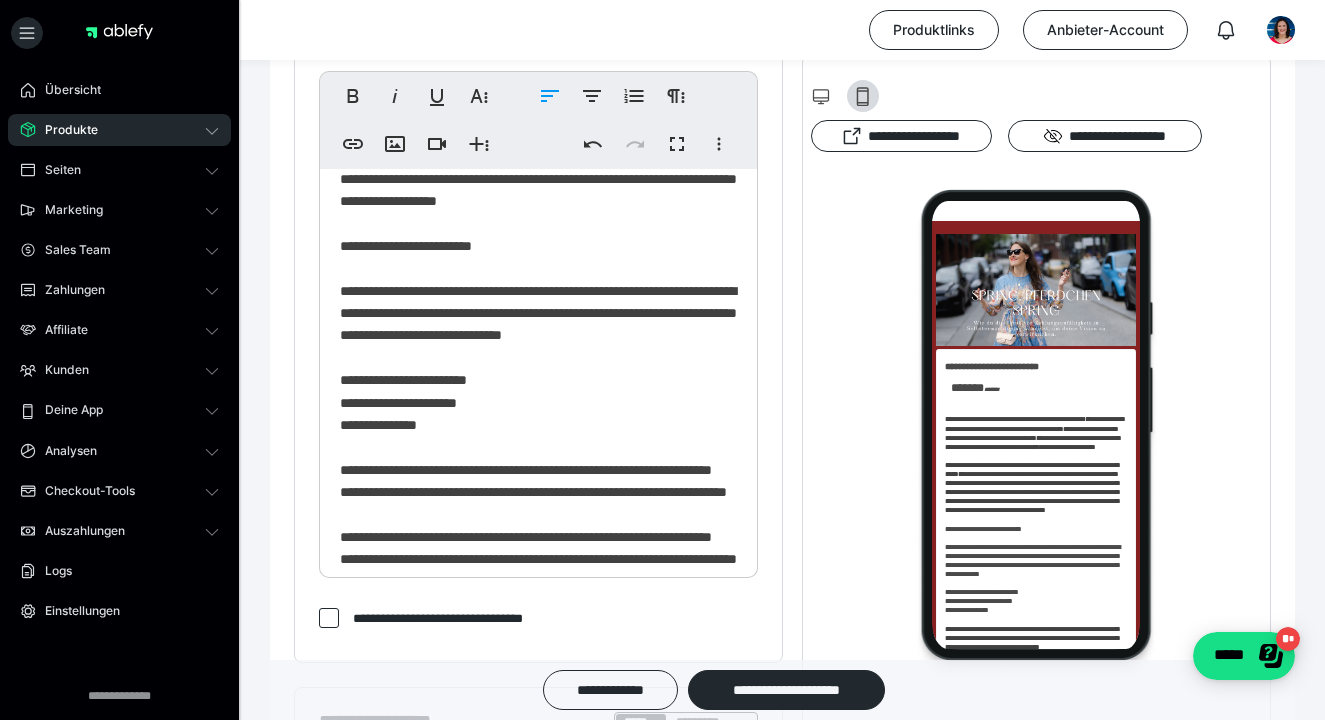 scroll, scrollTop: 228, scrollLeft: 0, axis: vertical 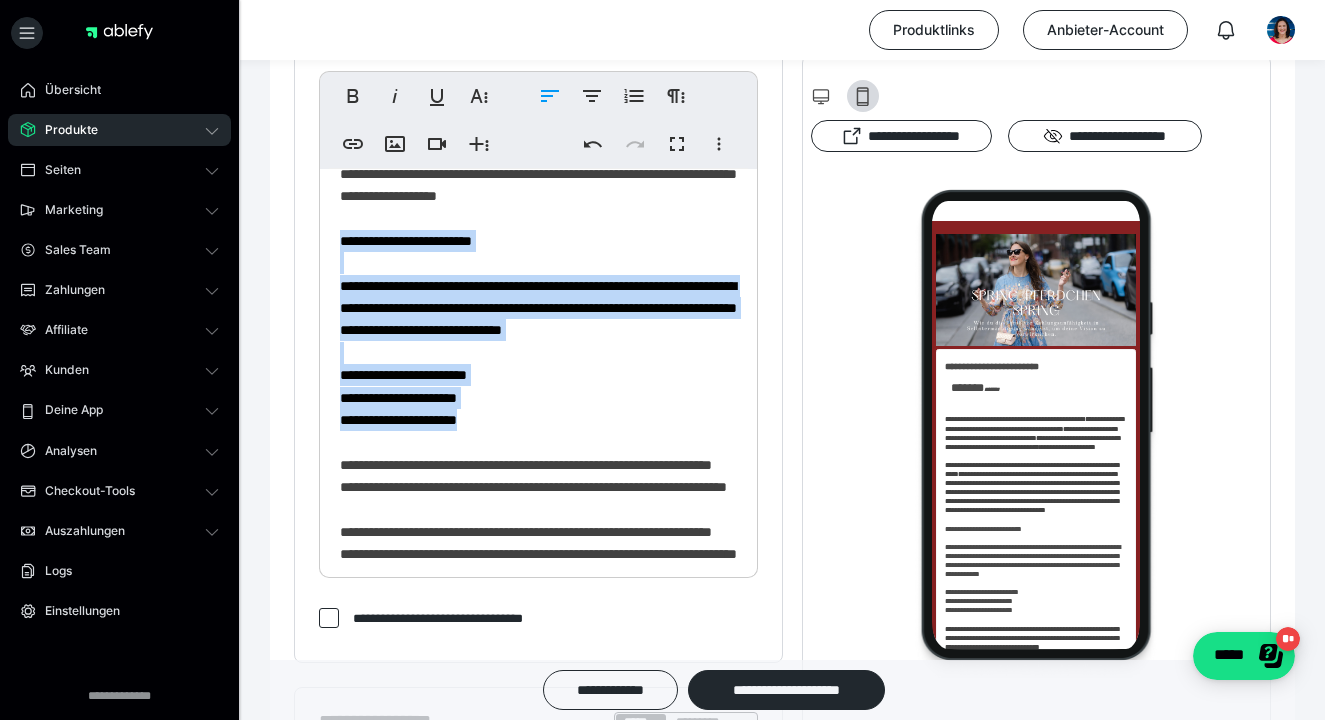 drag, startPoint x: 504, startPoint y: 467, endPoint x: 320, endPoint y: 265, distance: 273.2398 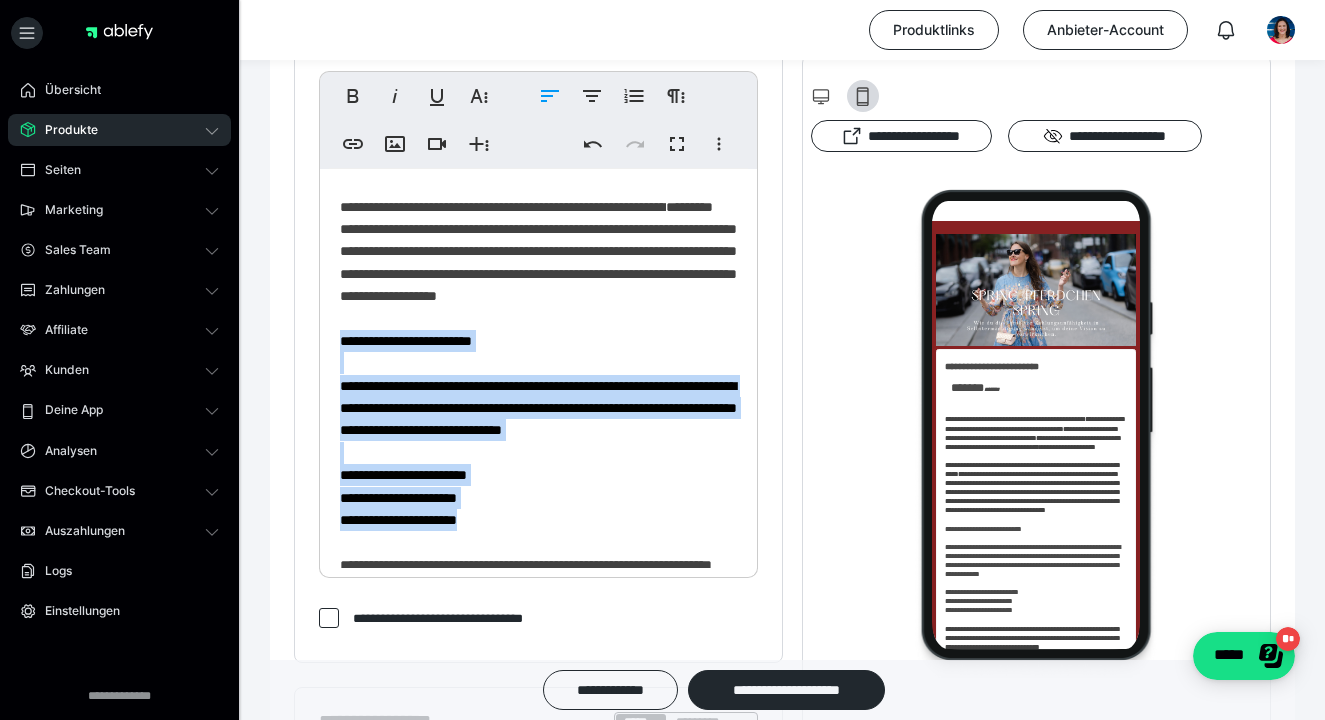 scroll, scrollTop: 113, scrollLeft: 0, axis: vertical 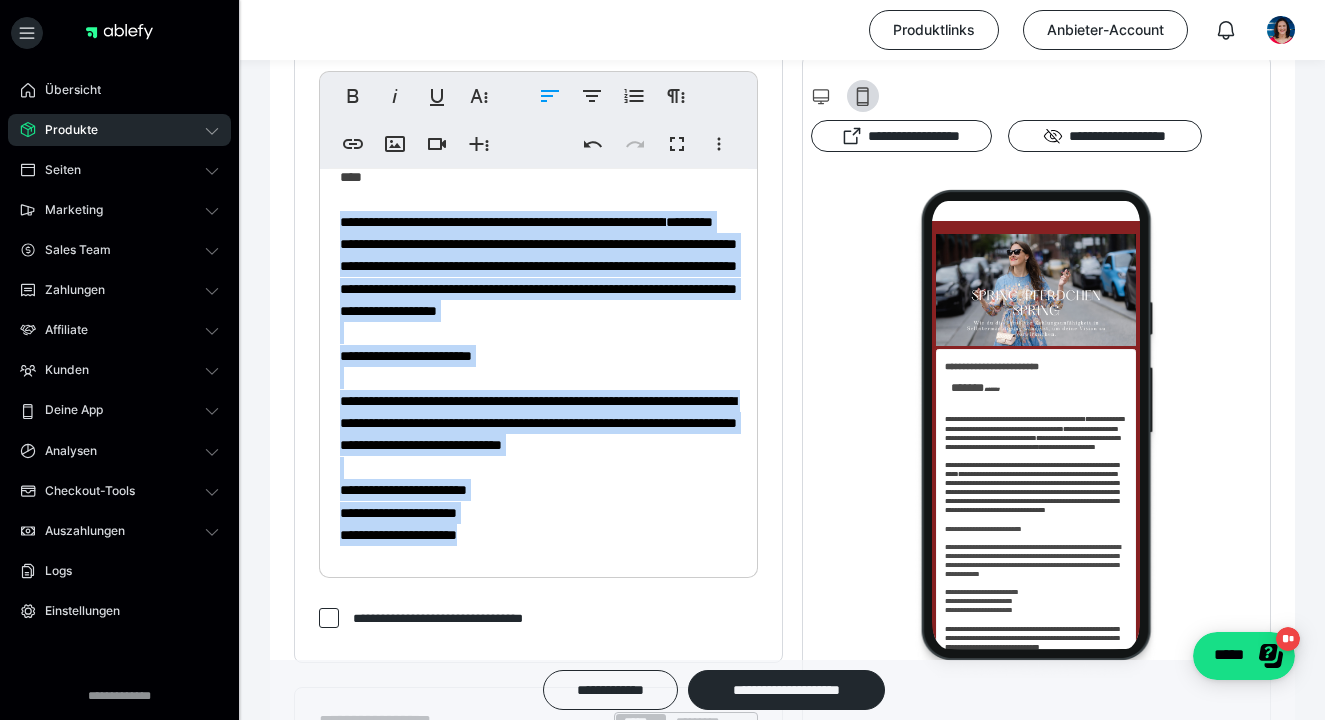 click on "**********" at bounding box center (538, 1184) 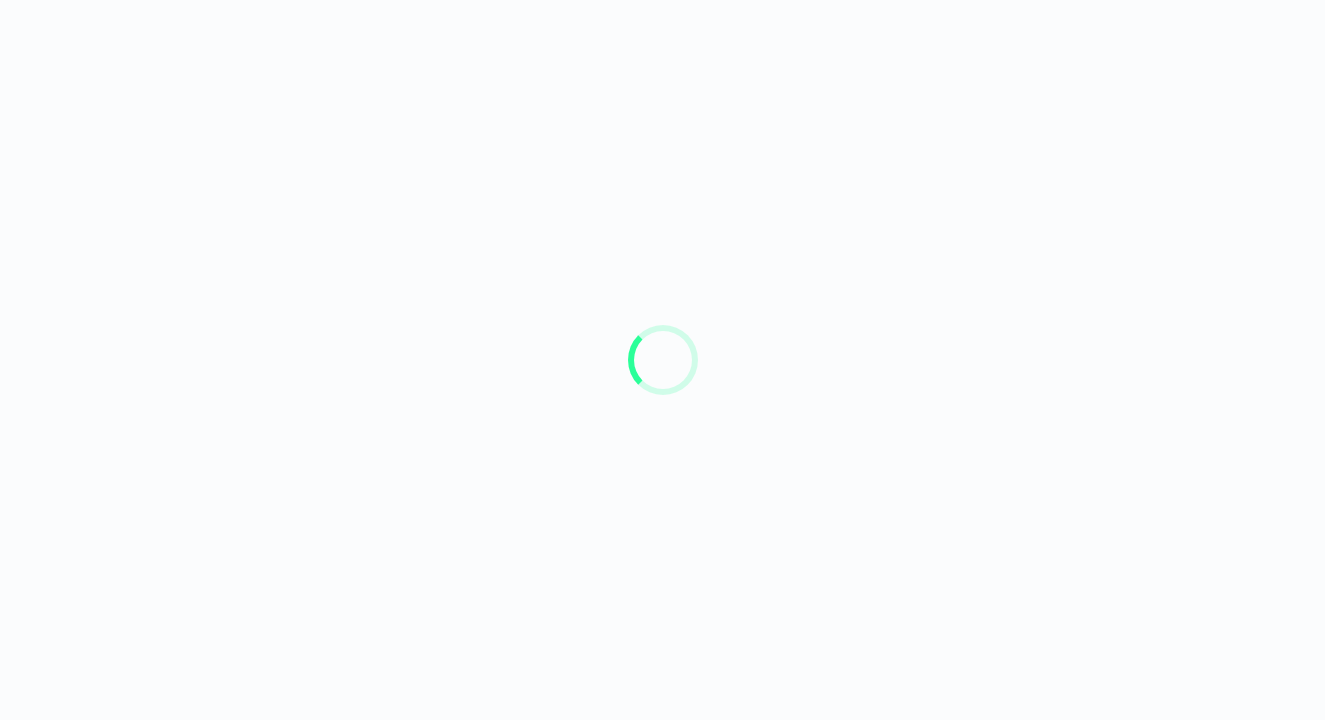 scroll, scrollTop: 0, scrollLeft: 0, axis: both 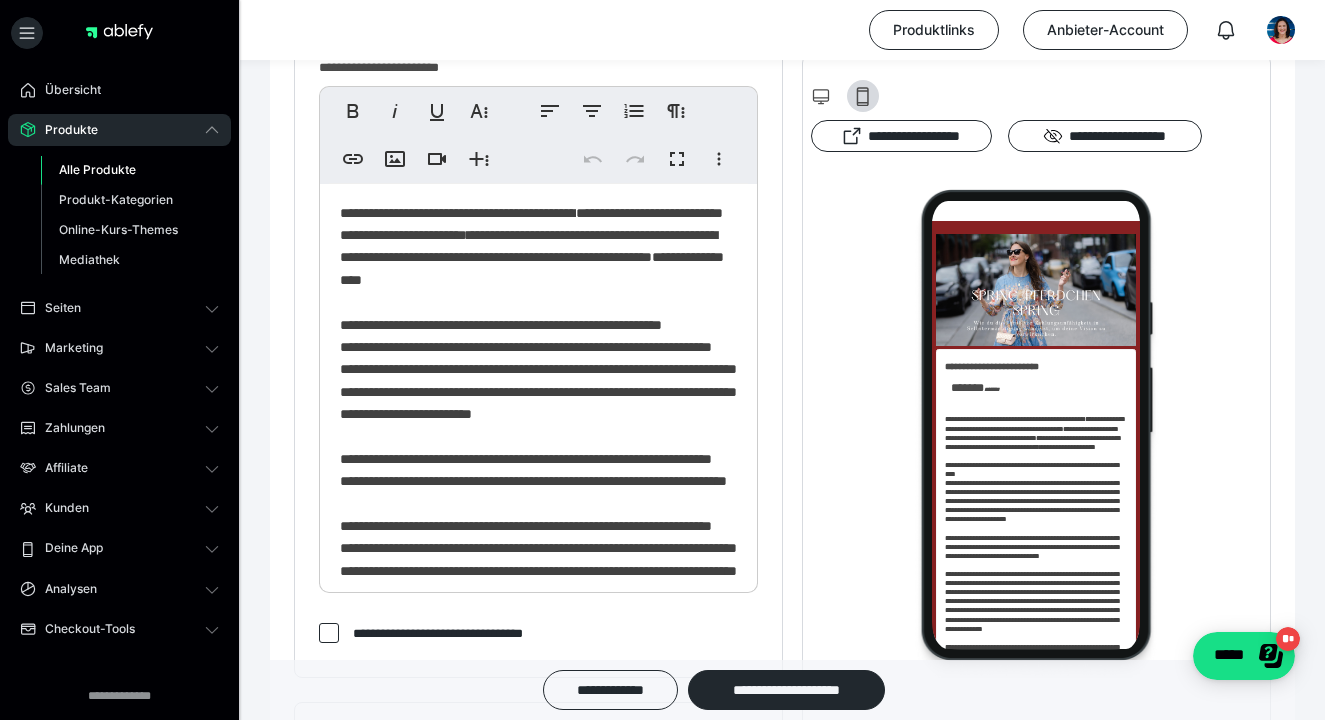 click on "**********" at bounding box center (538, 985) 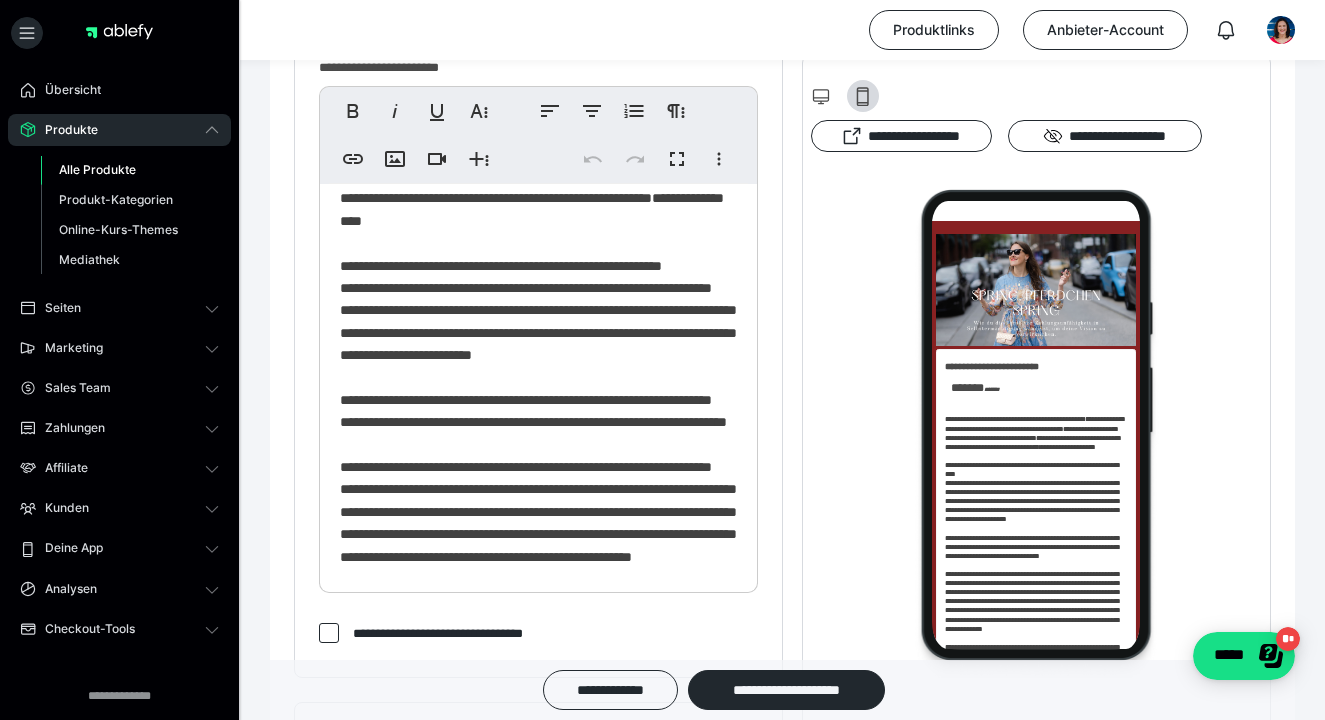 scroll, scrollTop: 99, scrollLeft: 0, axis: vertical 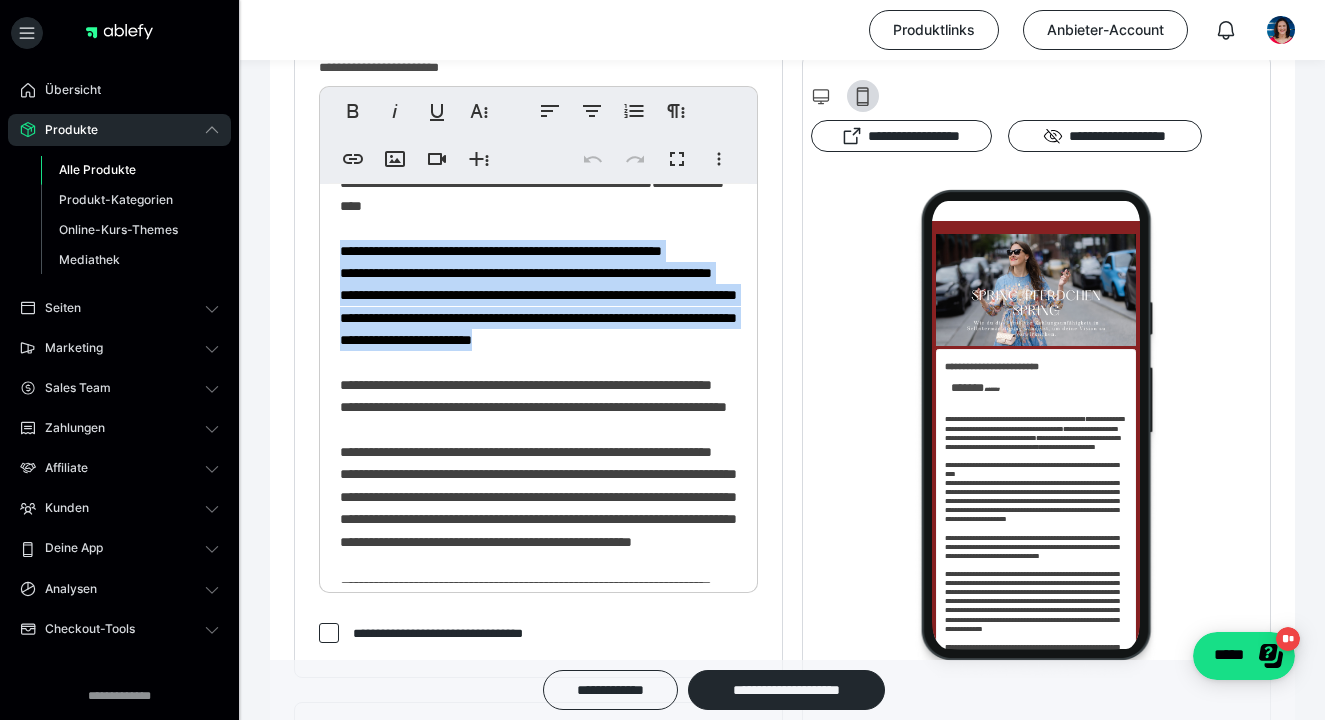 click on "**********" at bounding box center (538, 911) 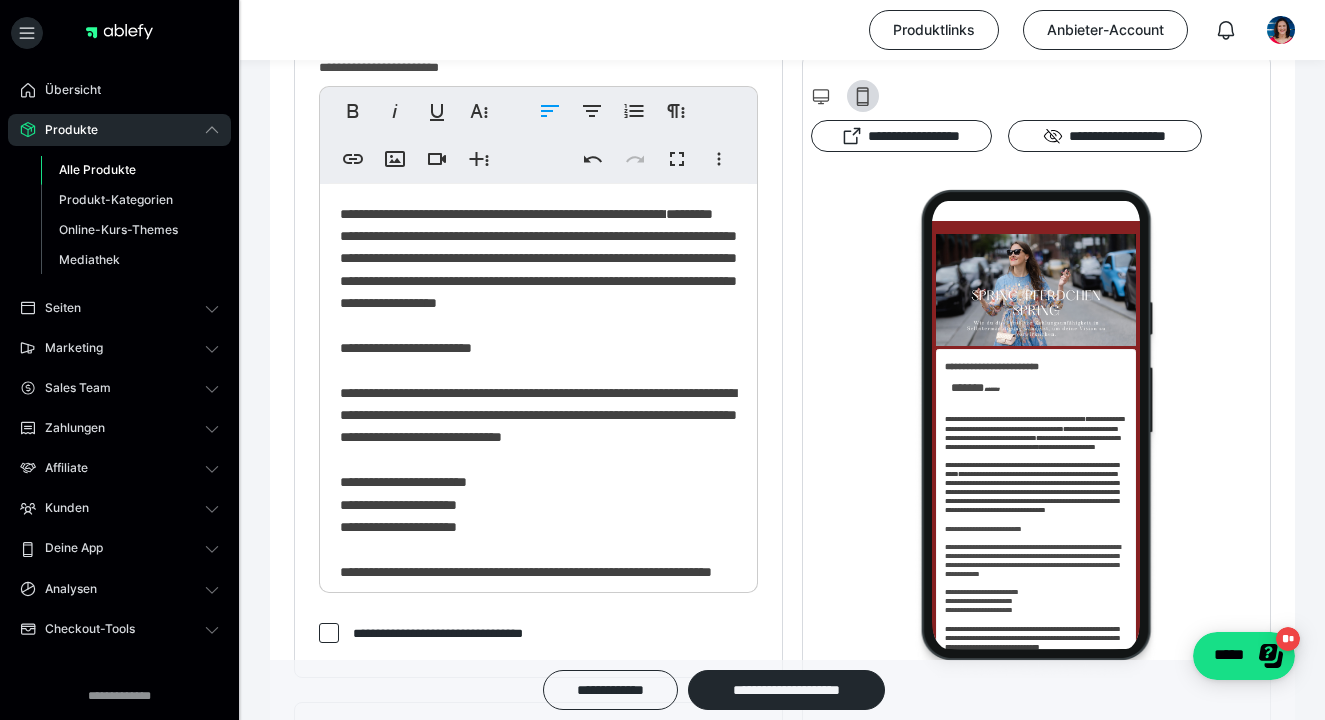 scroll, scrollTop: 172, scrollLeft: 0, axis: vertical 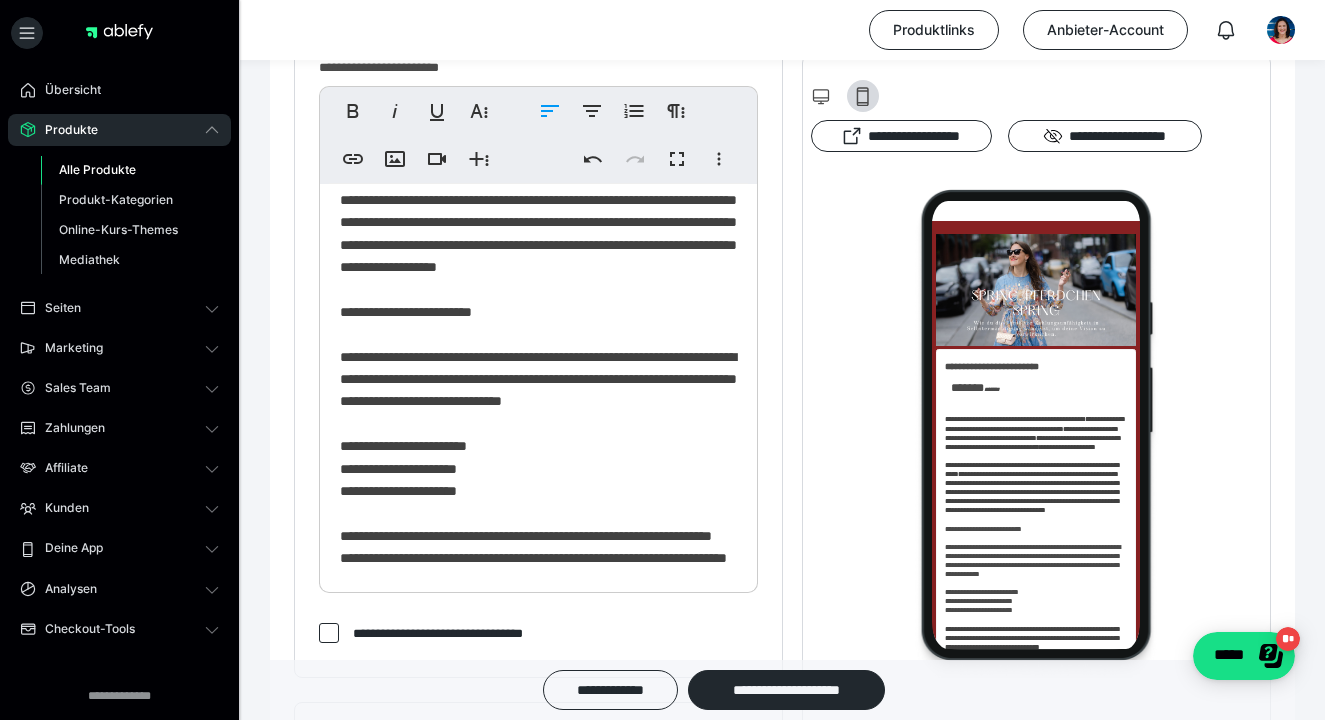 click on "**********" at bounding box center [538, 1140] 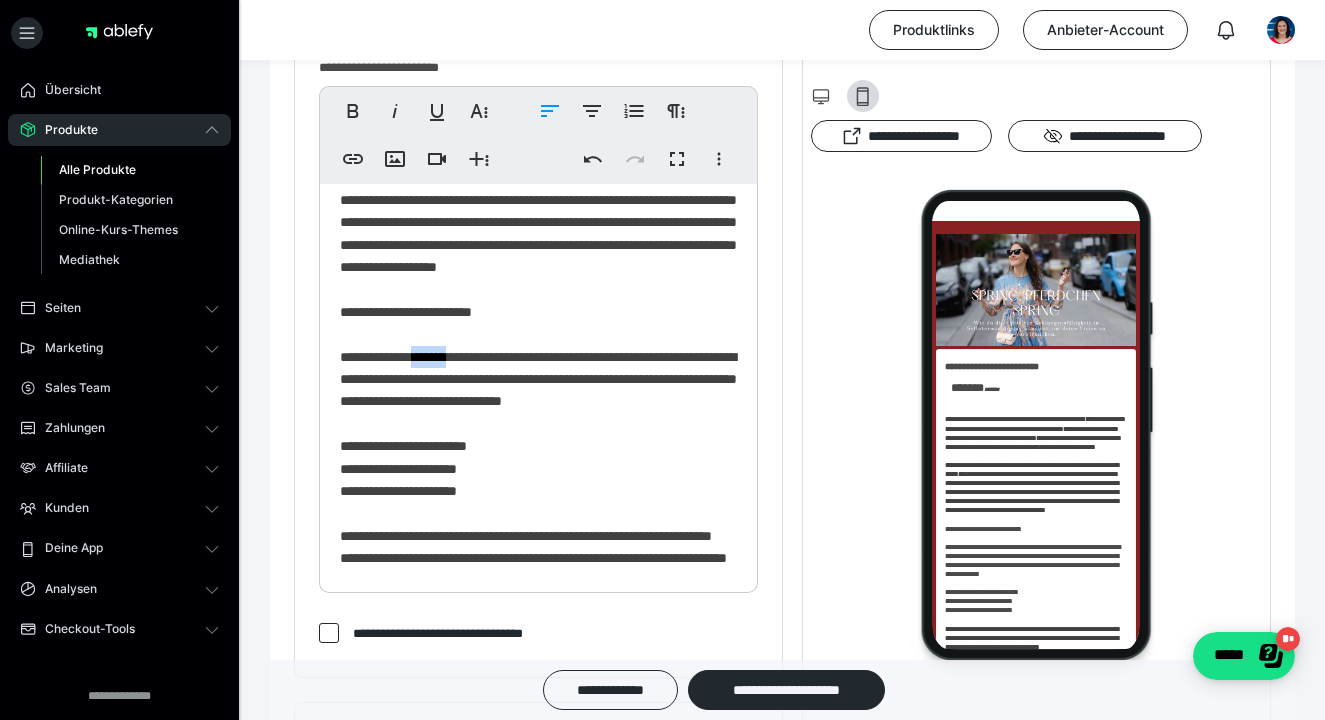 click on "**********" at bounding box center (538, 1140) 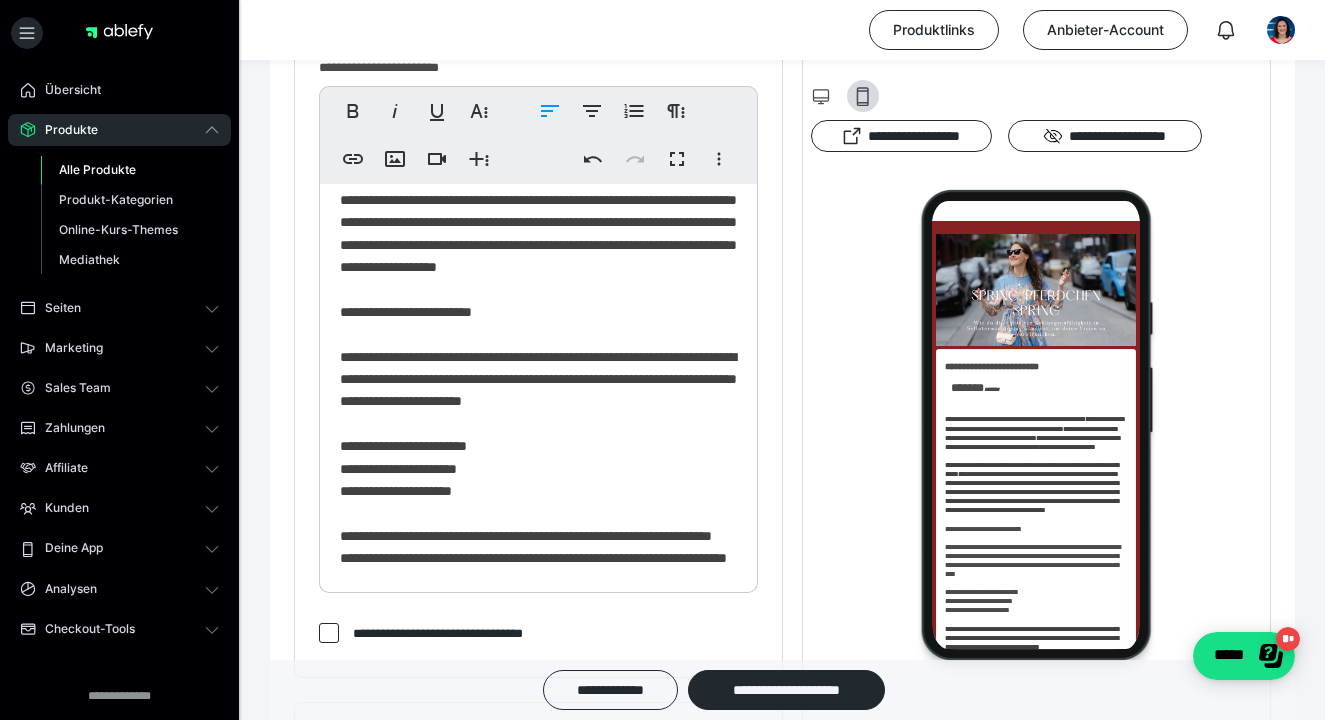 scroll, scrollTop: 223, scrollLeft: 0, axis: vertical 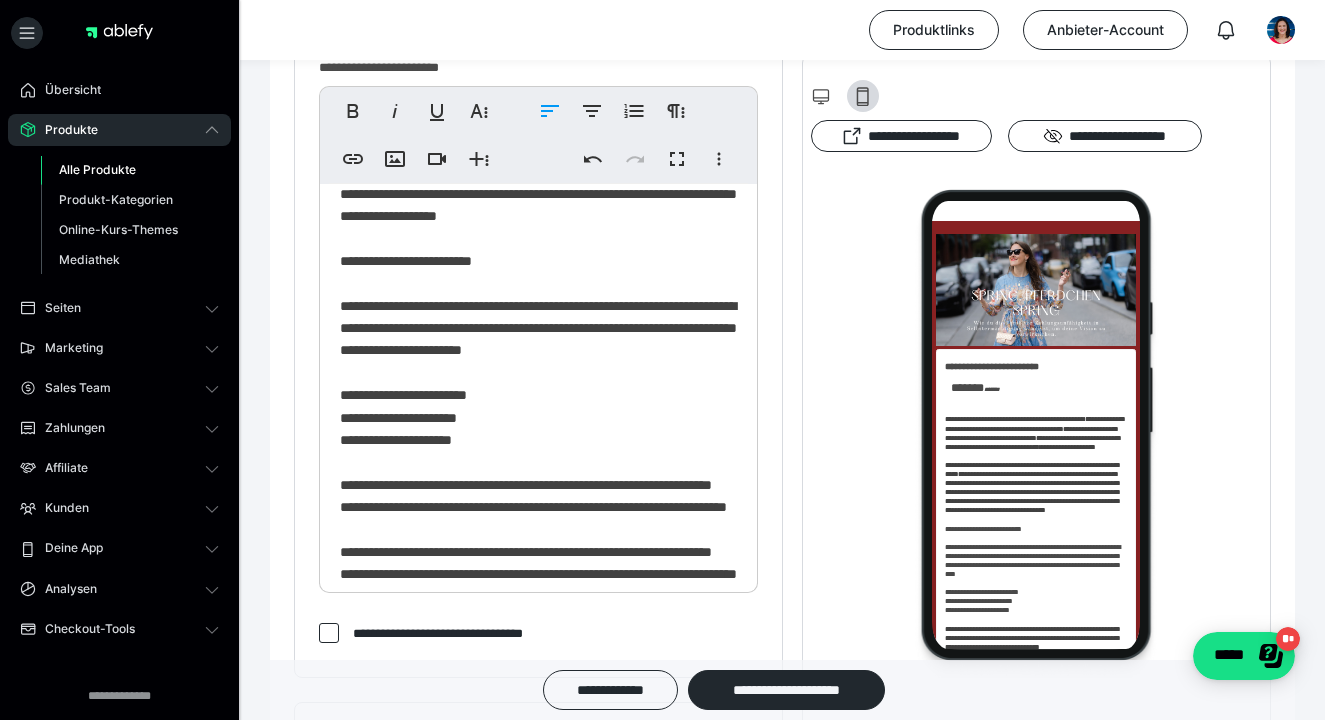 click on "**********" at bounding box center (538, 1078) 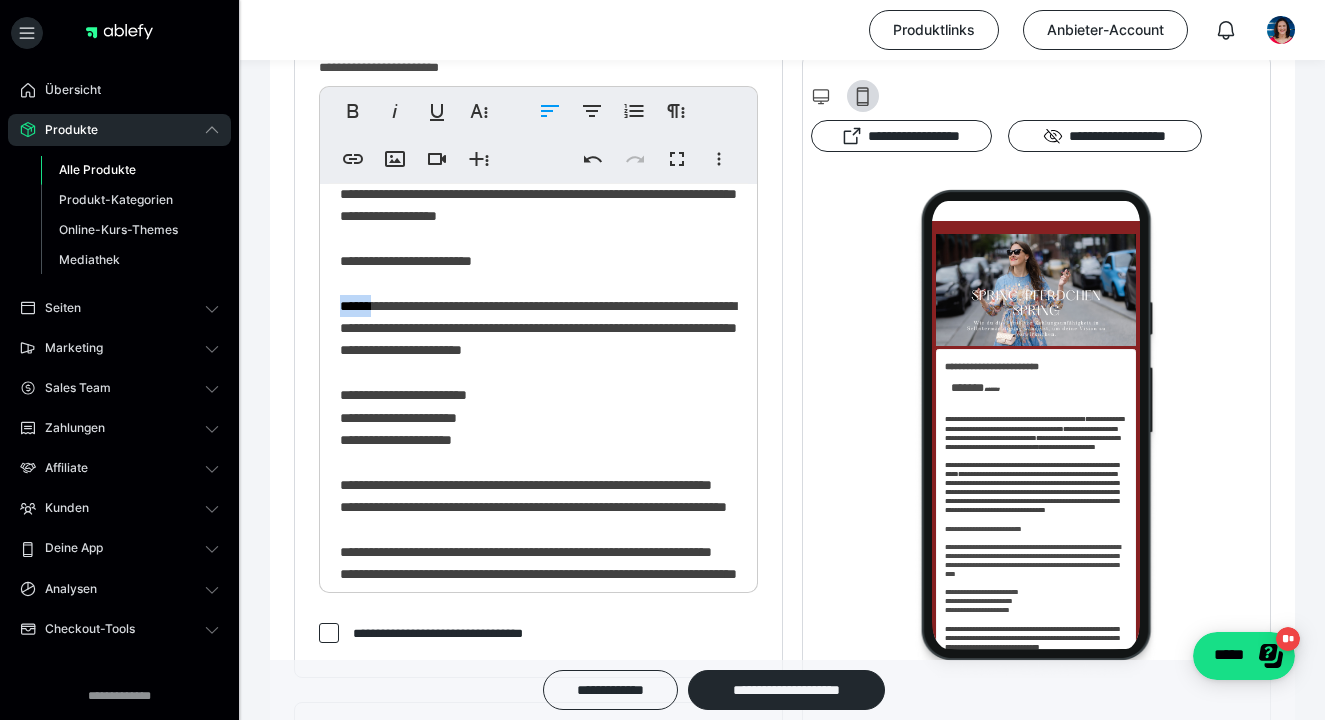 type 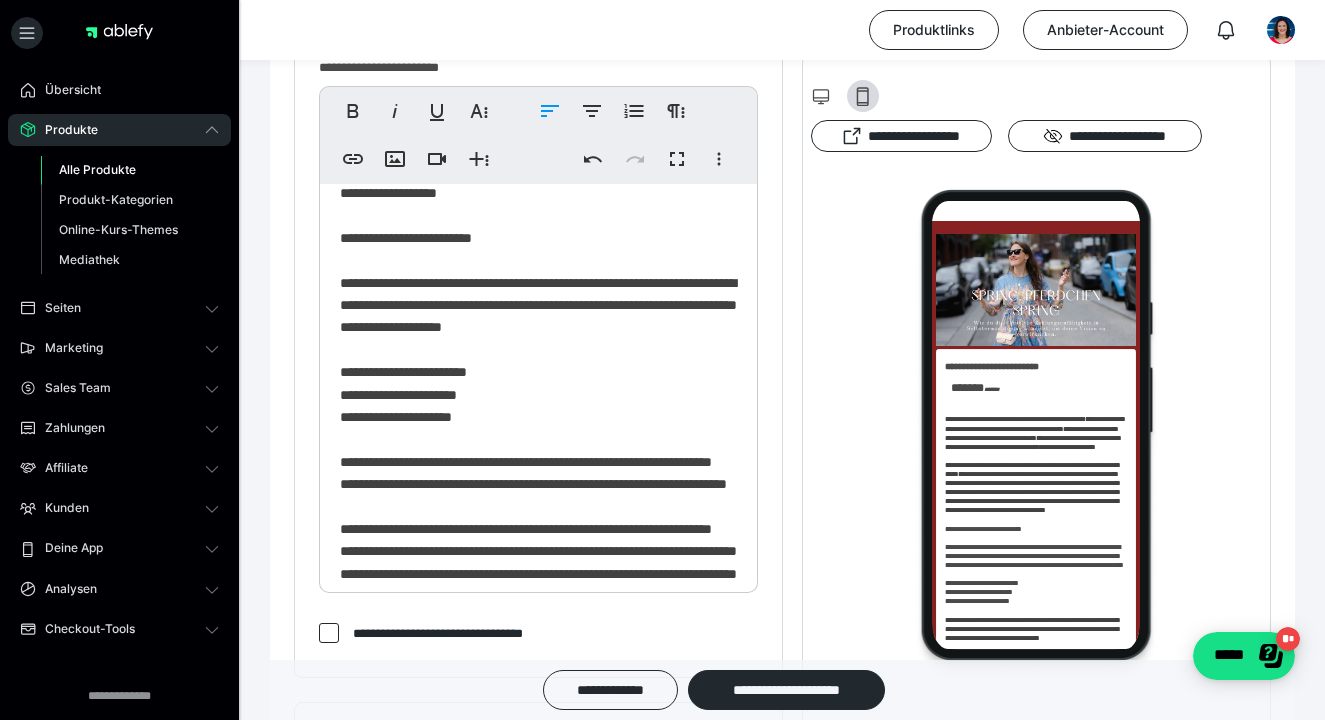 scroll, scrollTop: 248, scrollLeft: 0, axis: vertical 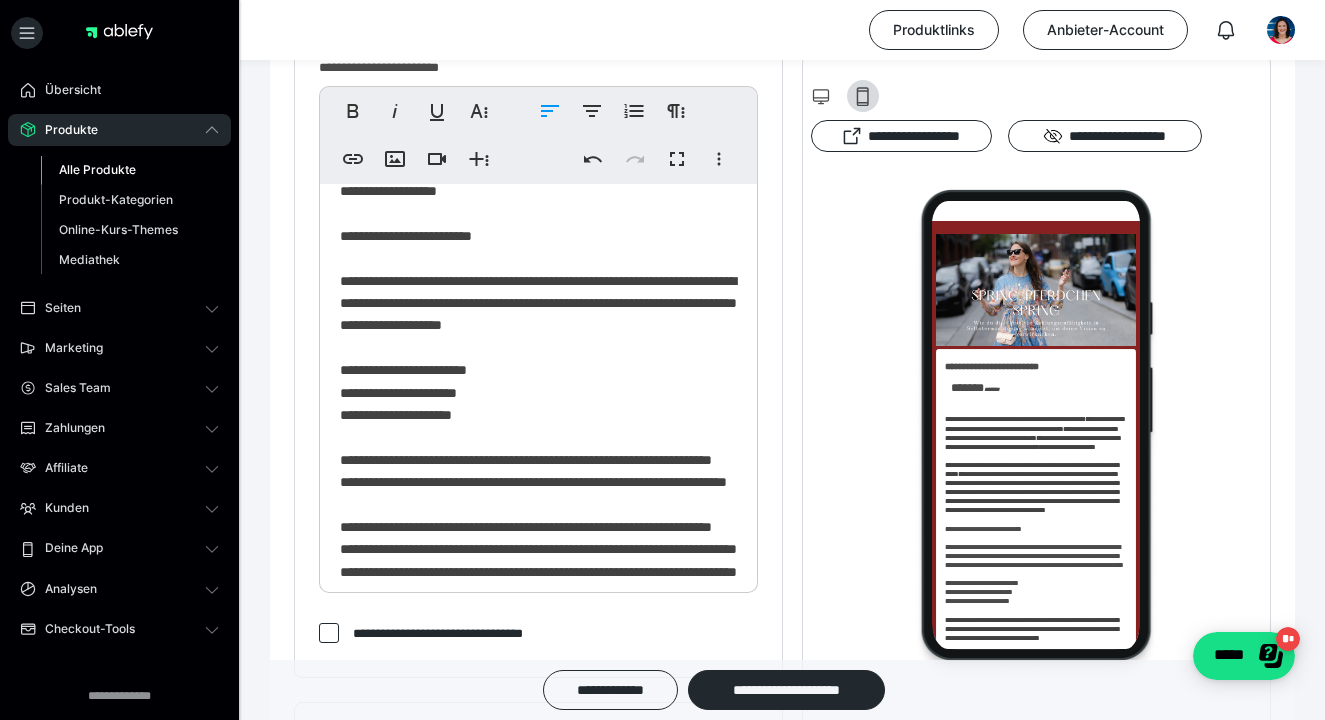 click on "**********" at bounding box center [538, 1053] 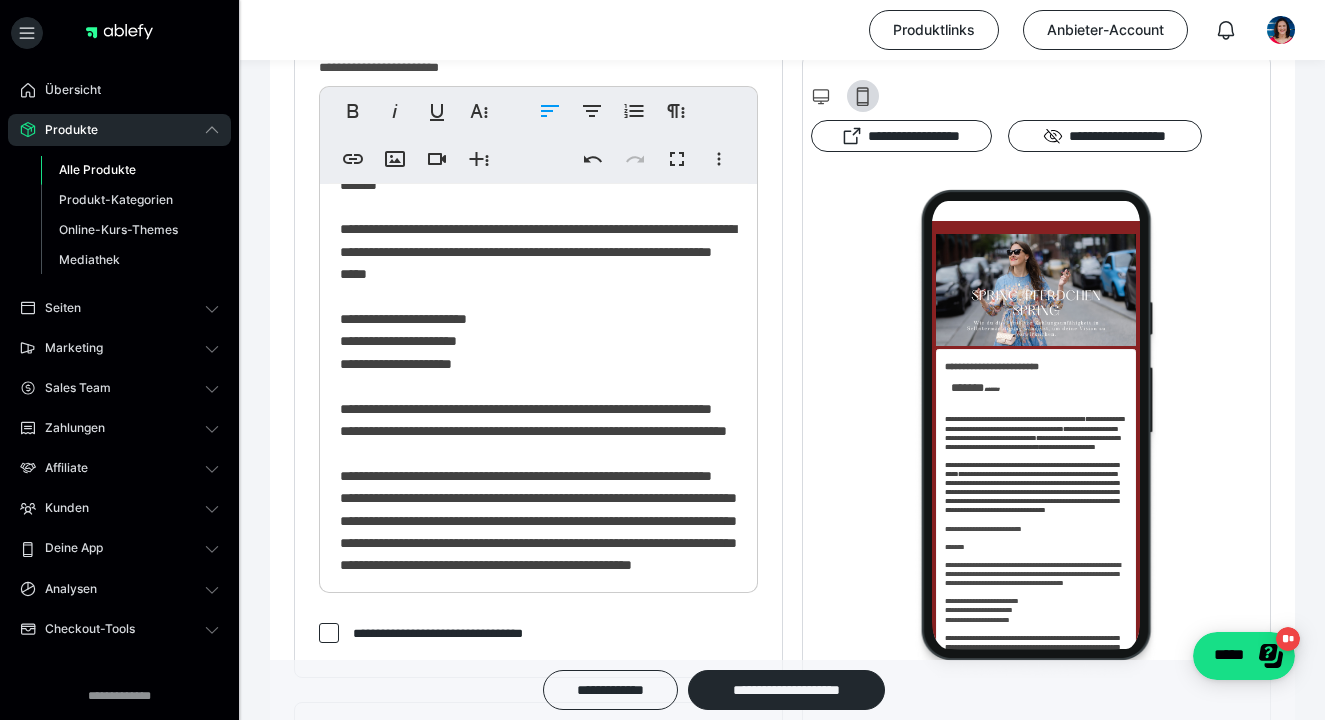 scroll, scrollTop: 325, scrollLeft: 0, axis: vertical 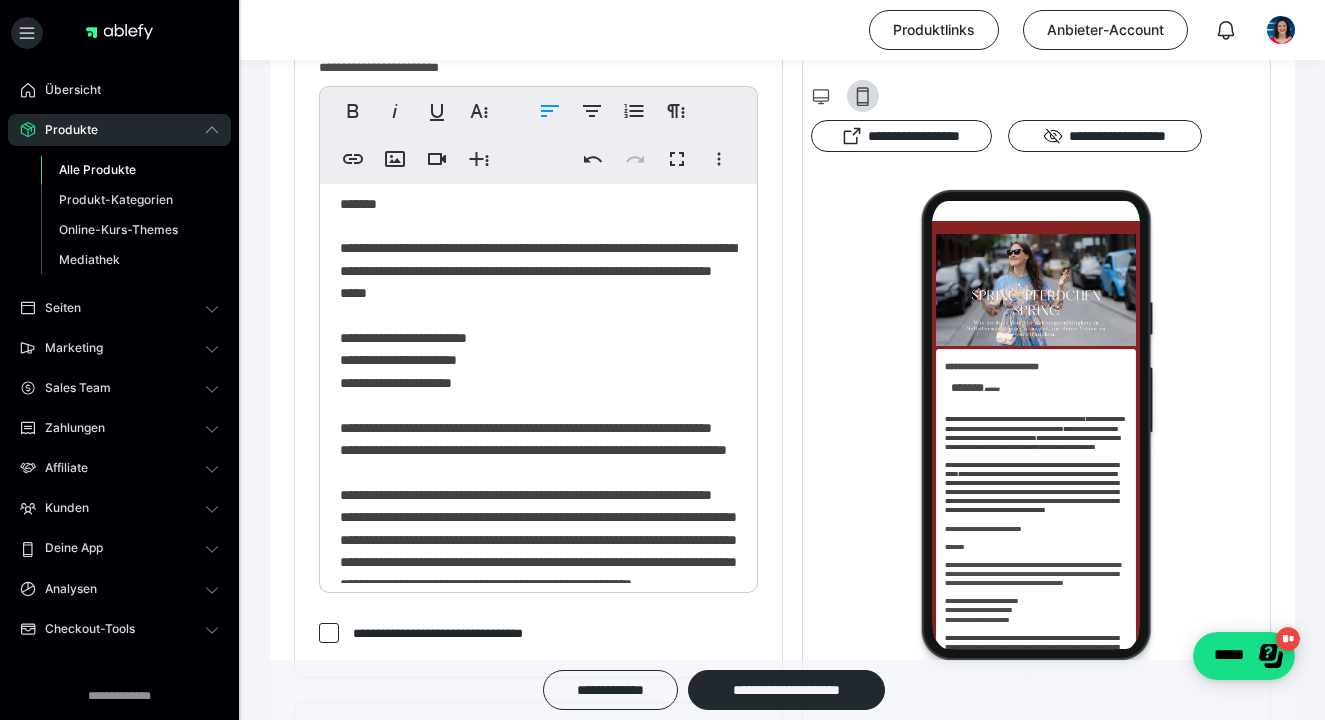 click on "**********" at bounding box center (538, 999) 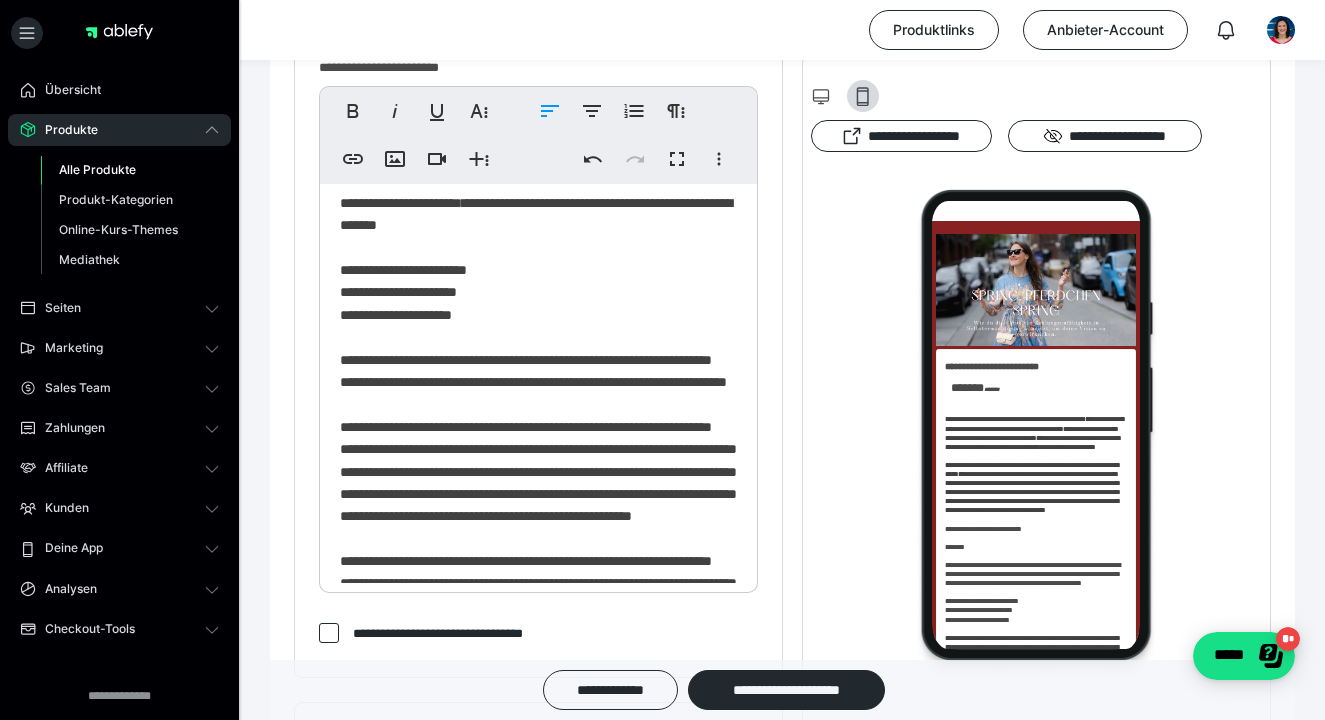 scroll, scrollTop: 394, scrollLeft: 0, axis: vertical 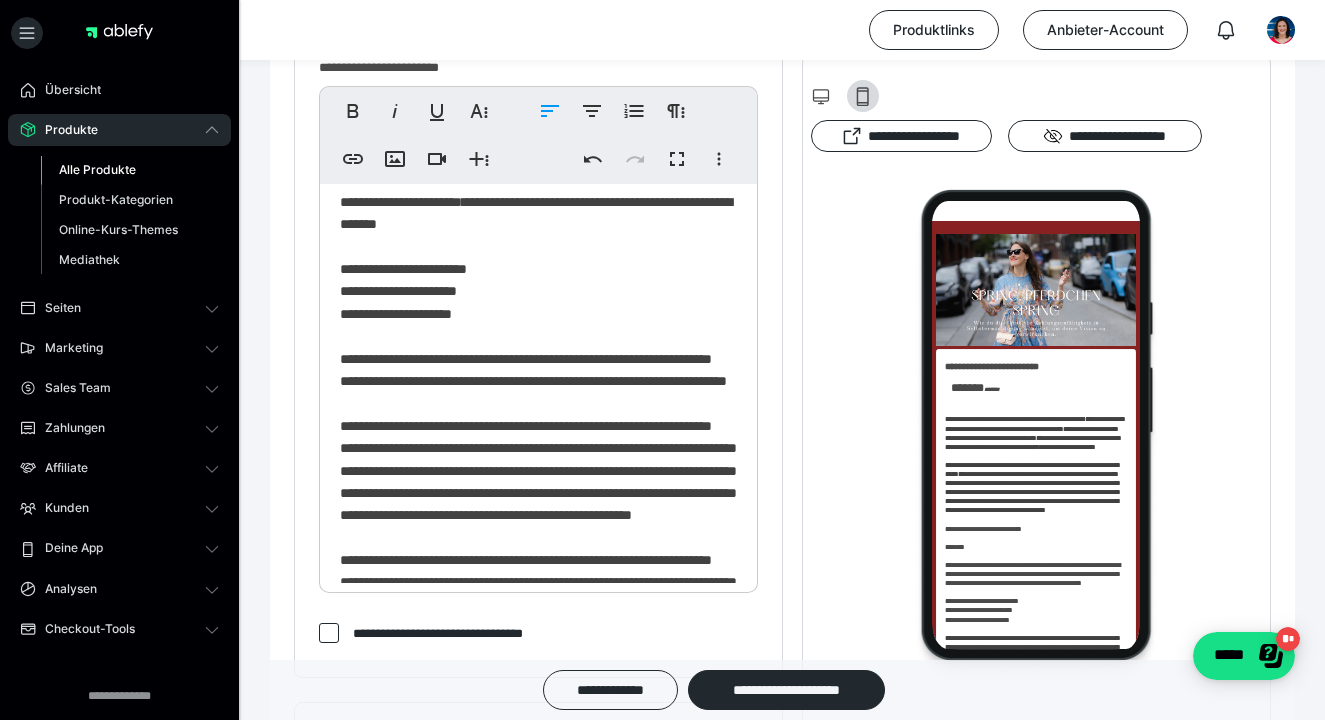 click on "**********" at bounding box center [782, 690] 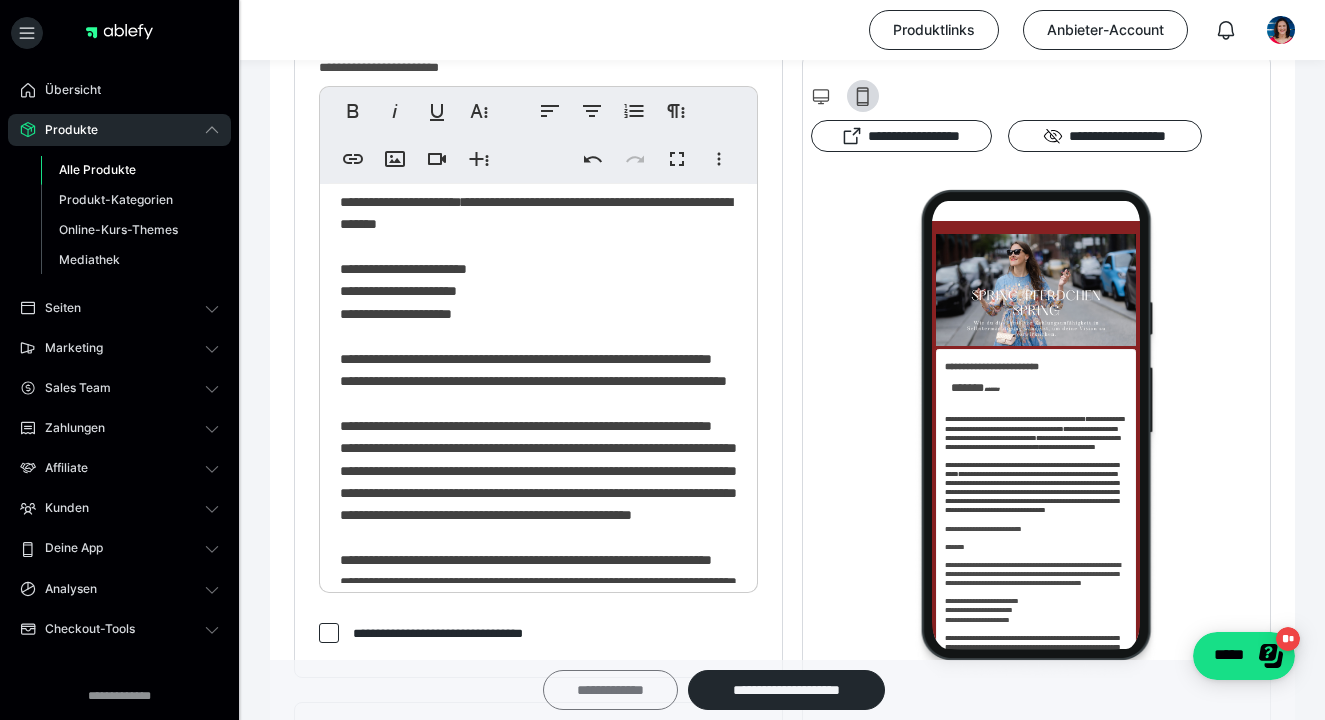 click on "**********" at bounding box center (610, 690) 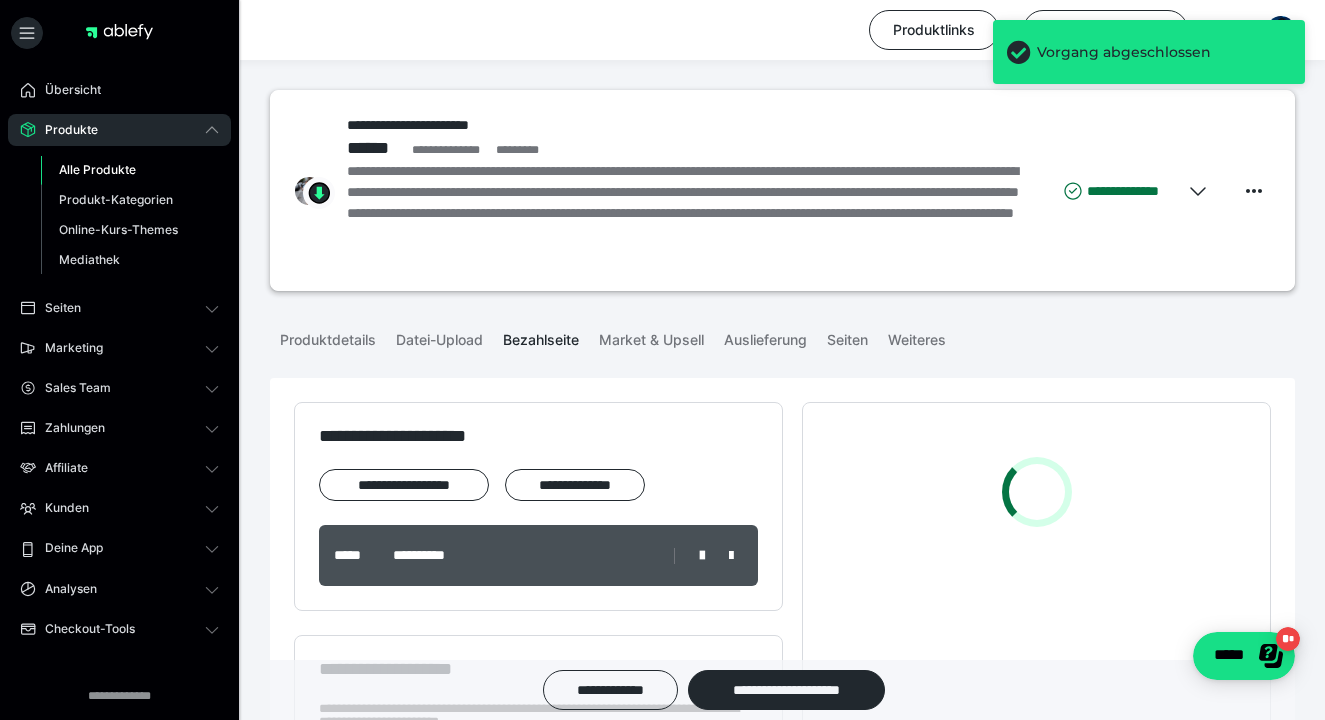 click on "**********" at bounding box center [538, 506] 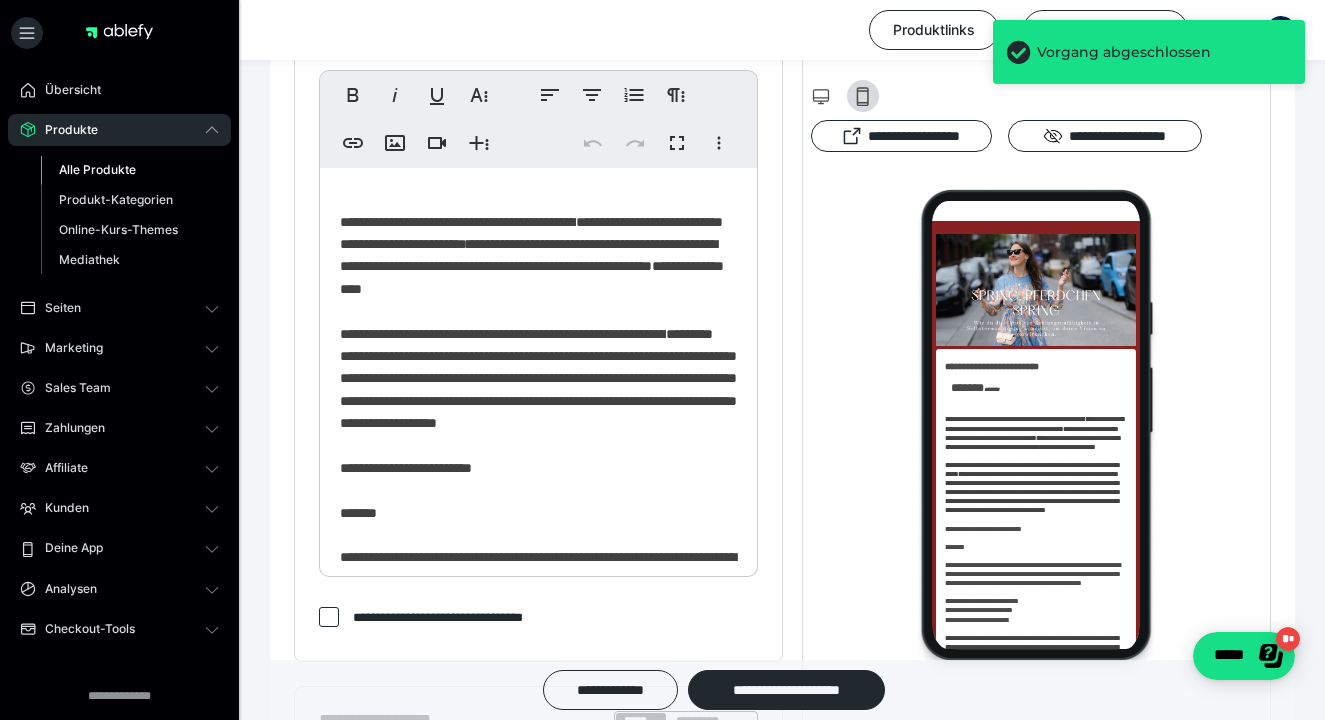 scroll, scrollTop: 696, scrollLeft: 0, axis: vertical 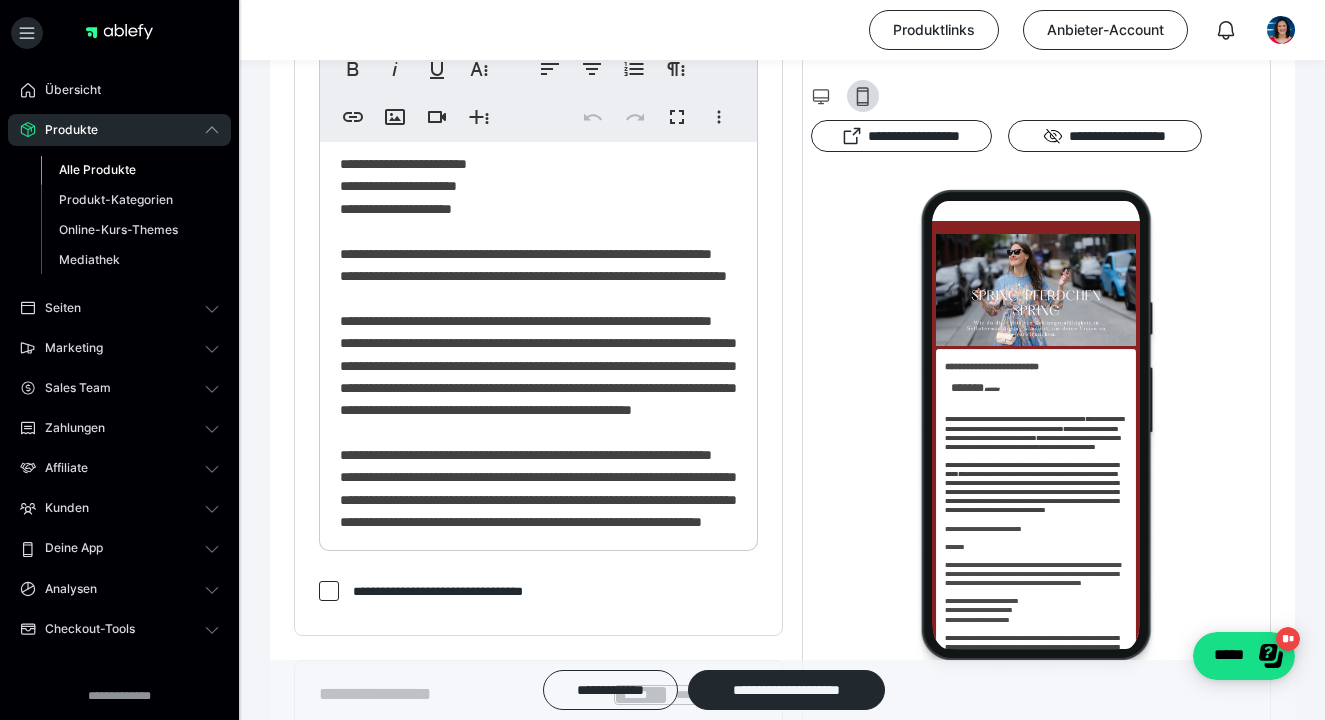 click on "**********" at bounding box center [533, 265] 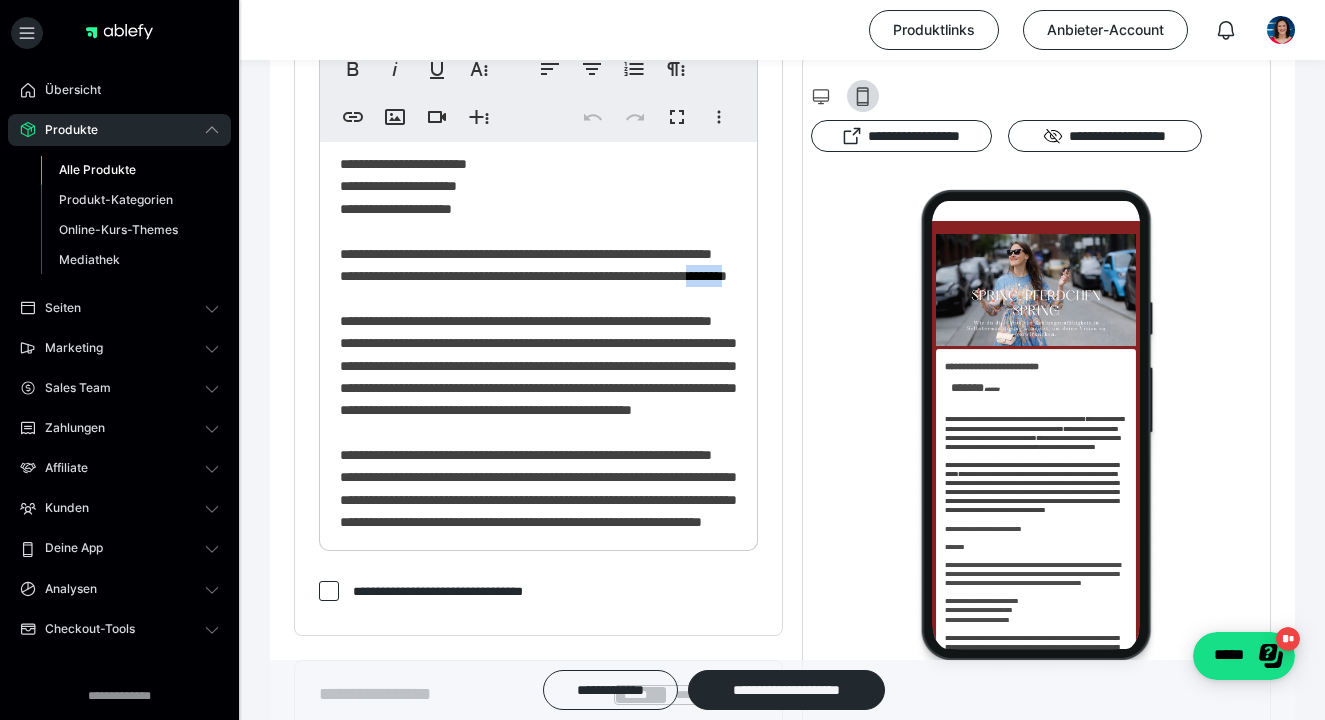 click on "**********" at bounding box center (533, 265) 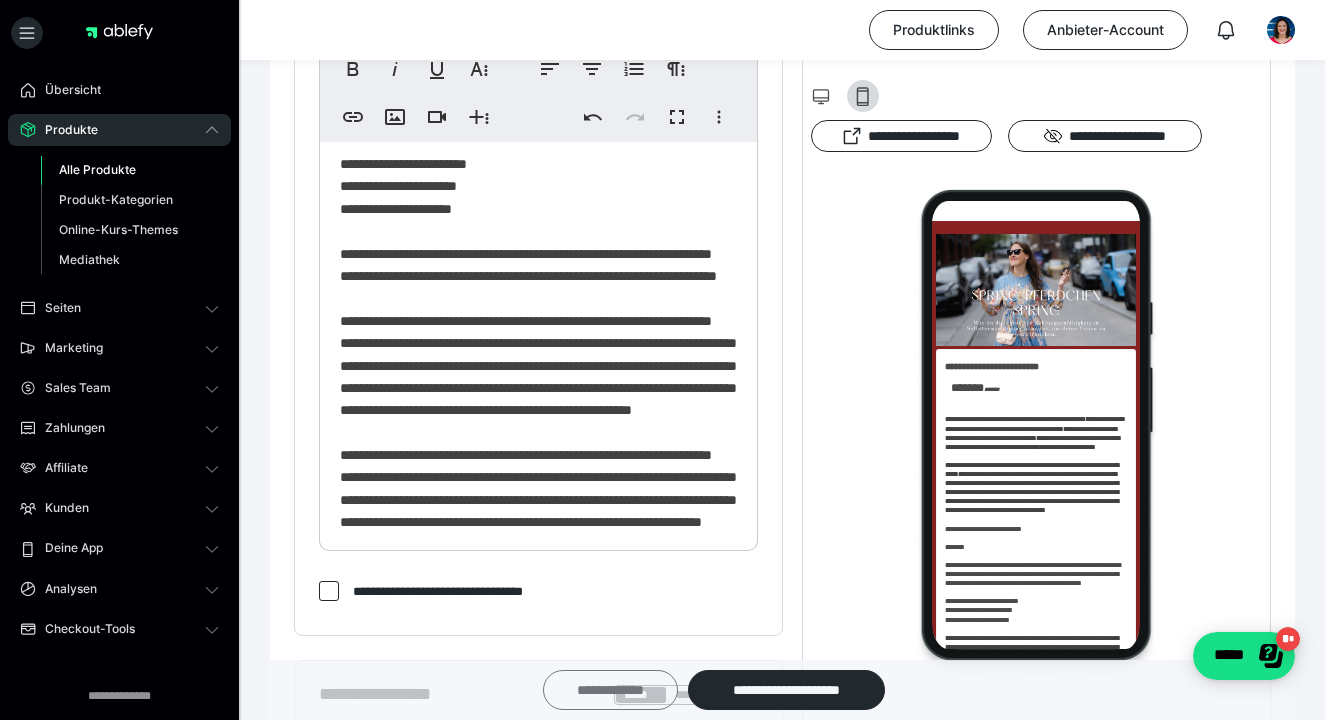 click on "**********" at bounding box center [610, 690] 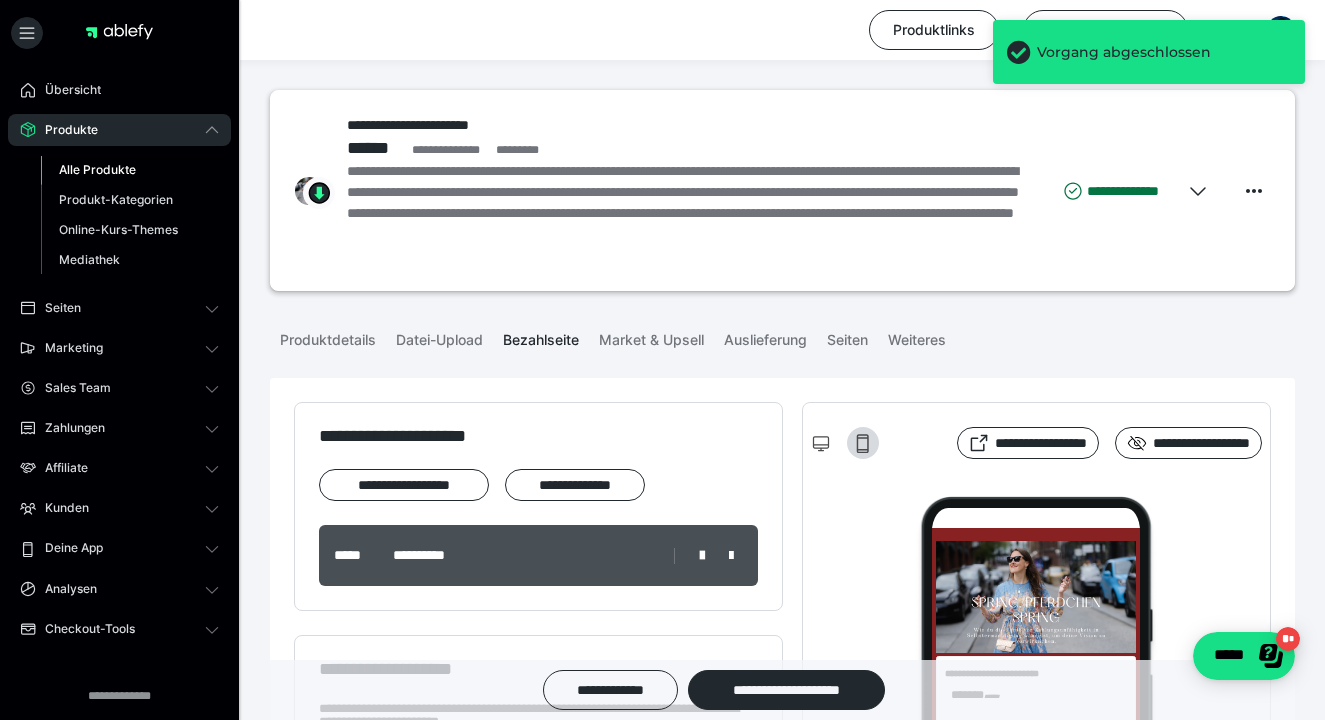 scroll, scrollTop: 0, scrollLeft: 0, axis: both 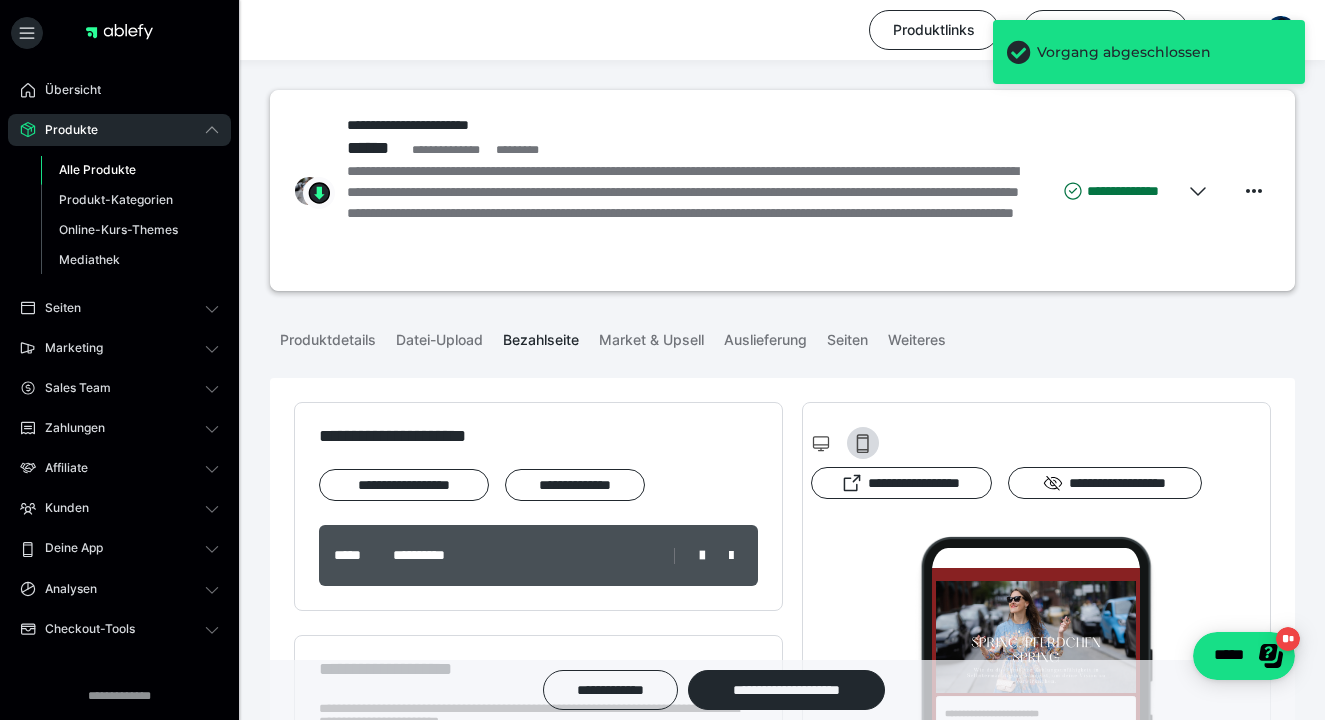 click on "**********" at bounding box center (782, 2565) 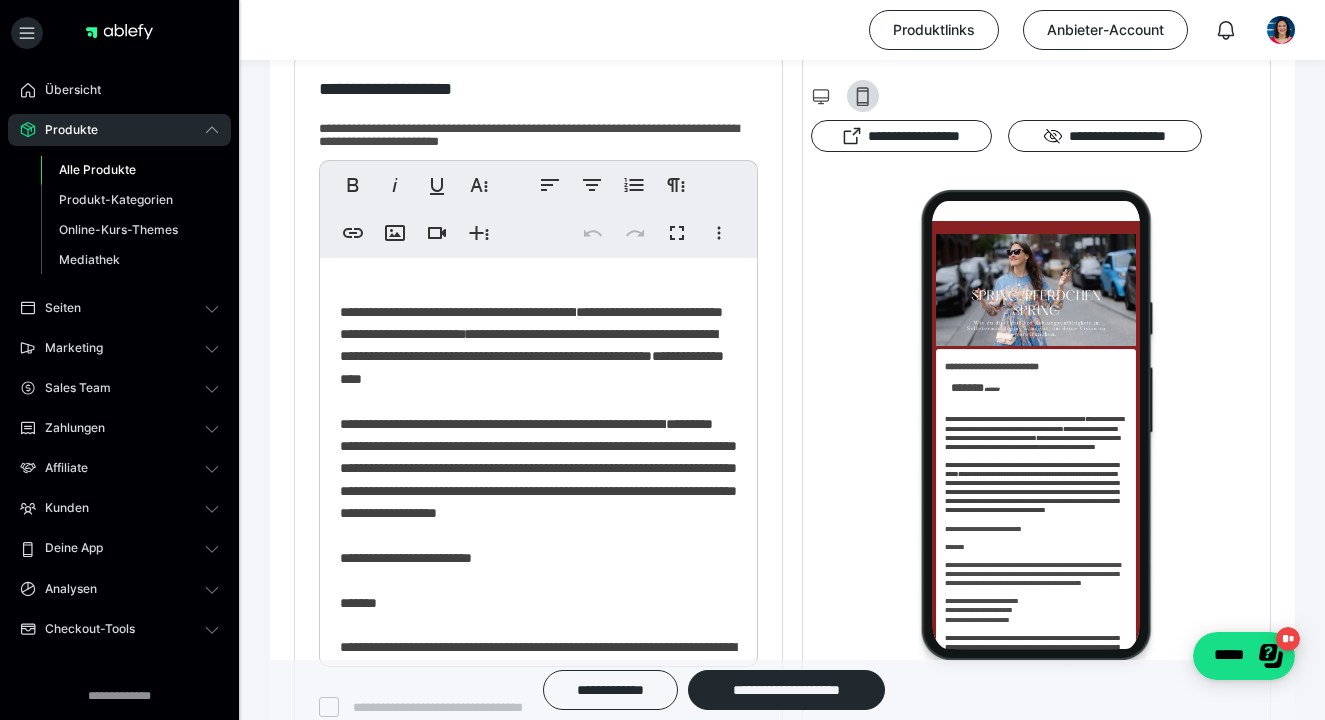 scroll, scrollTop: 644, scrollLeft: 0, axis: vertical 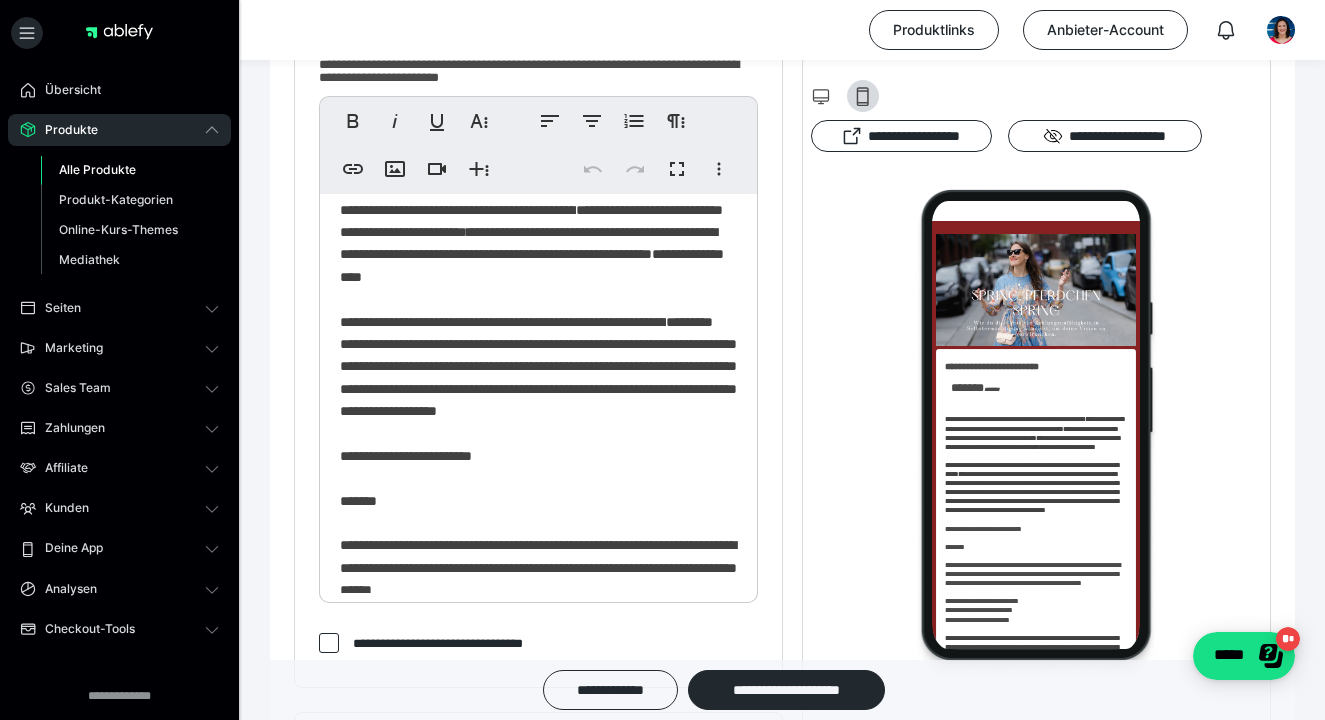 click on "**********" at bounding box center [503, 322] 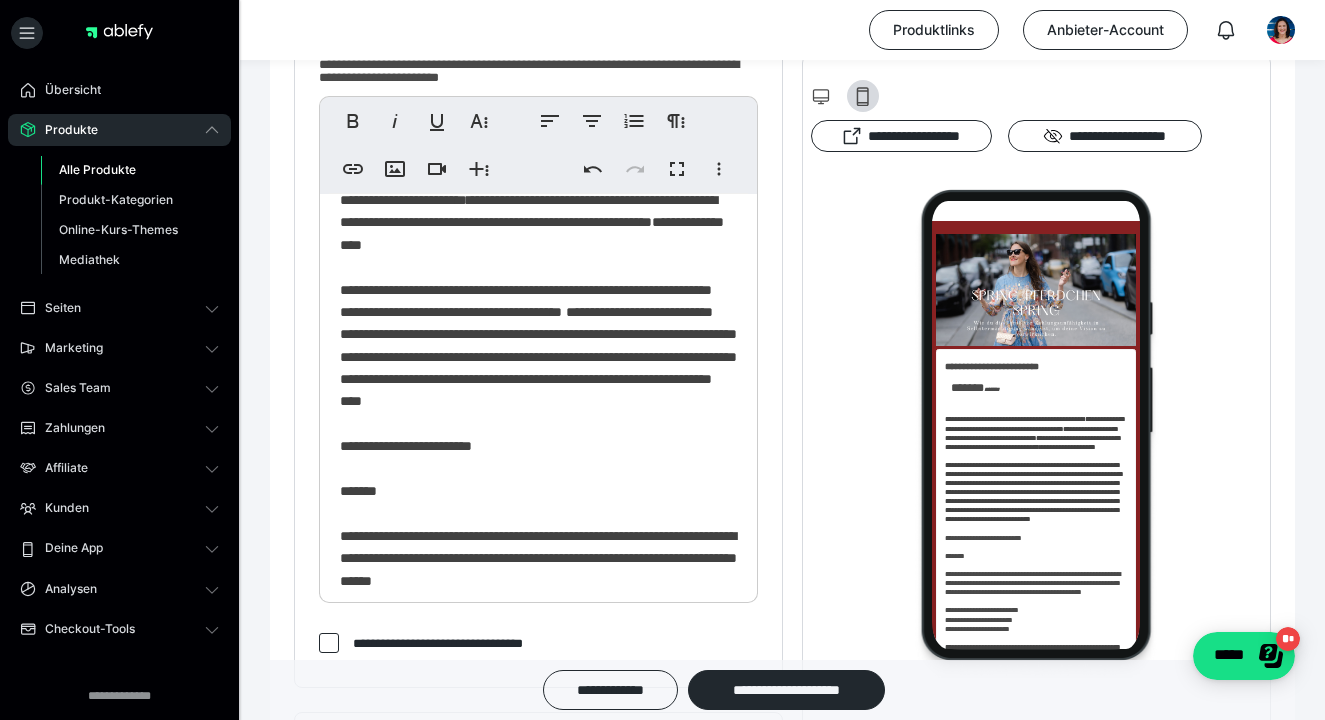 scroll, scrollTop: 72, scrollLeft: 0, axis: vertical 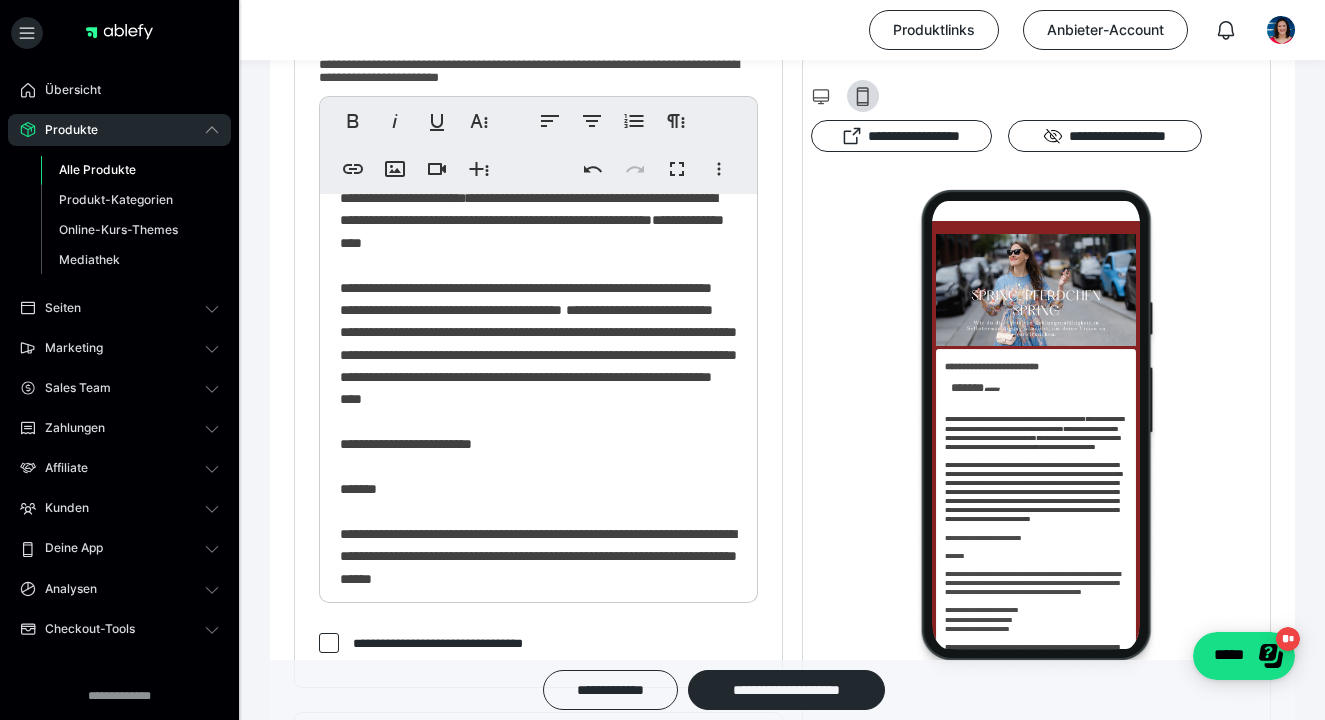 click on "**********" at bounding box center [538, 1273] 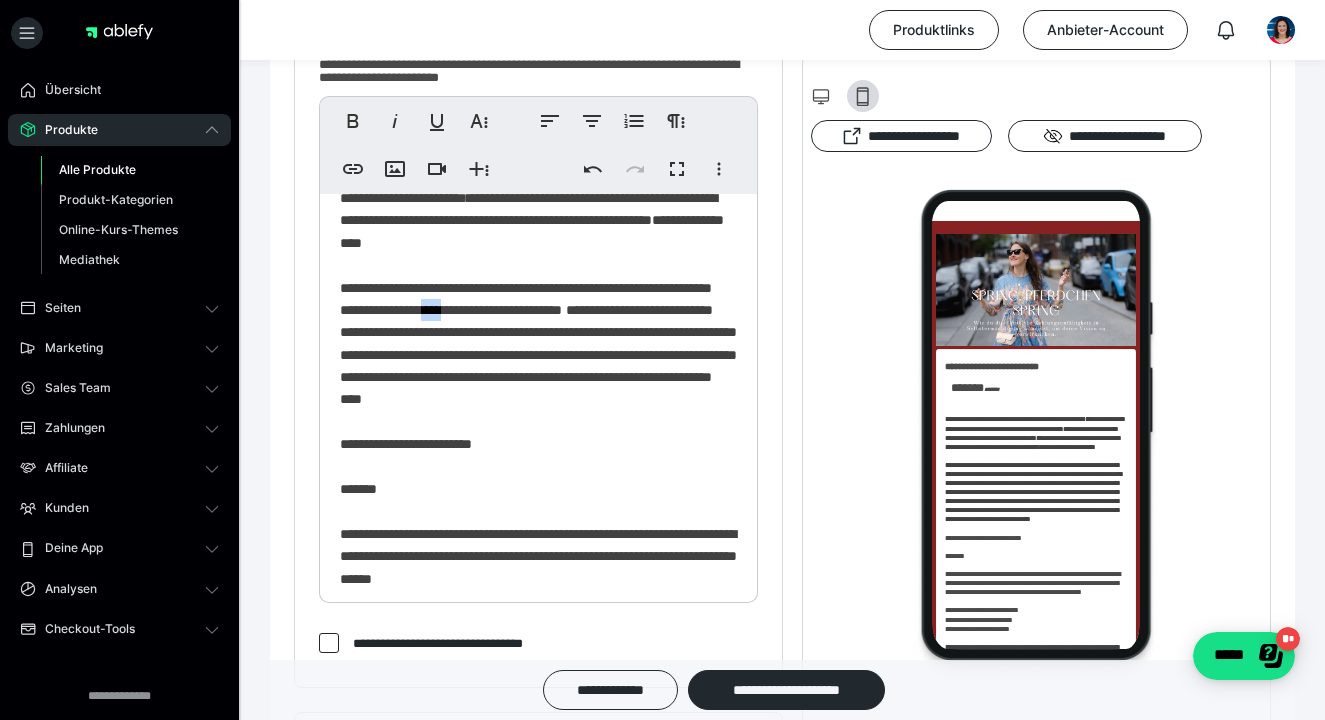 click on "**********" at bounding box center (526, 299) 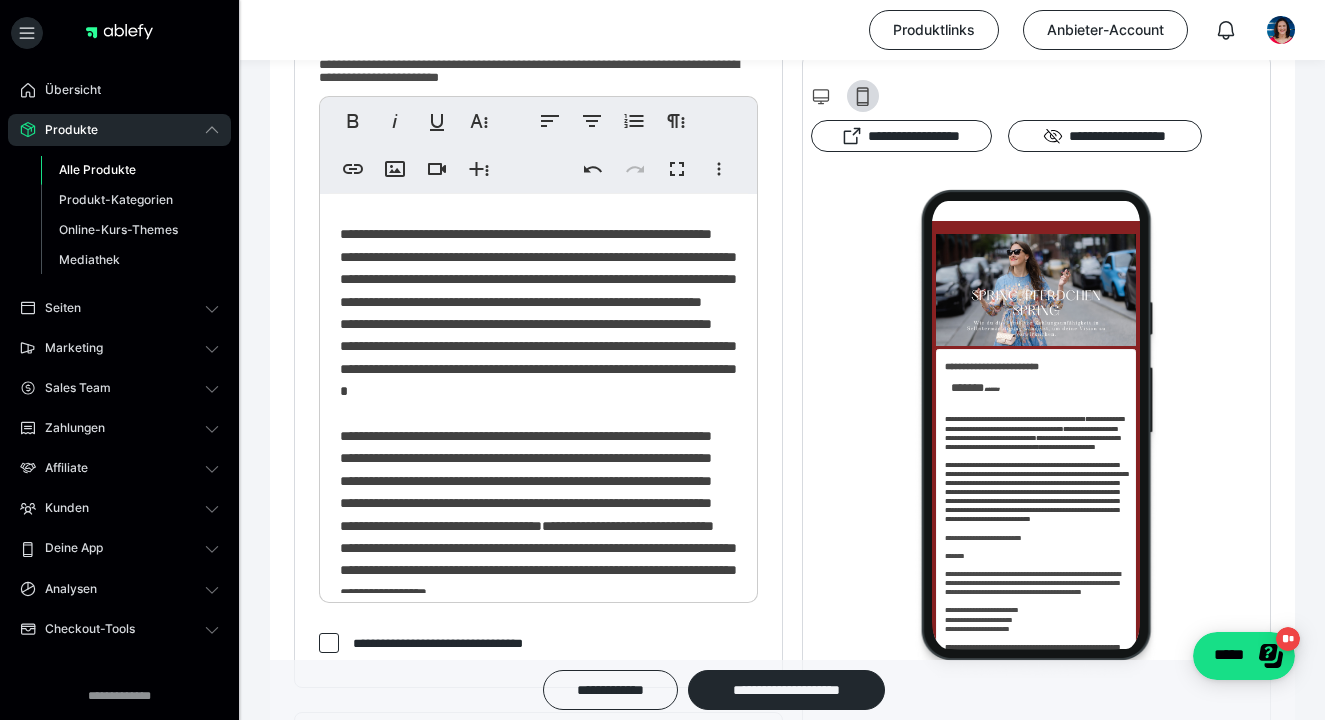 scroll, scrollTop: 751, scrollLeft: 0, axis: vertical 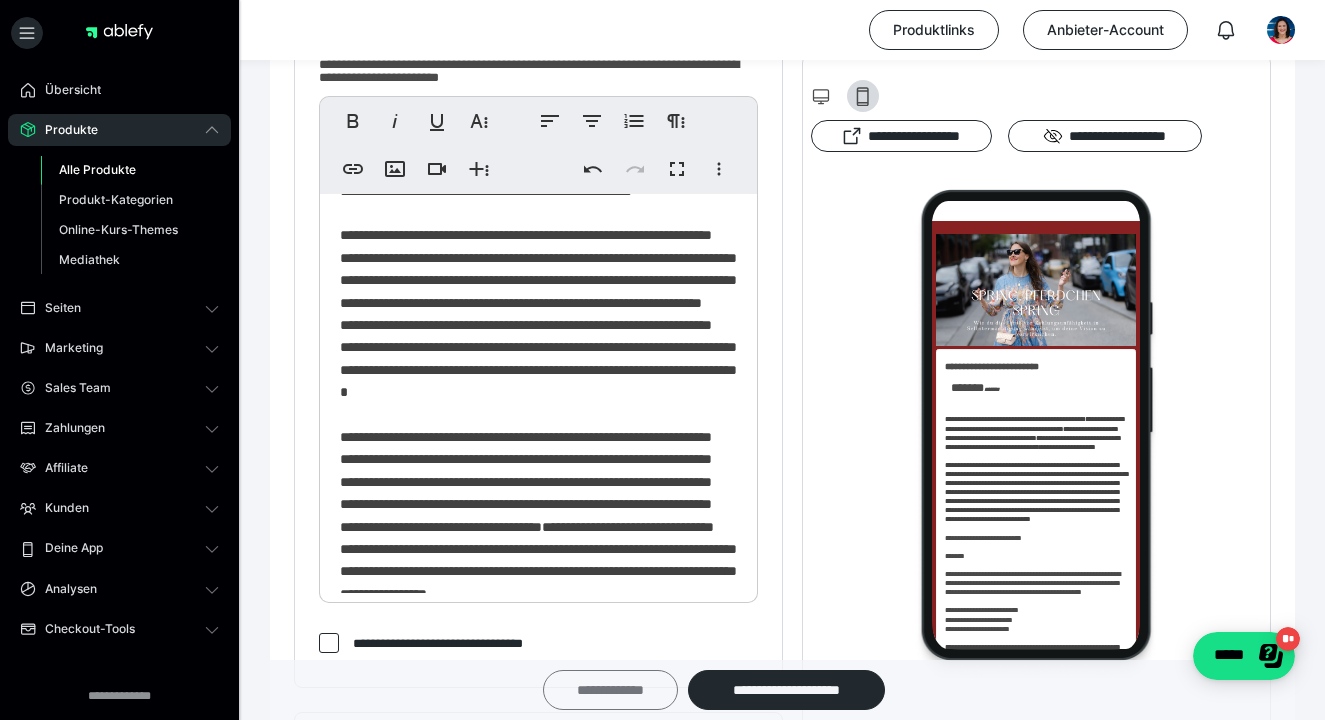 click on "**********" at bounding box center [610, 690] 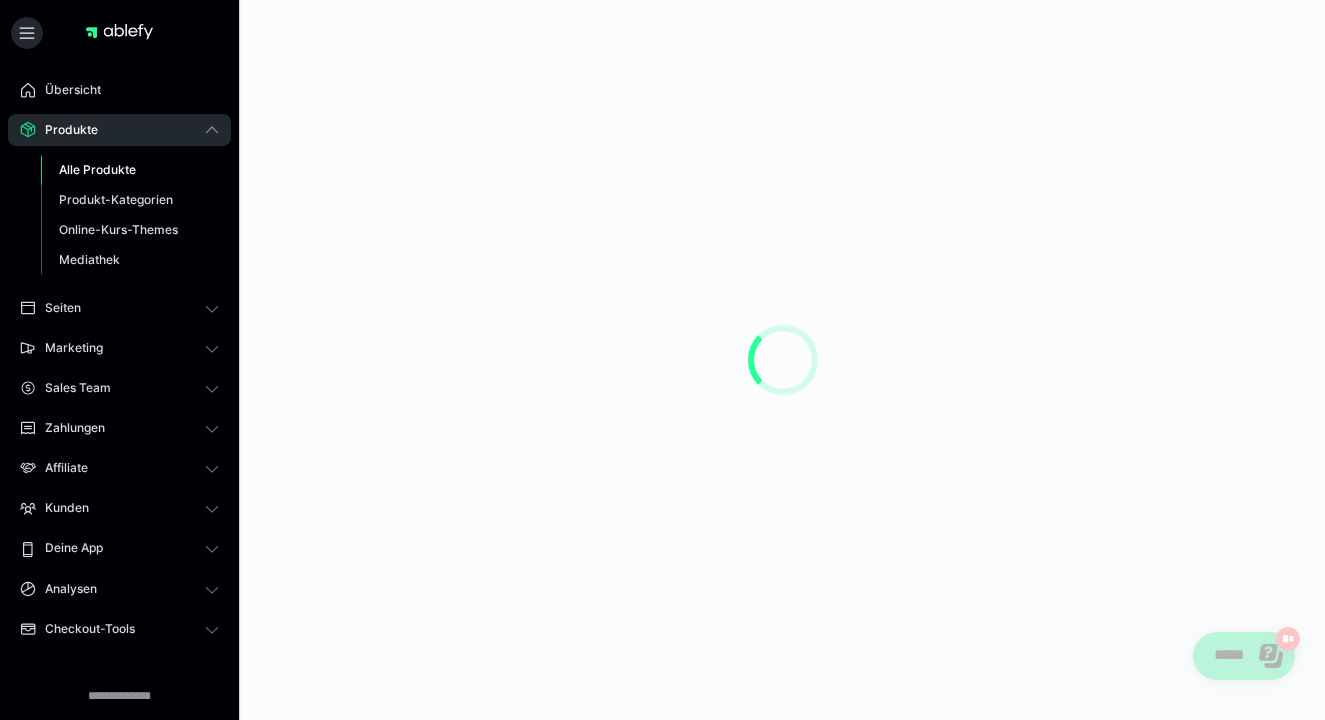 scroll, scrollTop: 0, scrollLeft: 0, axis: both 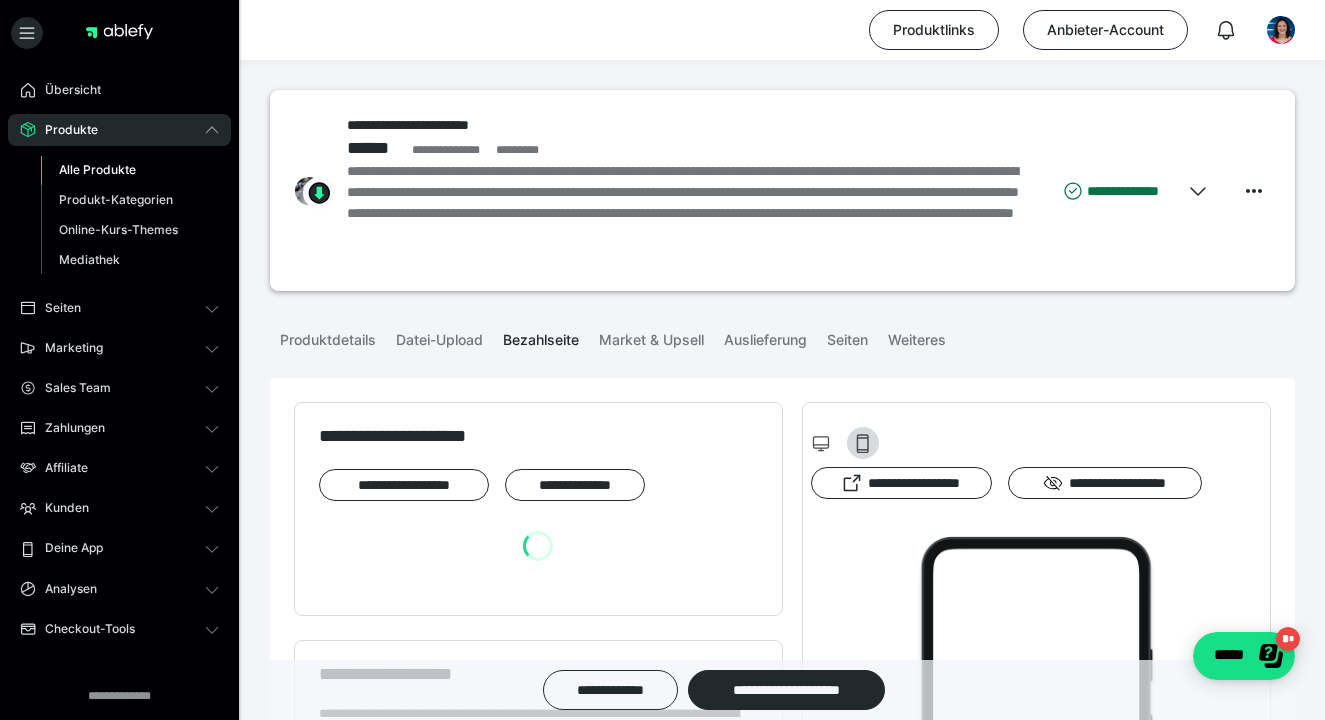 click on "**********" at bounding box center (782, 2319) 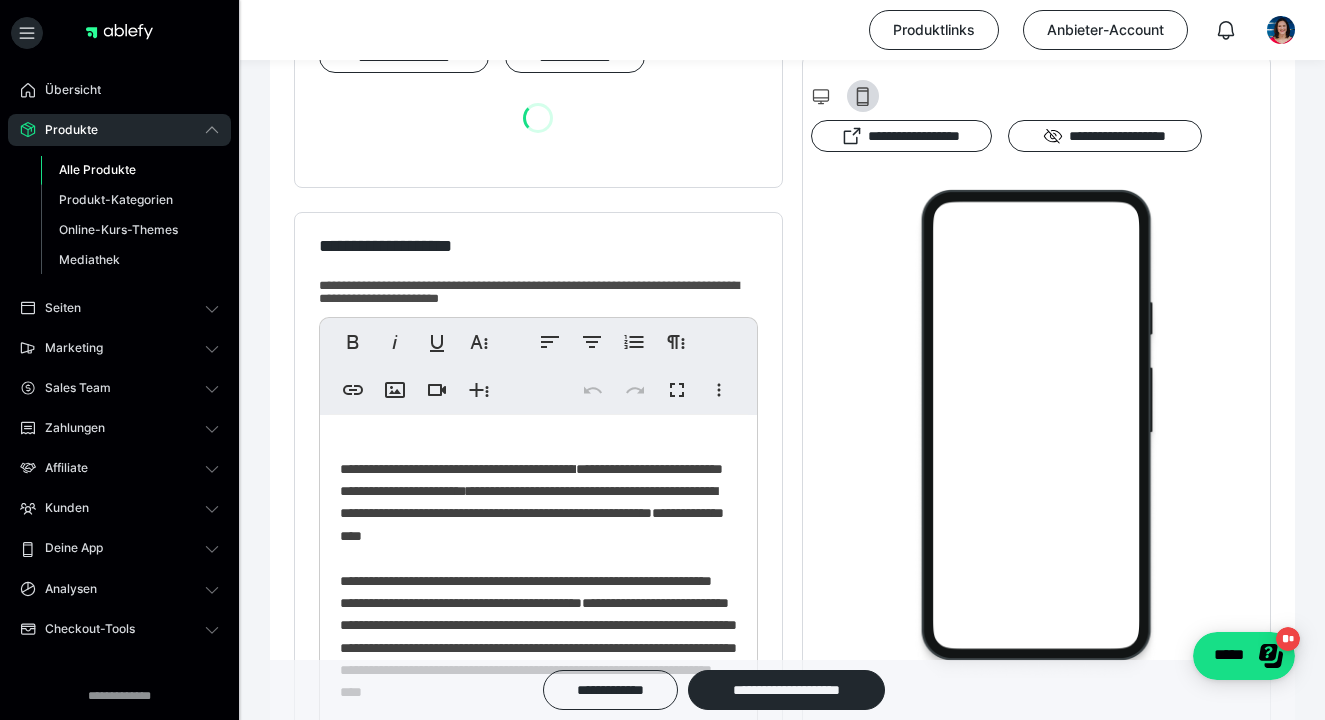 scroll, scrollTop: 462, scrollLeft: 0, axis: vertical 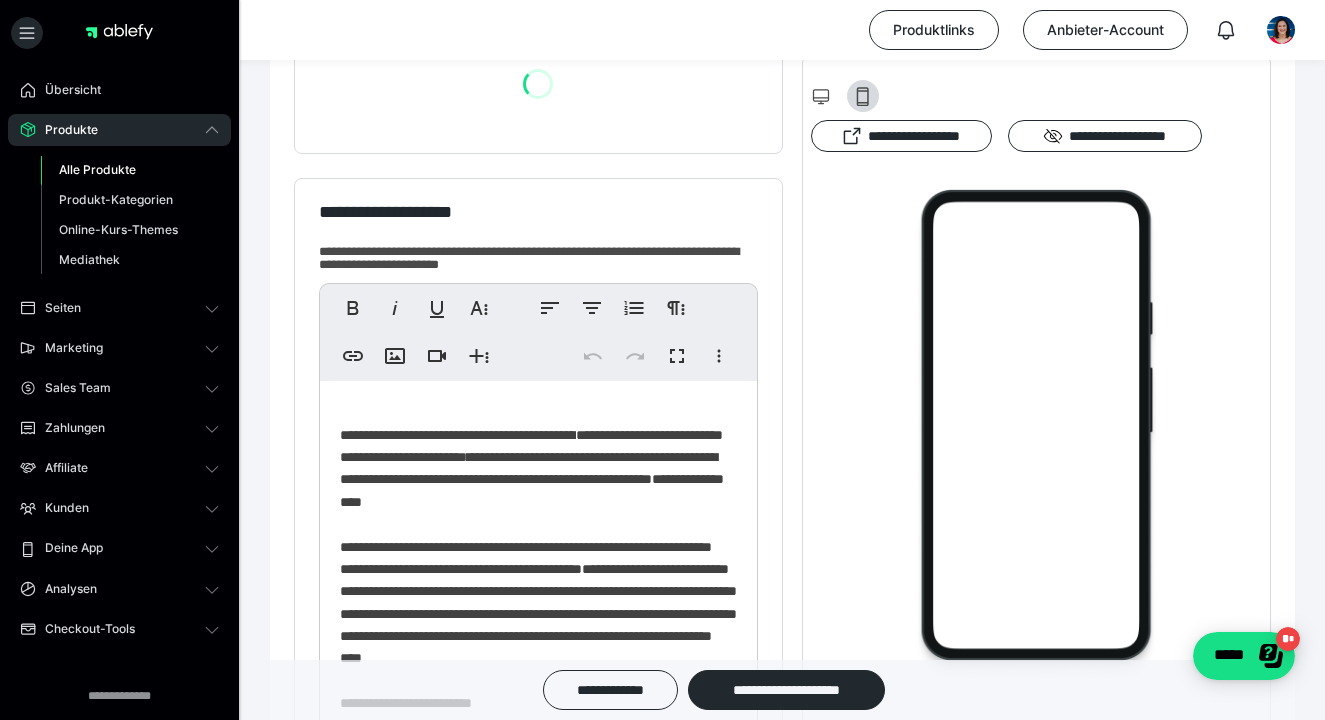 click on "**********" at bounding box center [782, 1857] 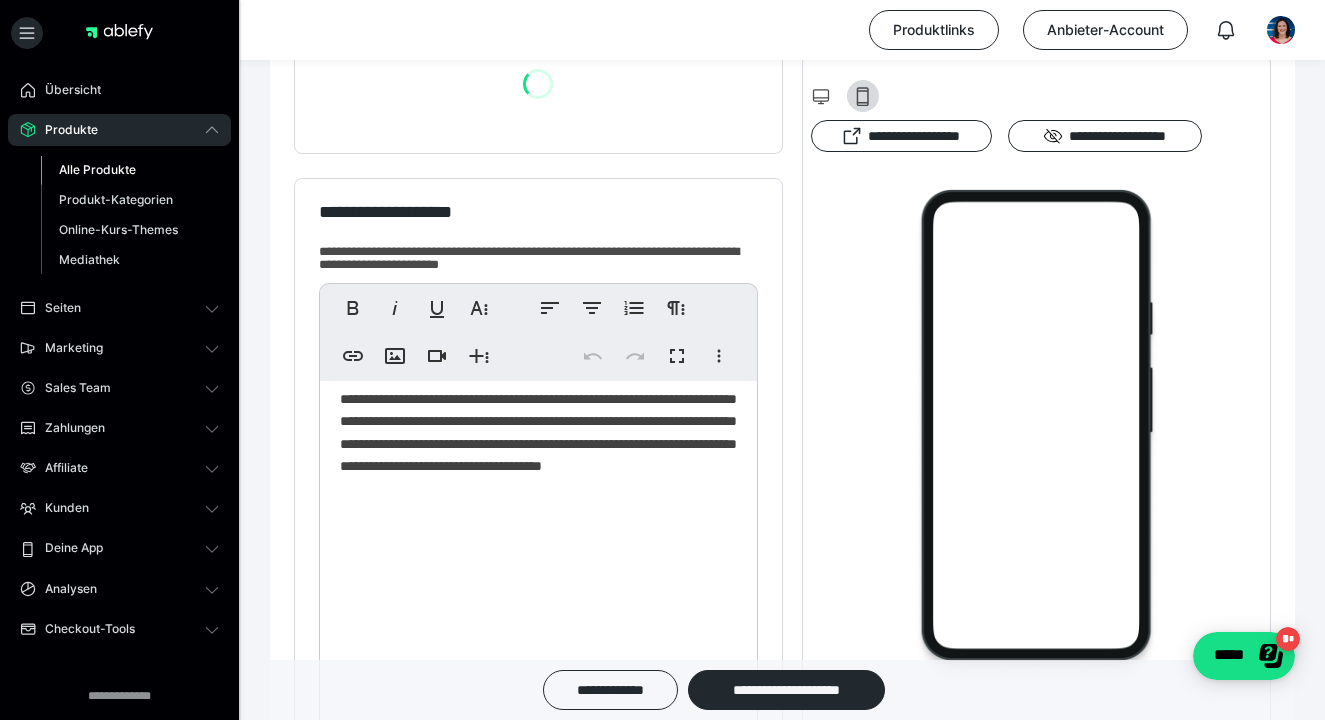 scroll, scrollTop: 1903, scrollLeft: 0, axis: vertical 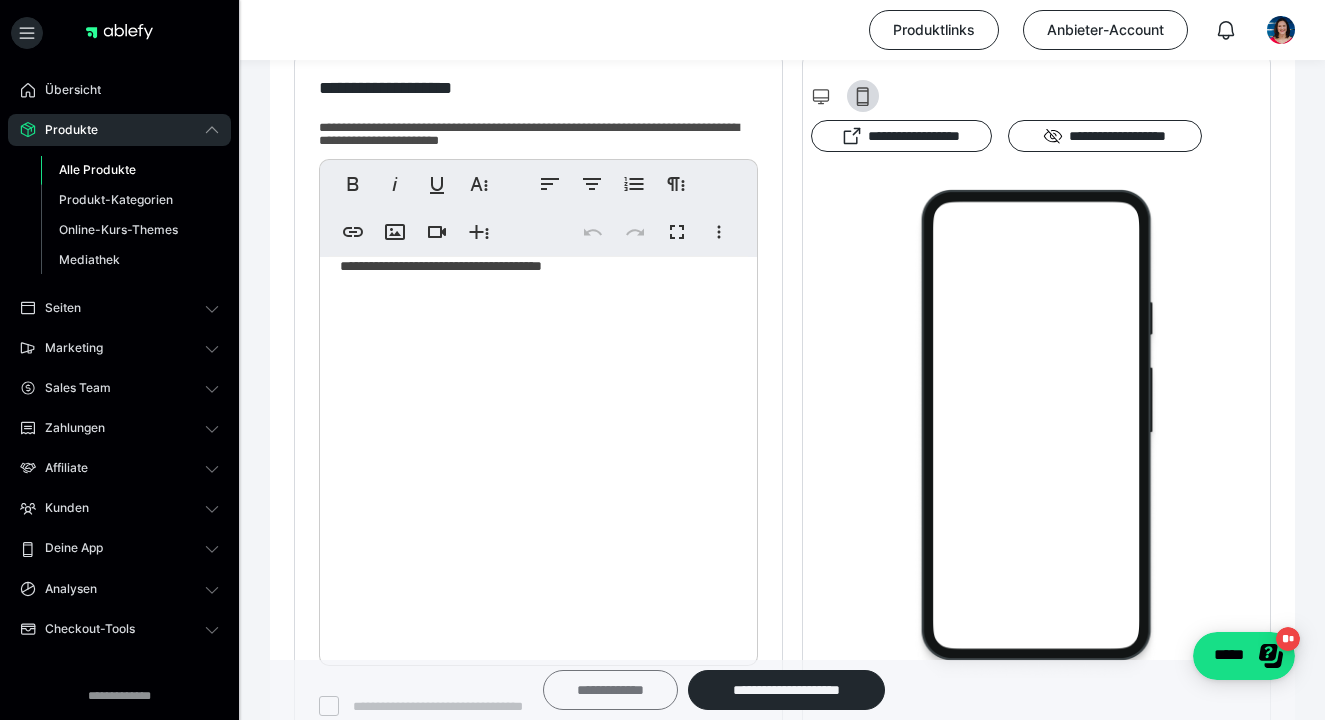click on "**********" at bounding box center (610, 690) 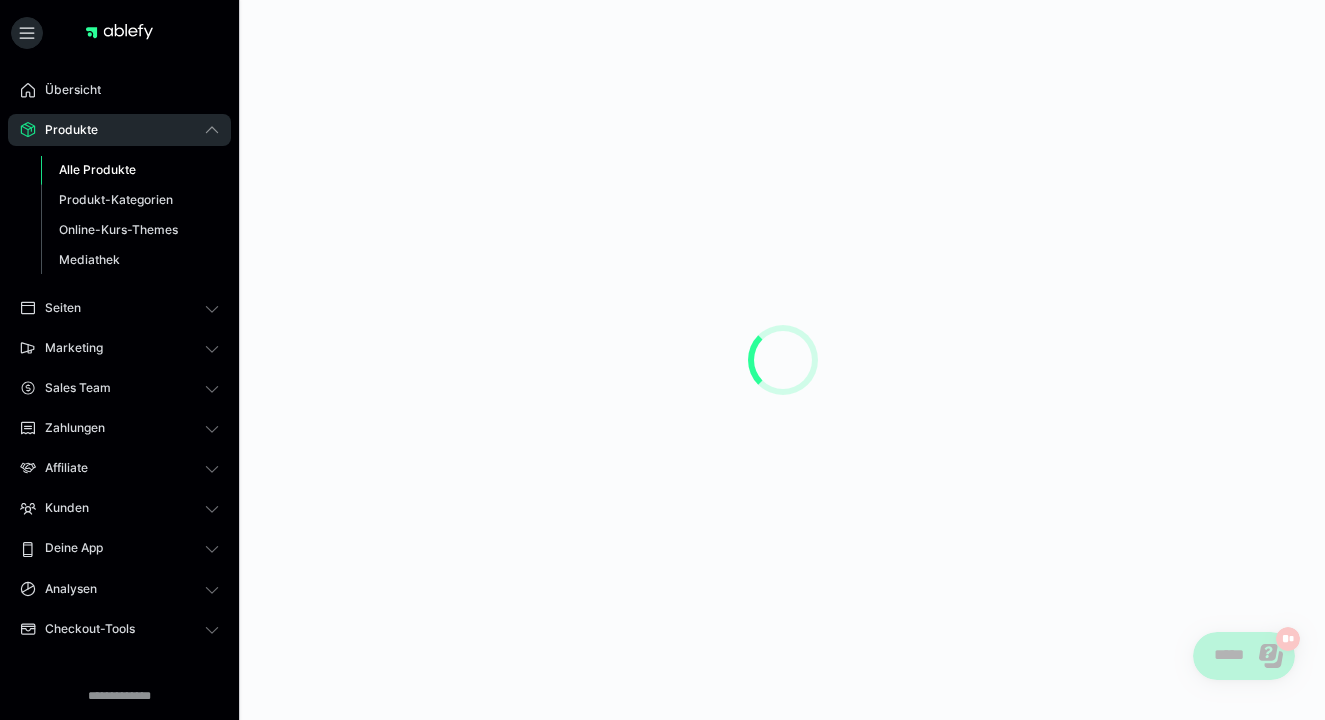 scroll, scrollTop: 0, scrollLeft: 0, axis: both 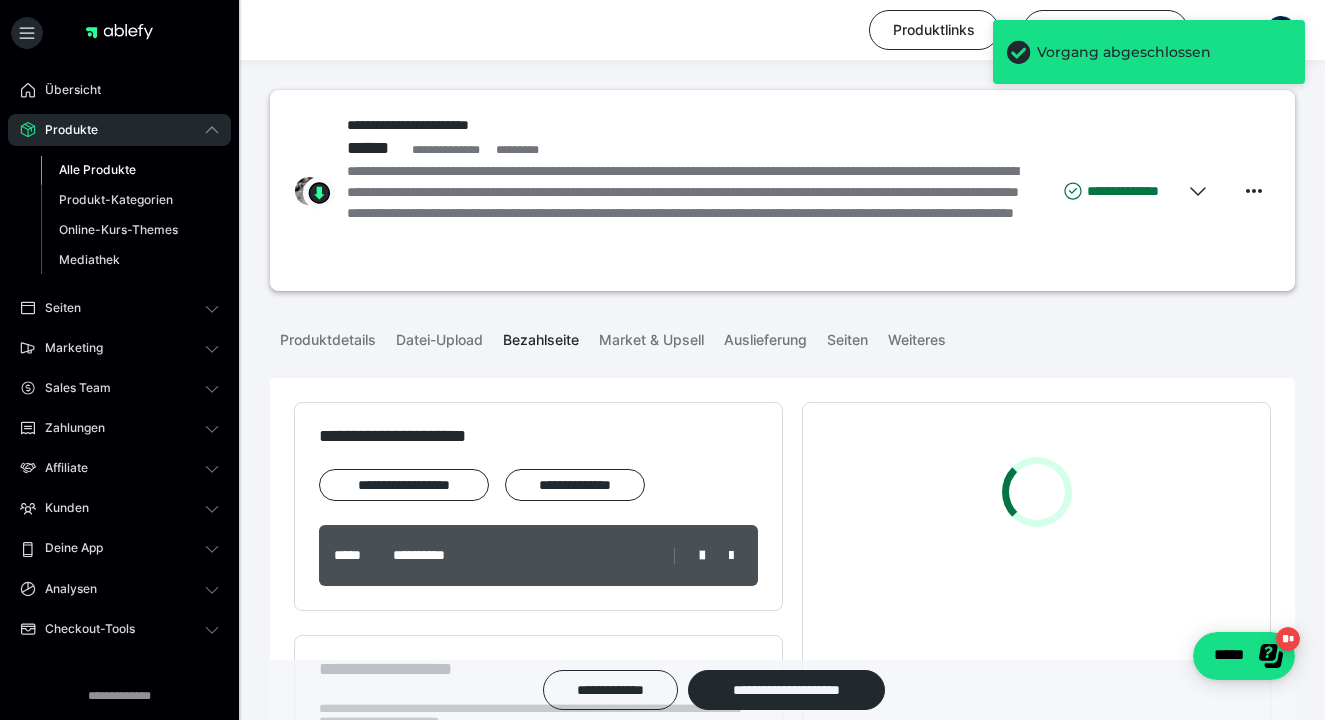 click on "**********" at bounding box center (782, 2565) 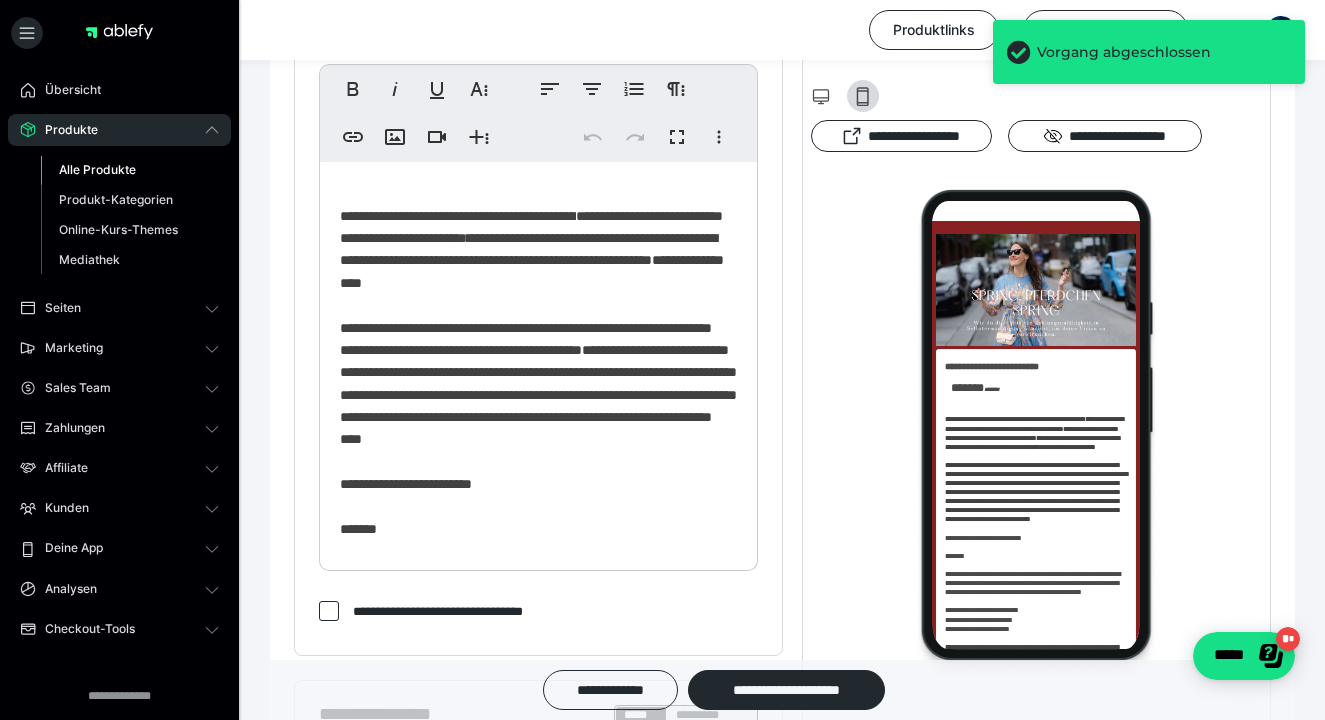 scroll, scrollTop: 681, scrollLeft: 0, axis: vertical 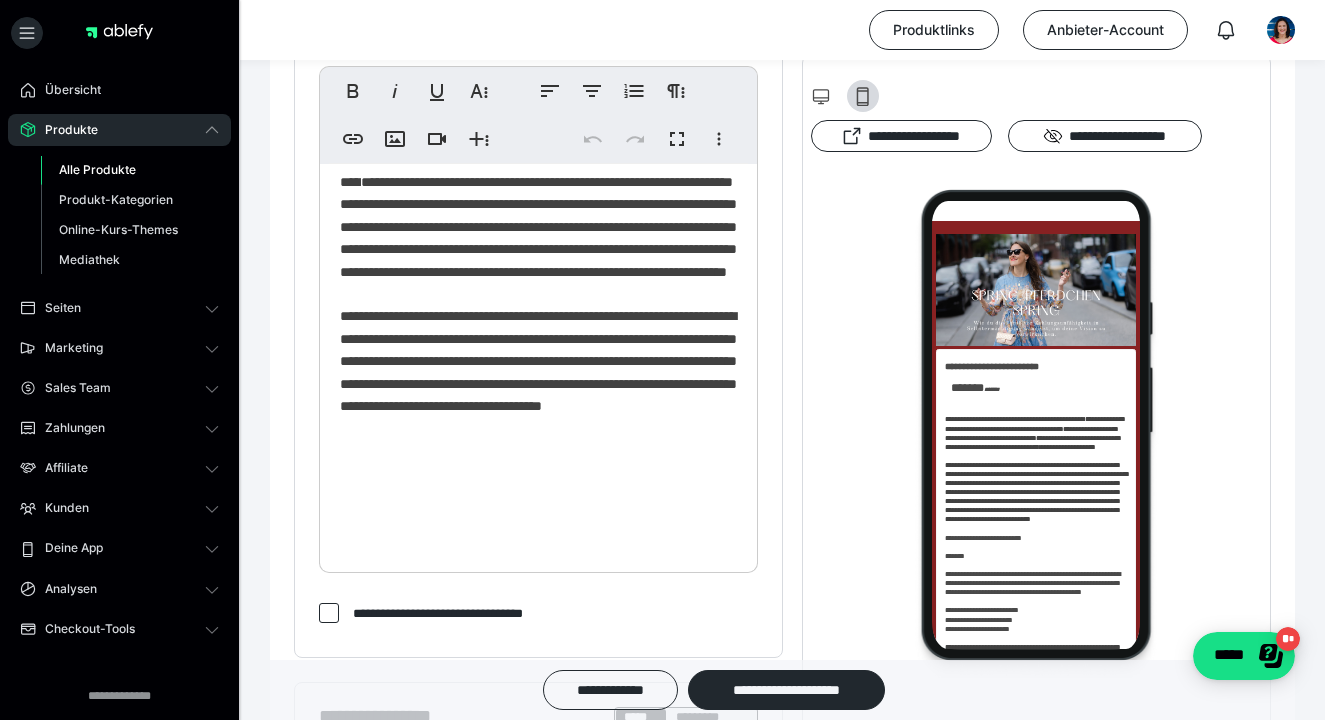 click on "**********" at bounding box center [461, 93] 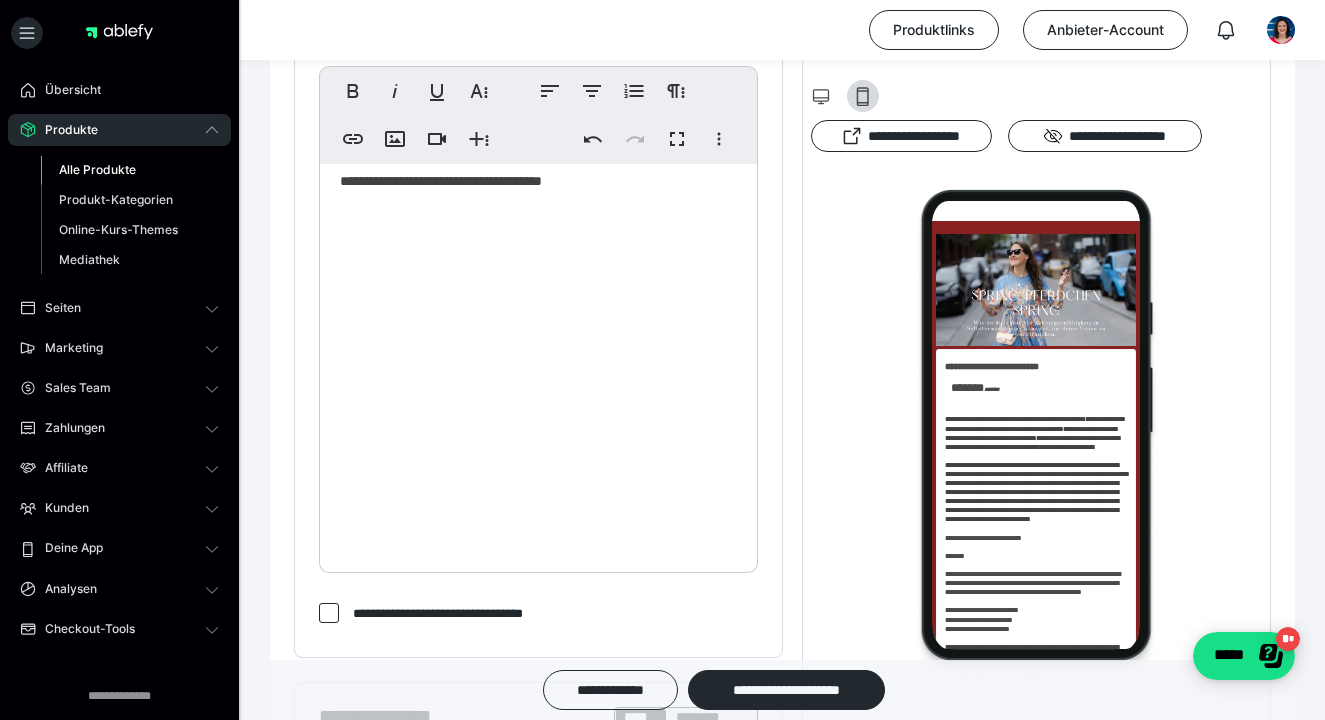 scroll, scrollTop: 1970, scrollLeft: 0, axis: vertical 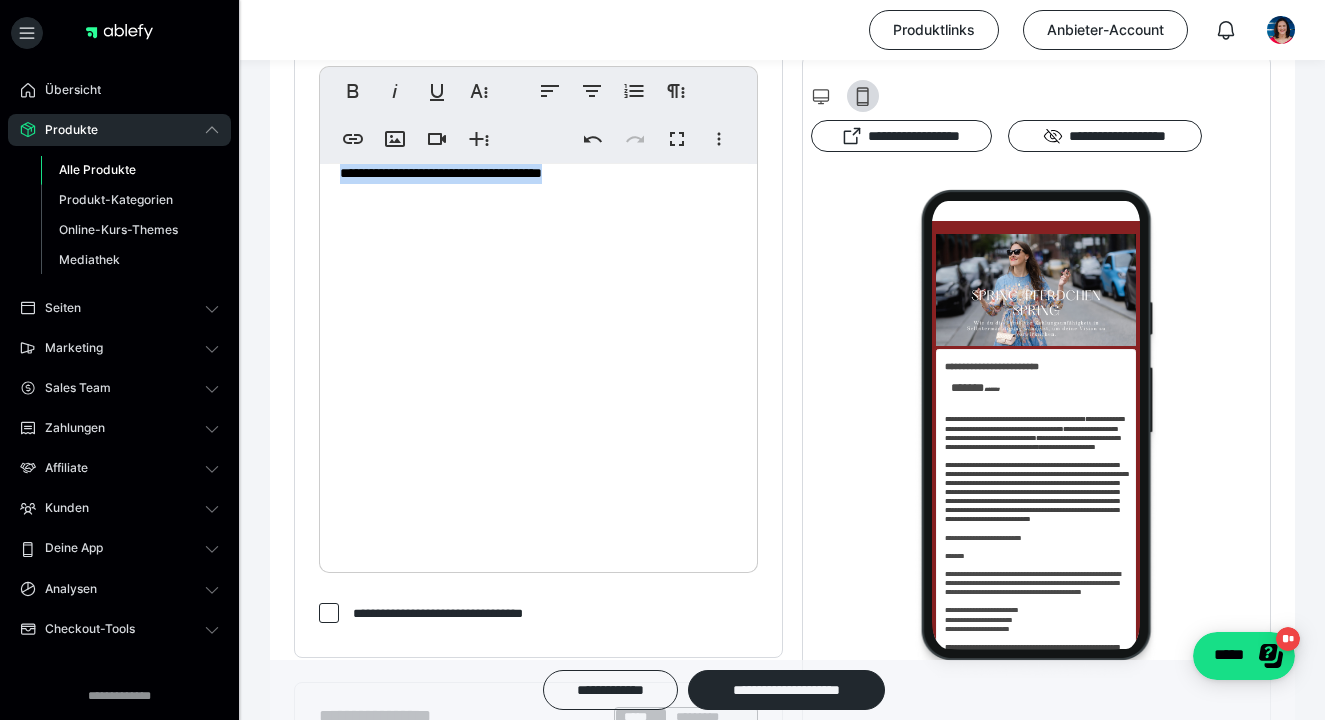 drag, startPoint x: 549, startPoint y: 487, endPoint x: 549, endPoint y: 527, distance: 40 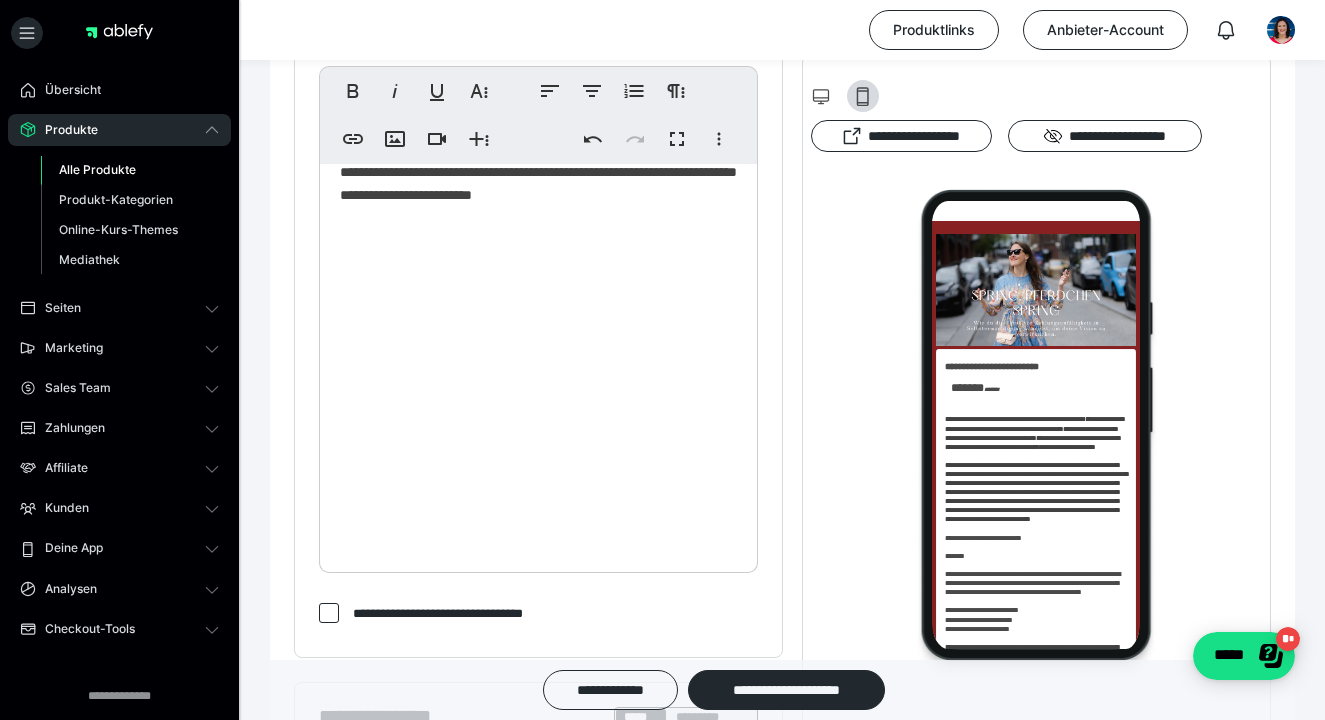 scroll, scrollTop: 719, scrollLeft: 0, axis: vertical 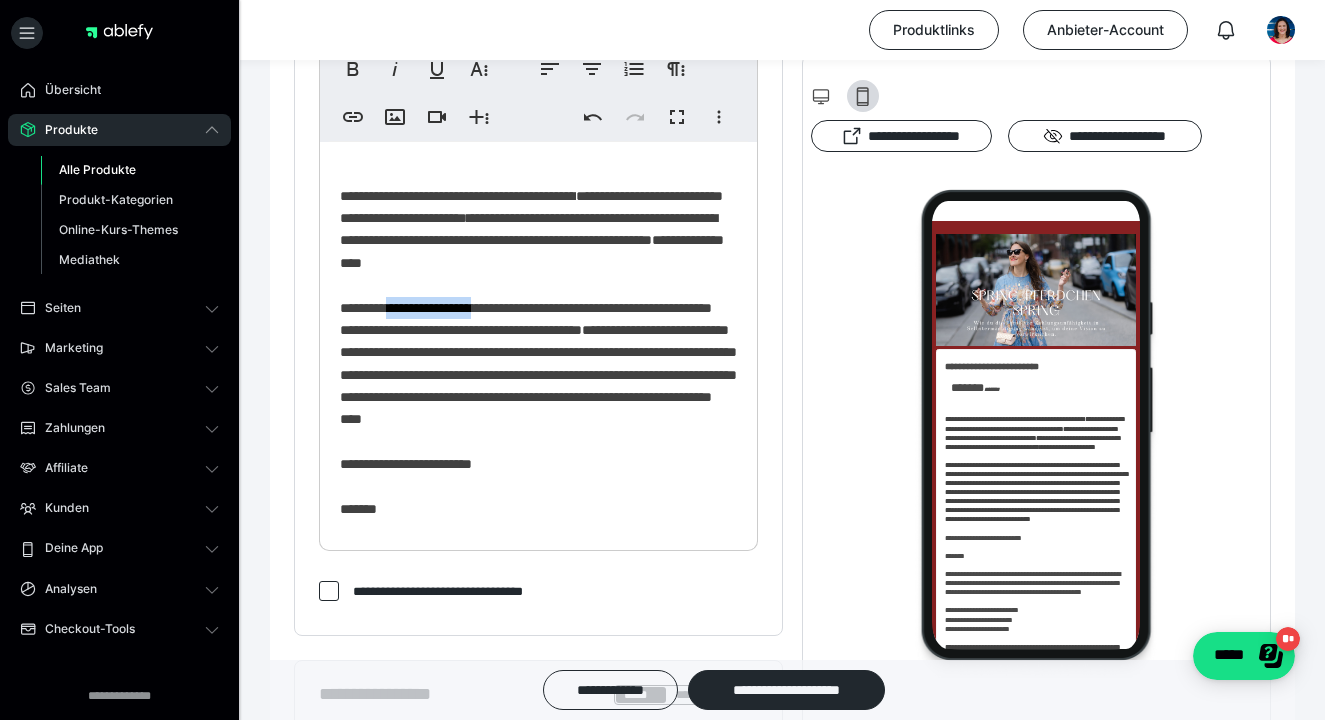 drag, startPoint x: 512, startPoint y: 306, endPoint x: 397, endPoint y: 307, distance: 115.00435 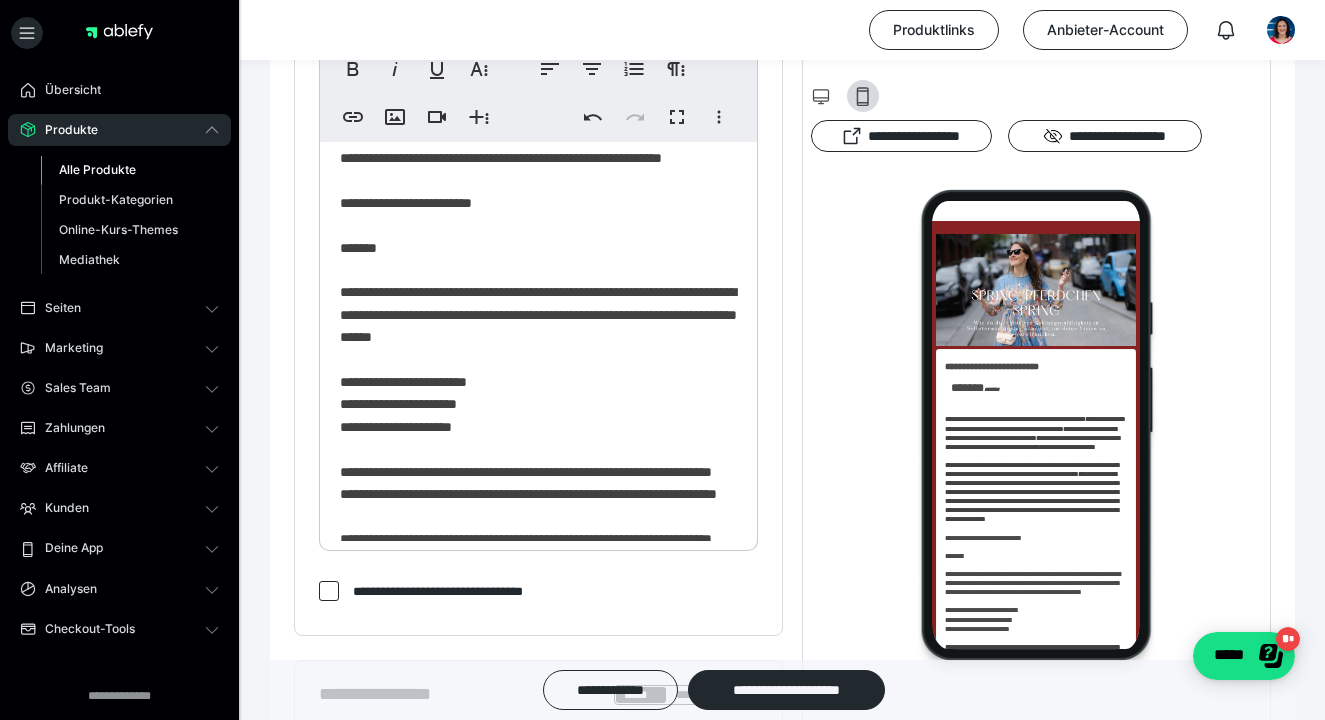 scroll, scrollTop: 242, scrollLeft: 0, axis: vertical 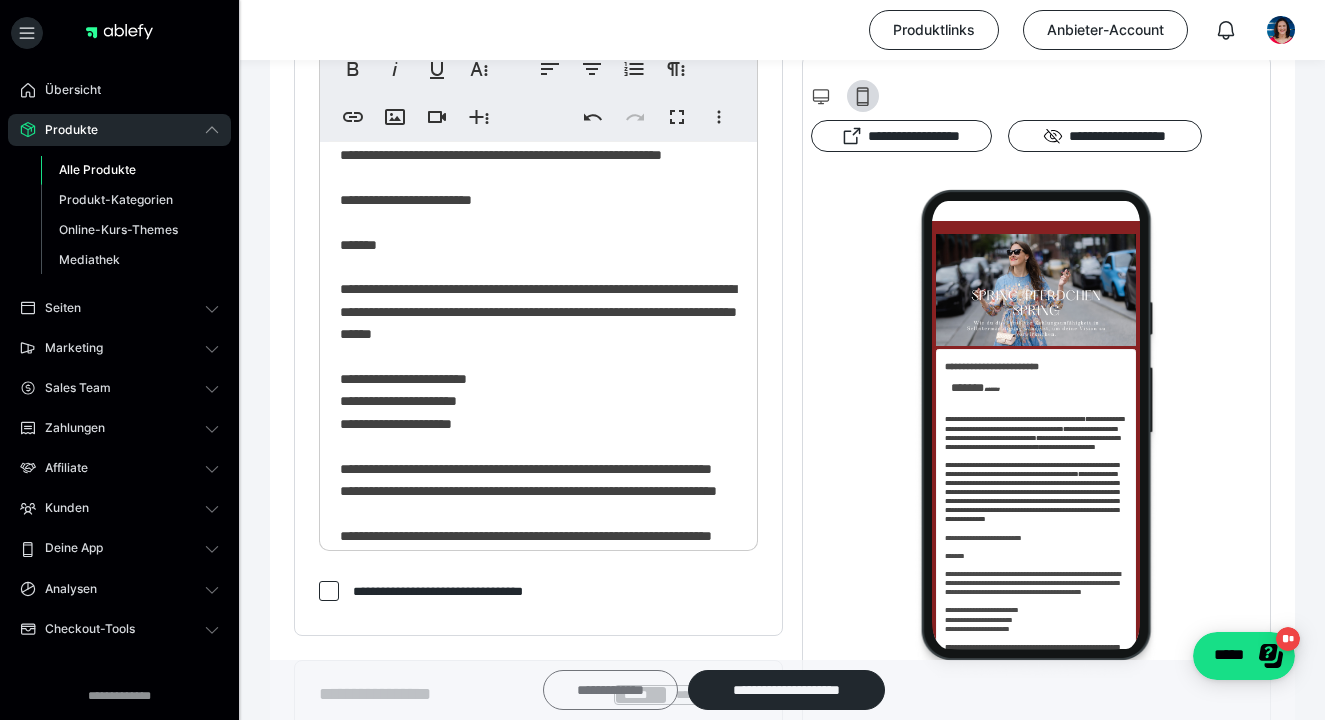 click on "**********" at bounding box center [610, 690] 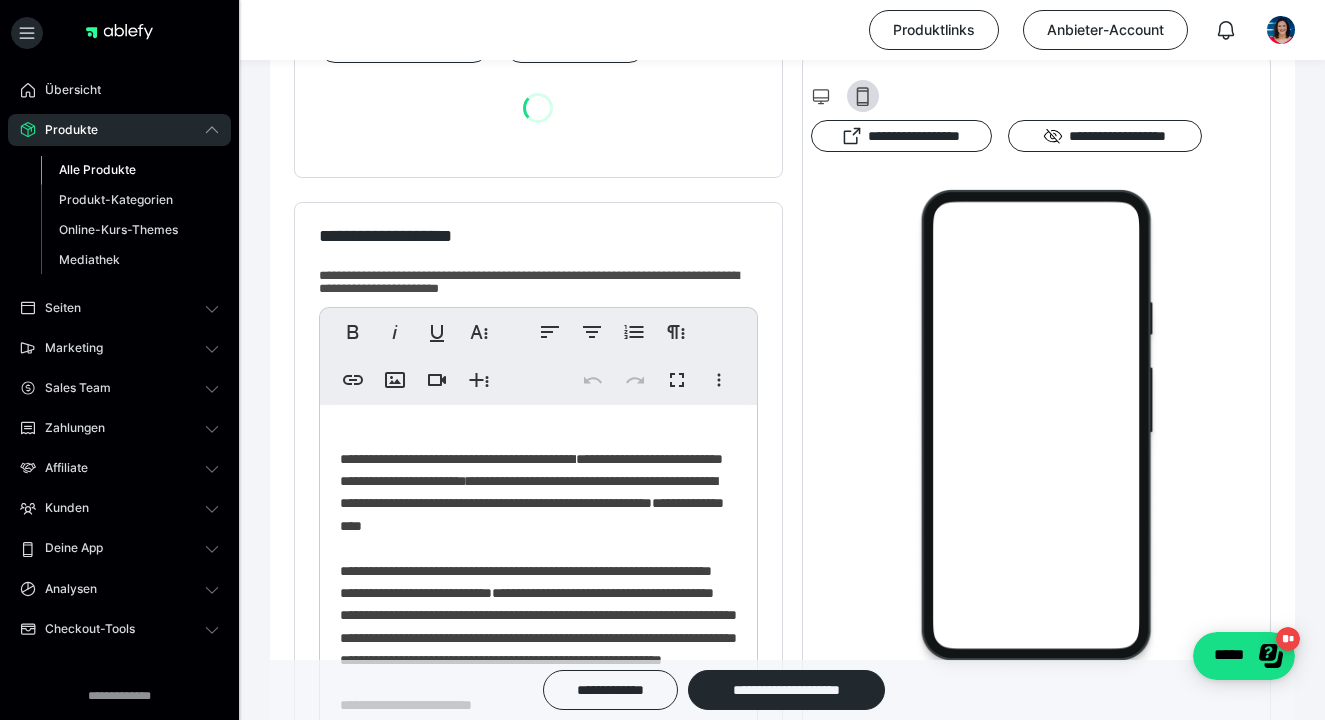 scroll, scrollTop: 766, scrollLeft: 0, axis: vertical 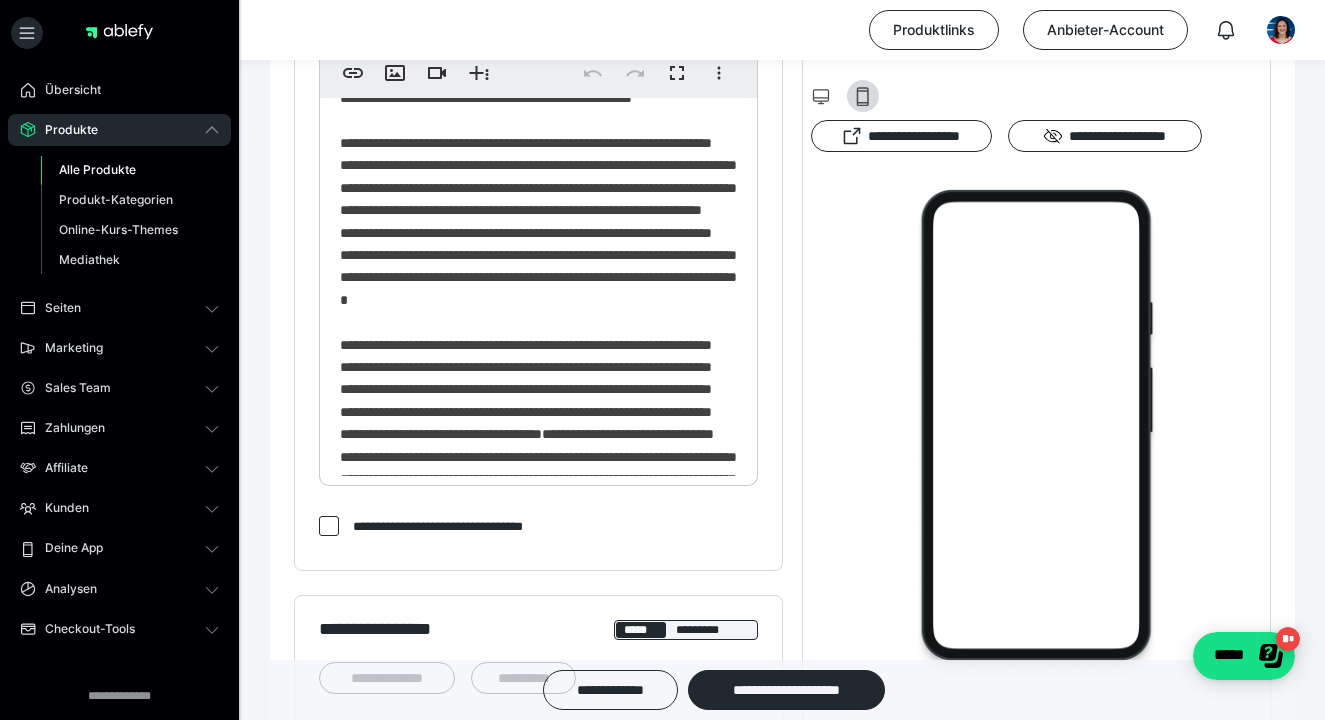 click on "**********" at bounding box center (538, 176) 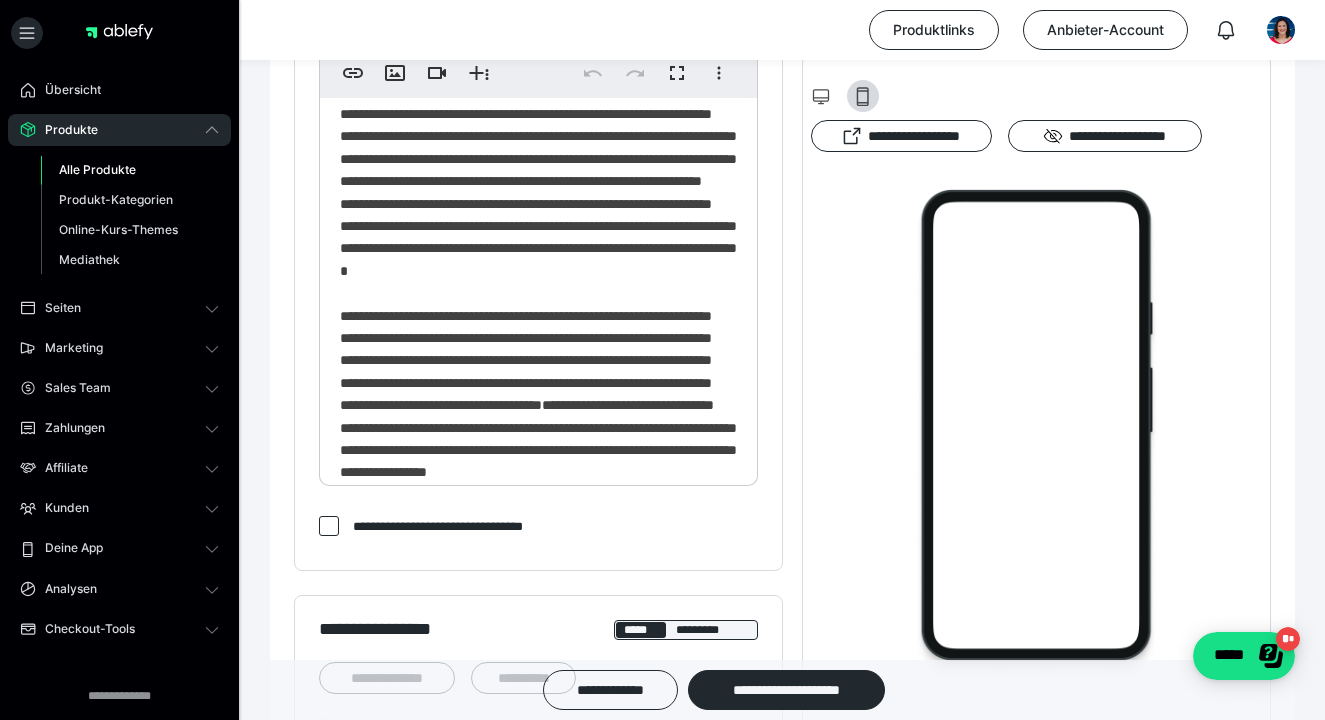 scroll, scrollTop: 738, scrollLeft: 0, axis: vertical 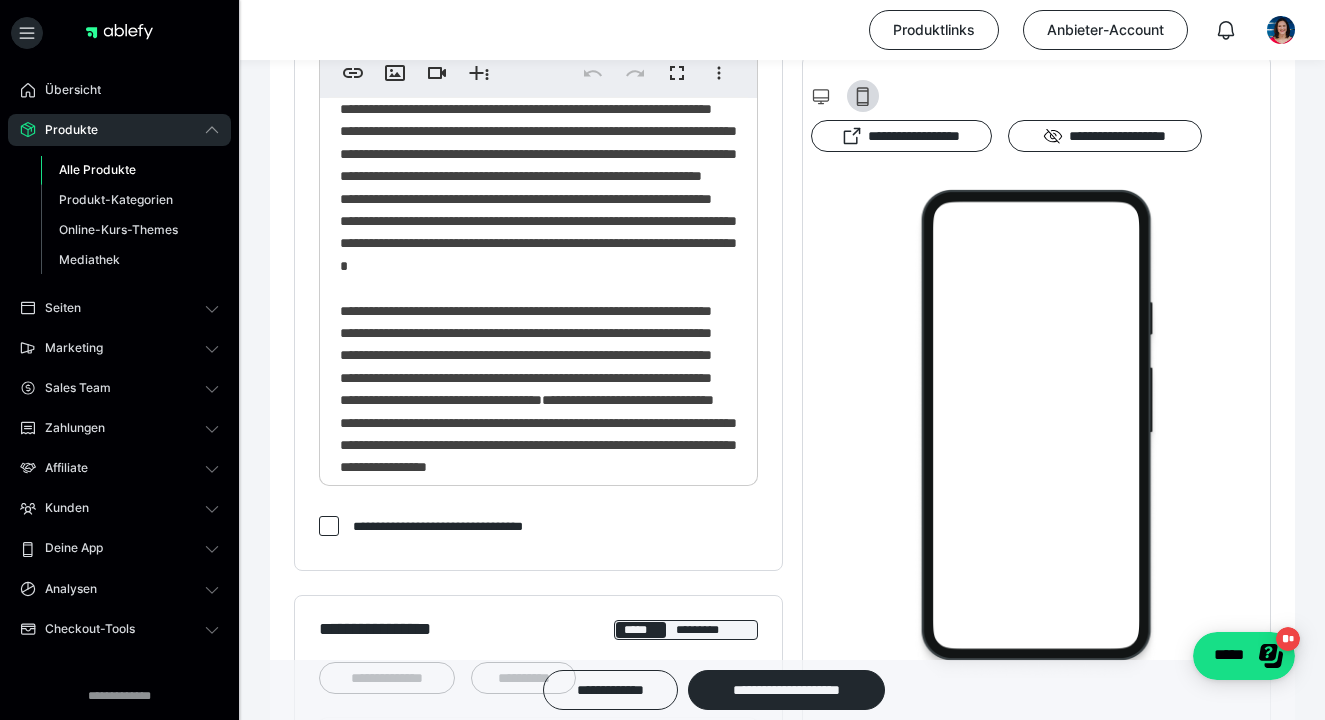 click on "**********" at bounding box center (538, 512) 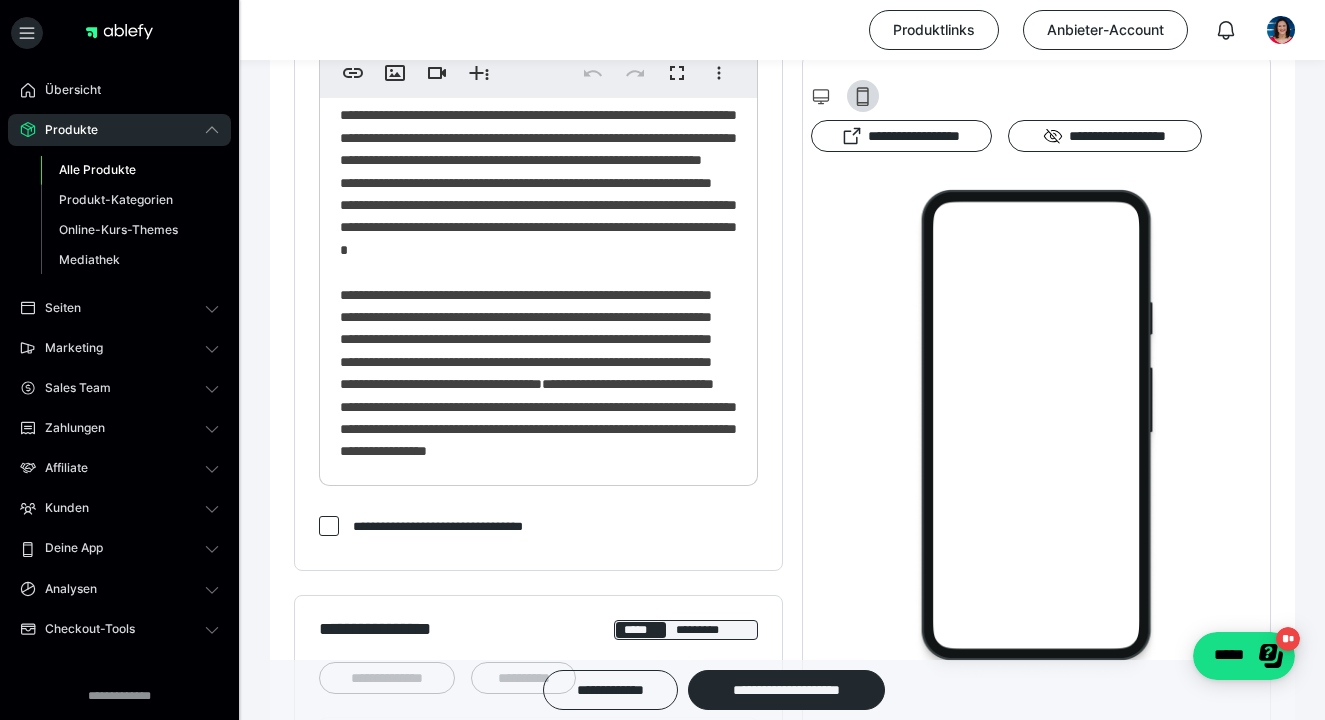 scroll, scrollTop: 765, scrollLeft: 0, axis: vertical 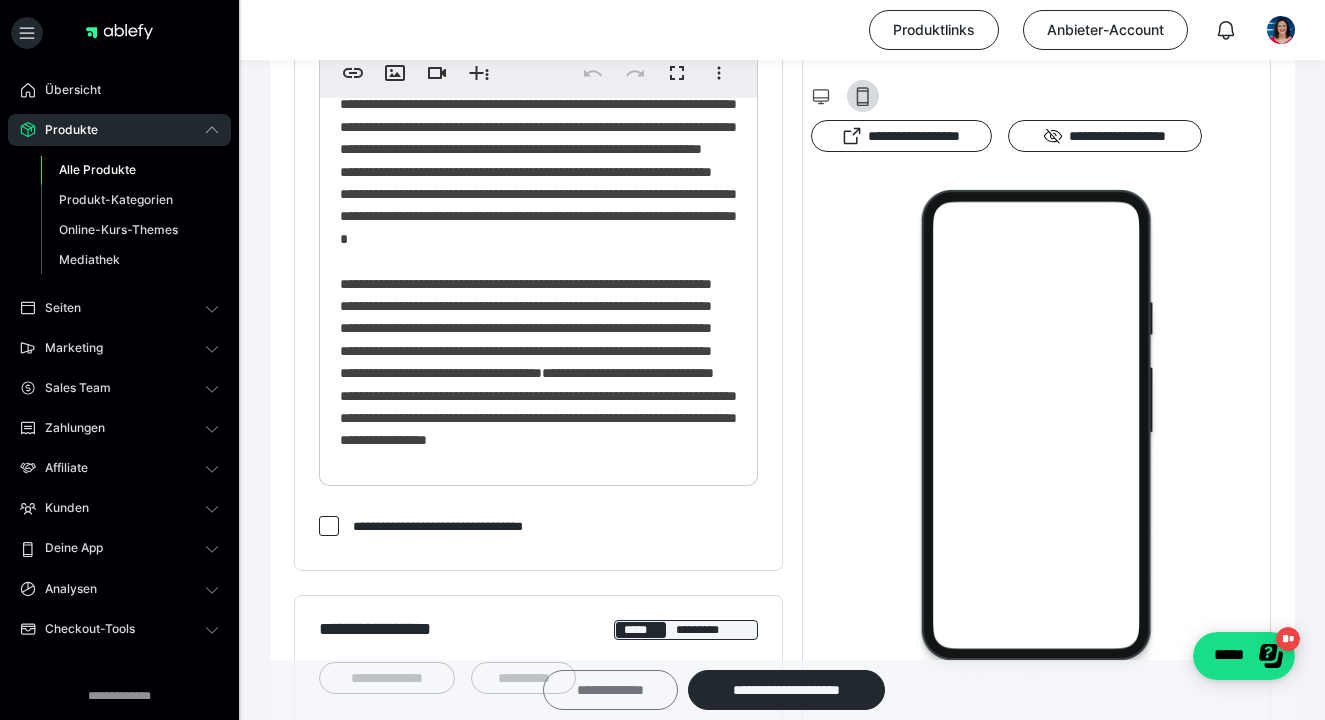 click on "**********" at bounding box center [610, 690] 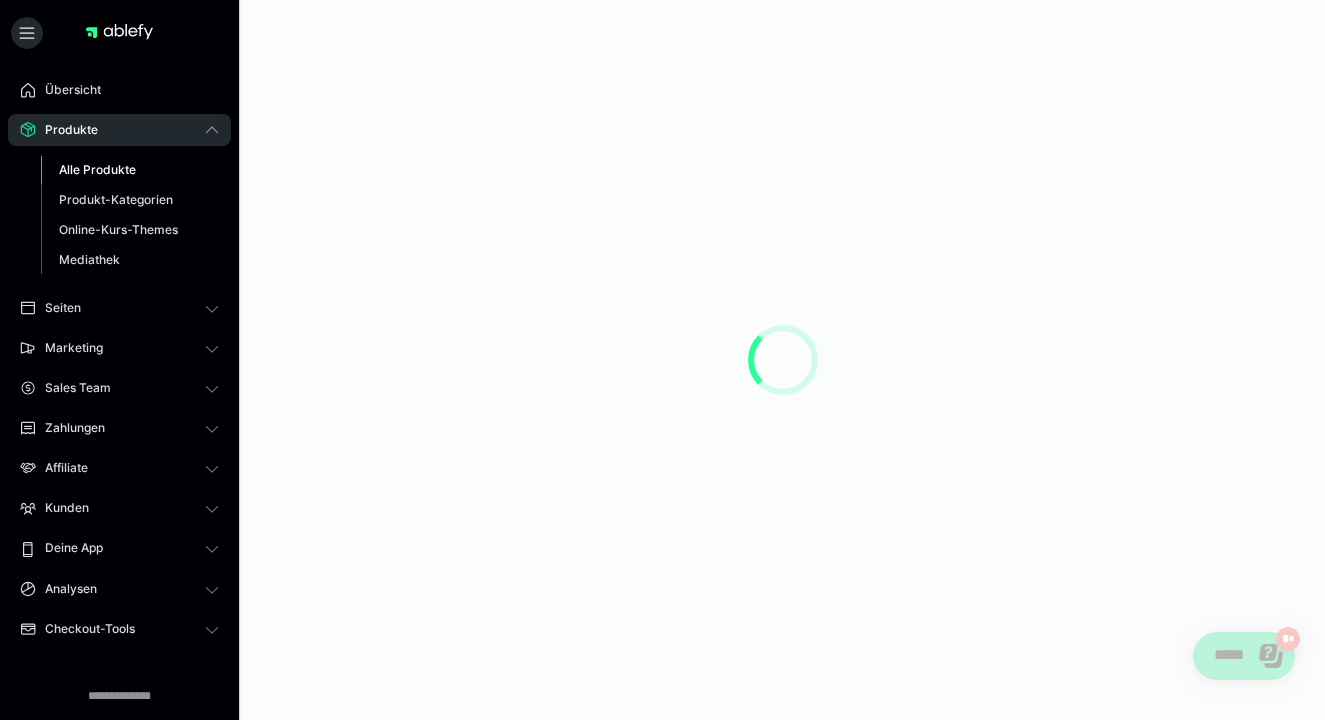 scroll, scrollTop: 0, scrollLeft: 0, axis: both 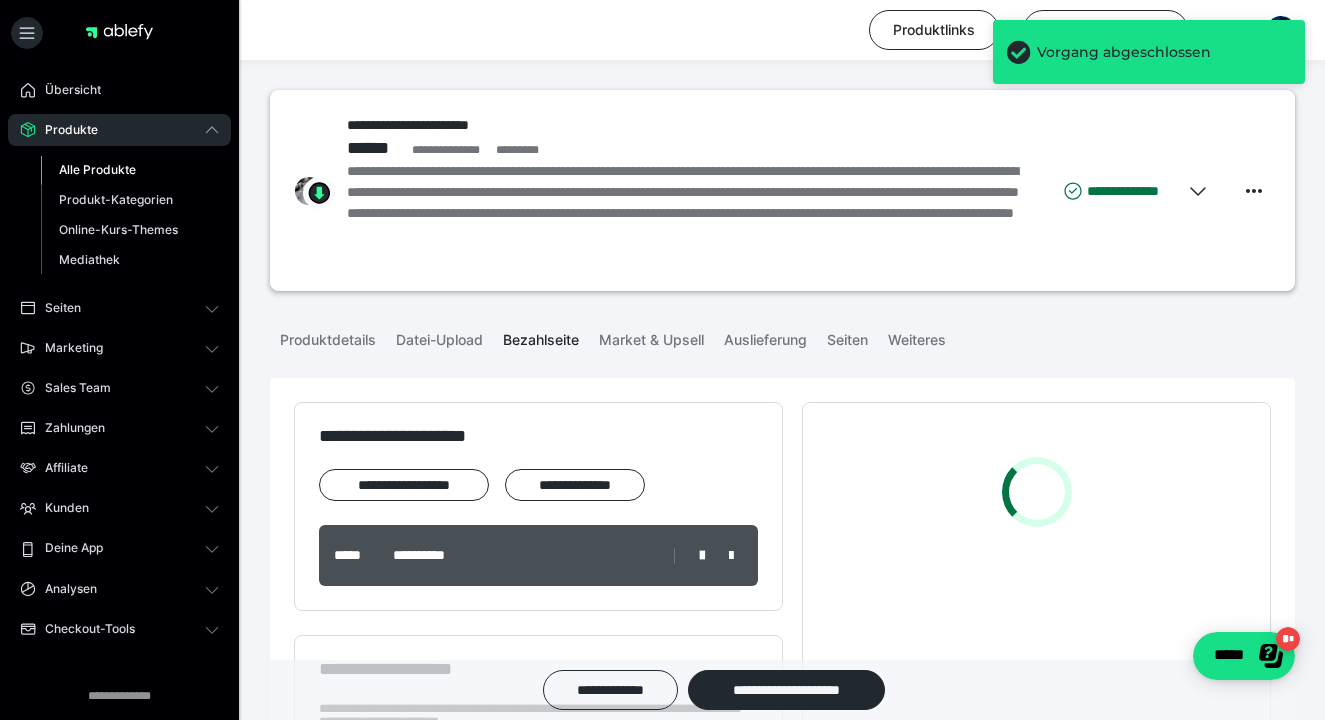 click on "**********" at bounding box center (782, 2565) 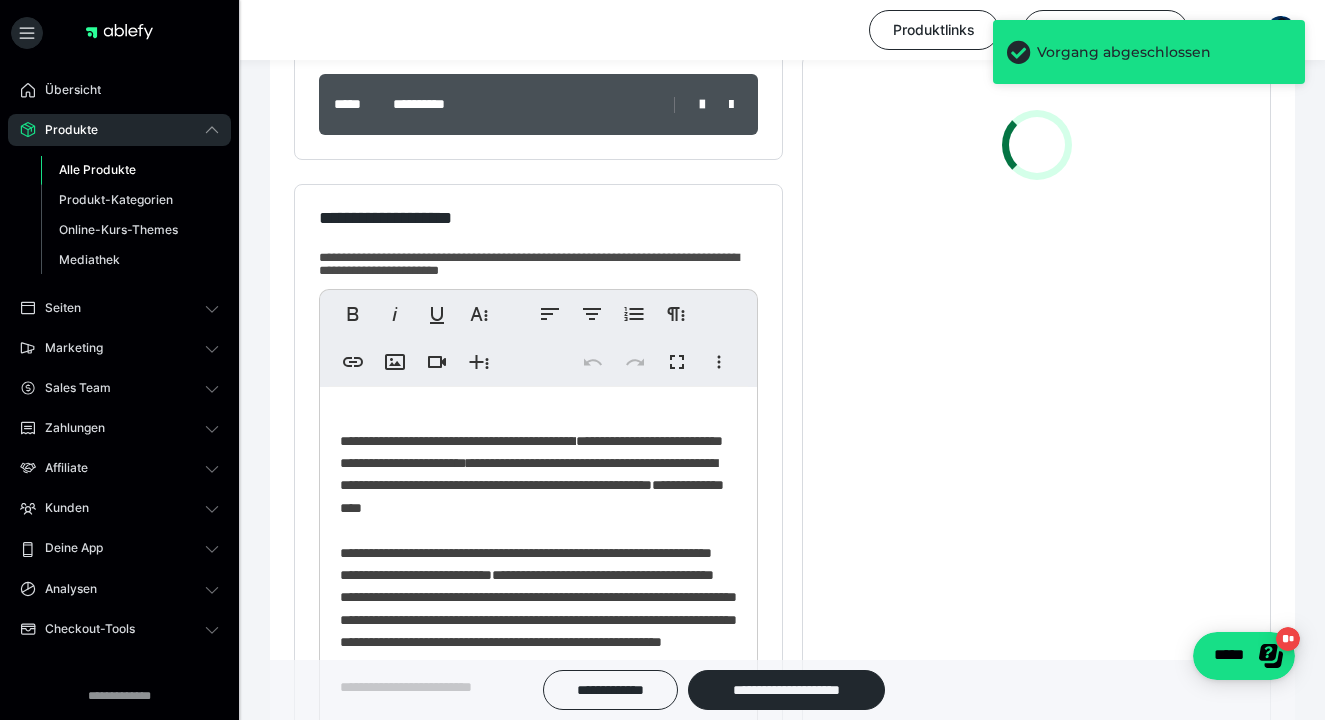 scroll, scrollTop: 644, scrollLeft: 0, axis: vertical 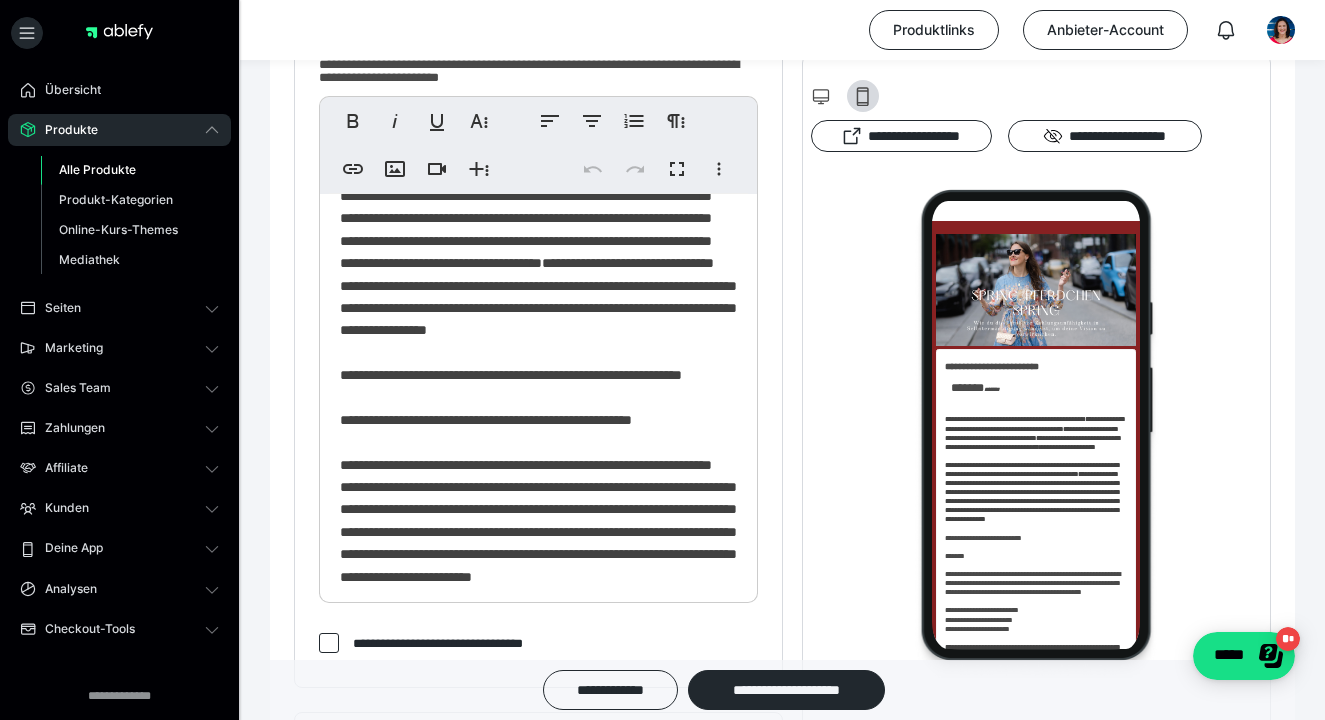 click on "**********" at bounding box center [782, 1921] 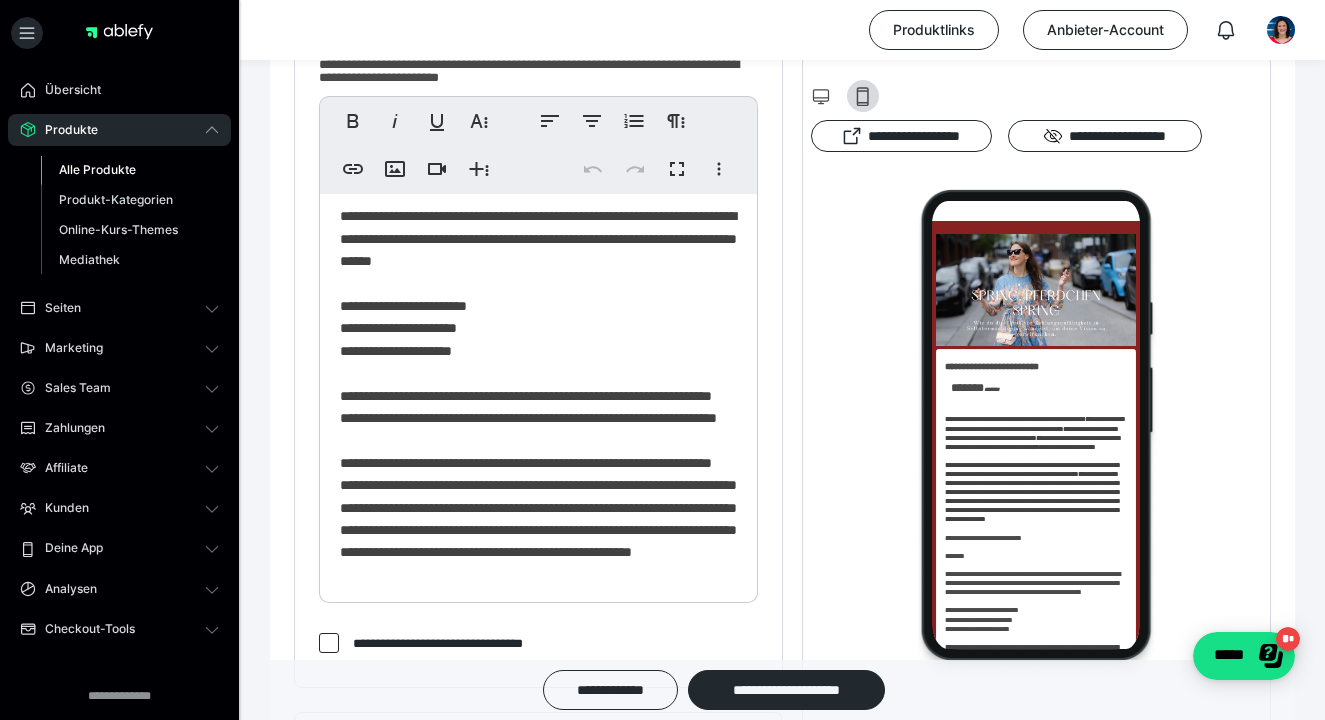 scroll, scrollTop: 0, scrollLeft: 0, axis: both 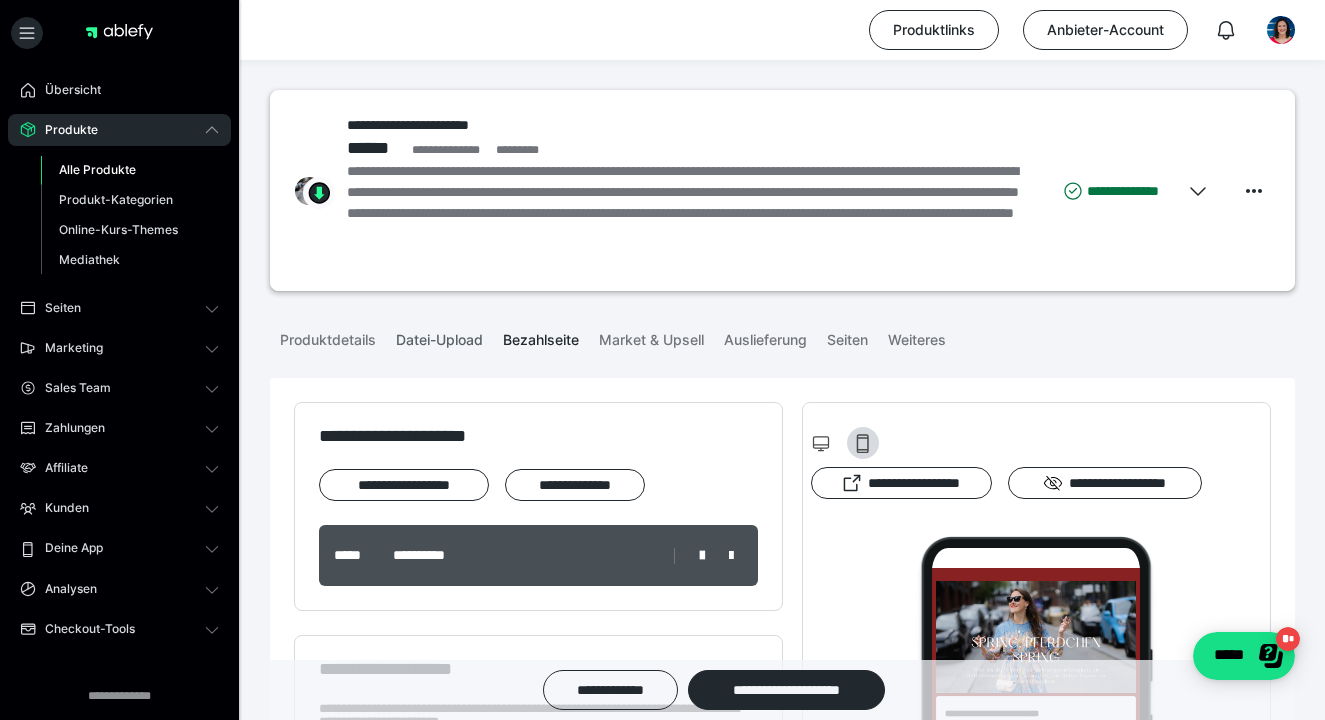 click on "Datei-Upload" at bounding box center (439, 336) 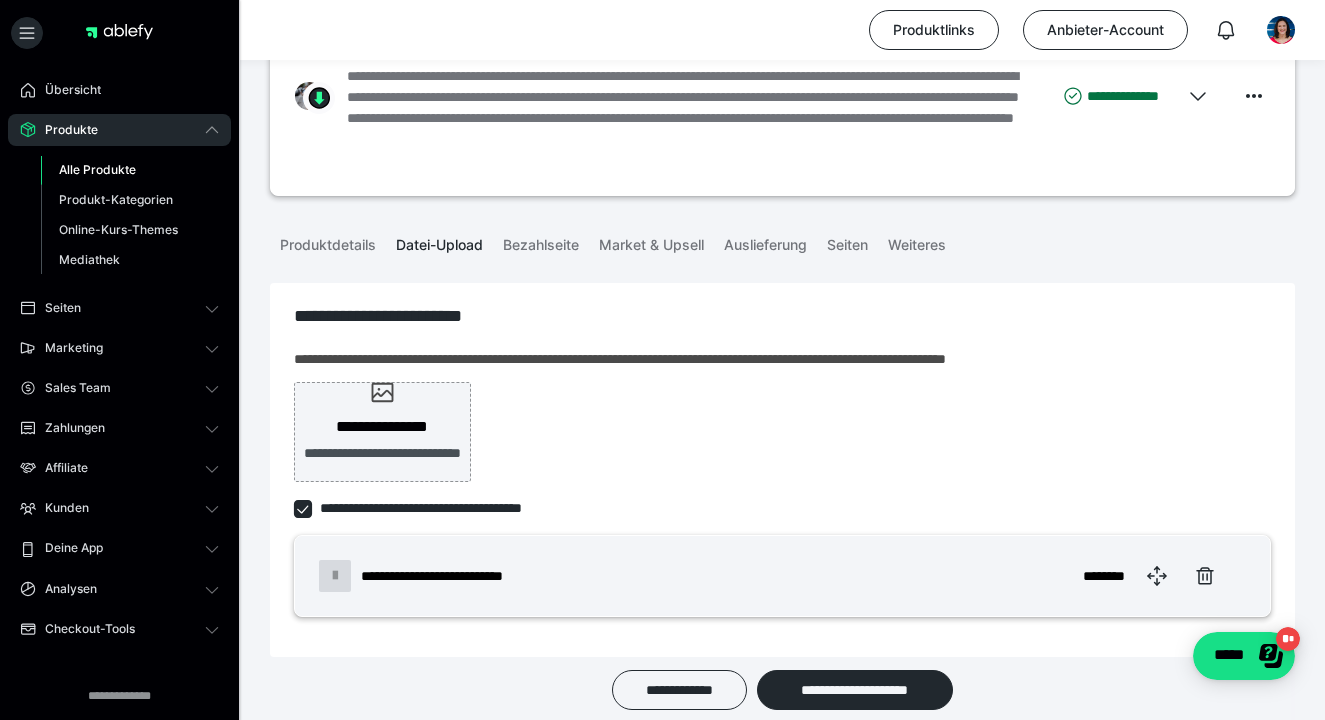 scroll, scrollTop: 217, scrollLeft: 0, axis: vertical 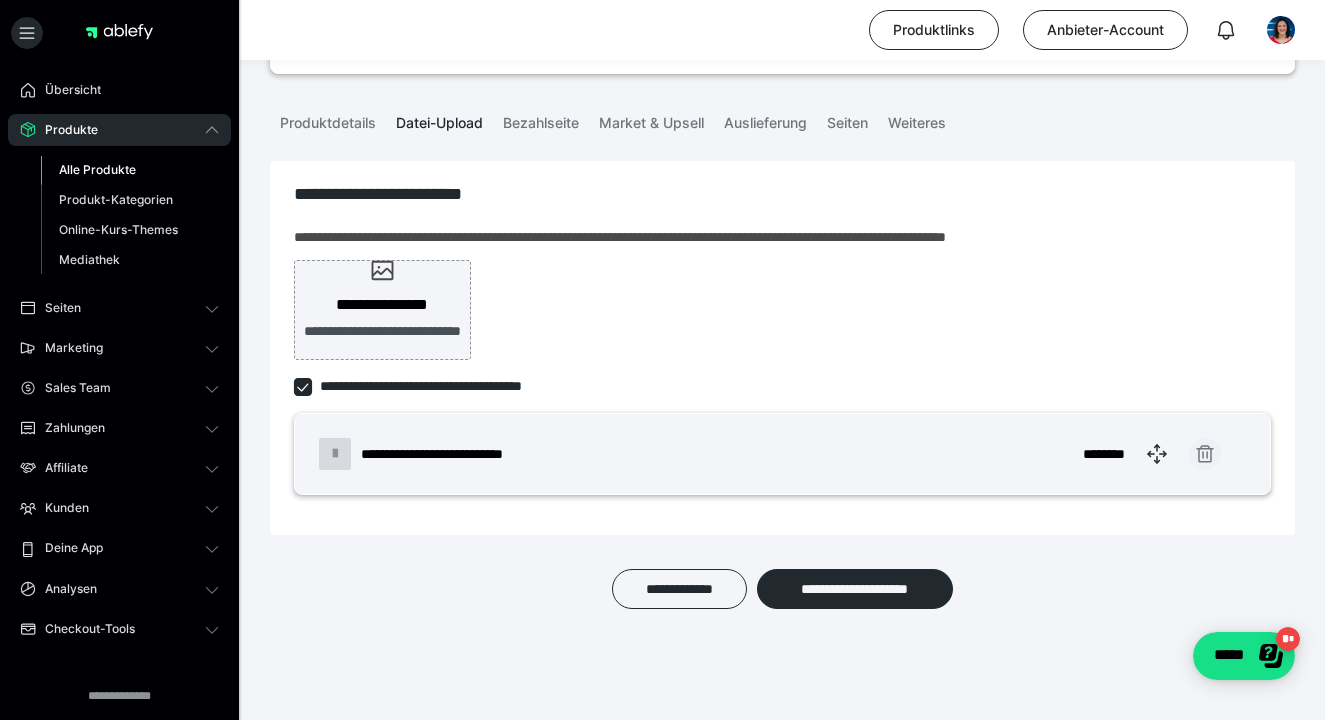 click 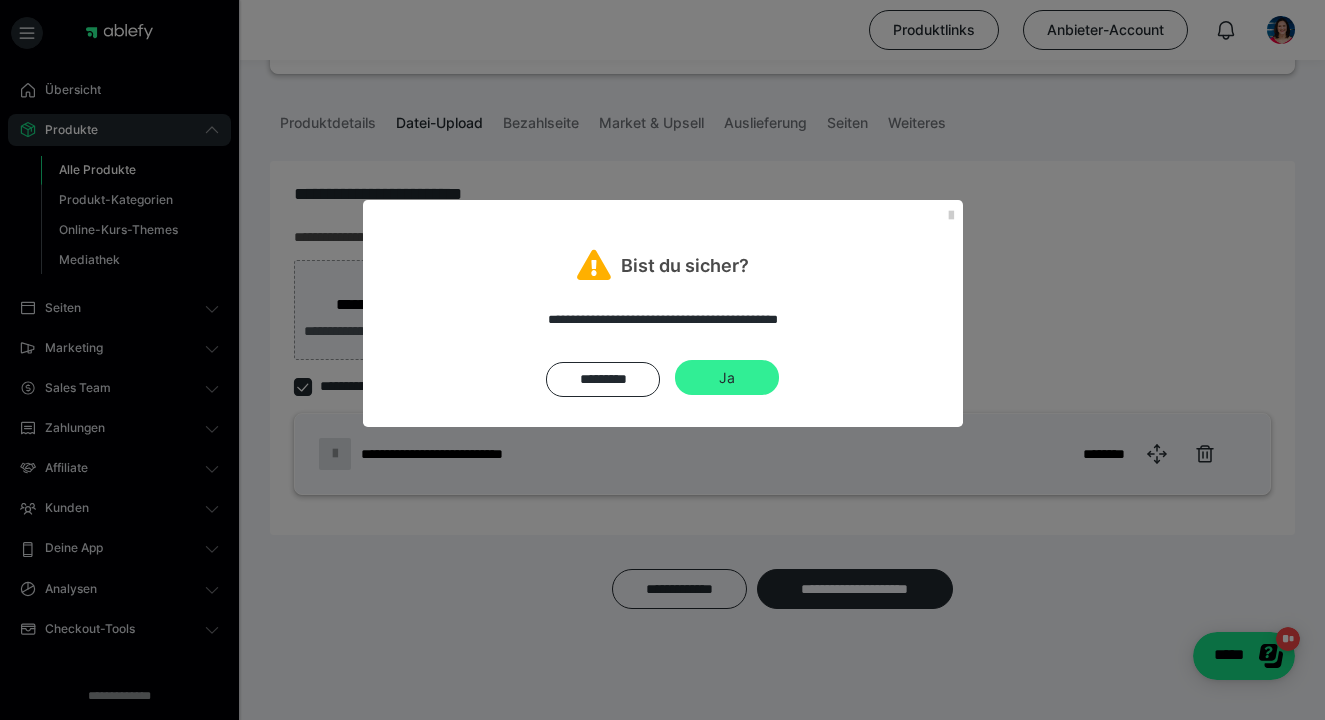 click on "Ja" at bounding box center (727, 378) 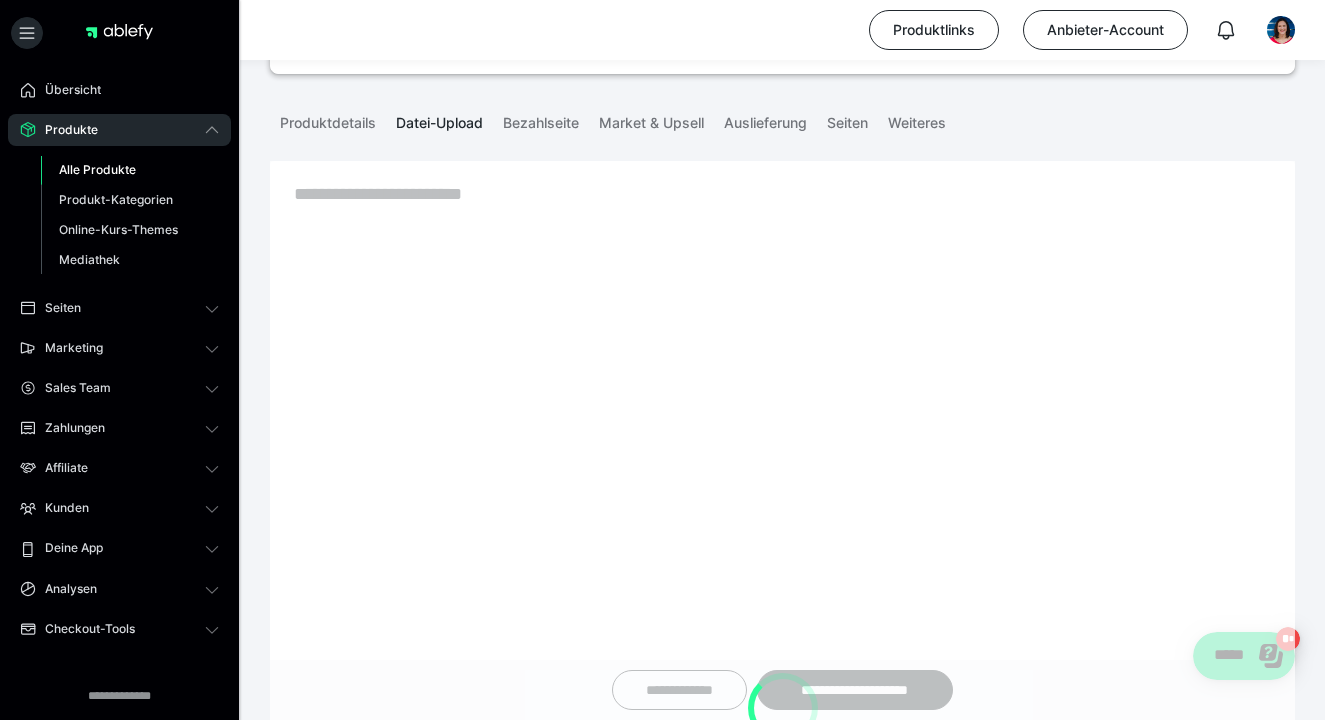 scroll, scrollTop: 118, scrollLeft: 0, axis: vertical 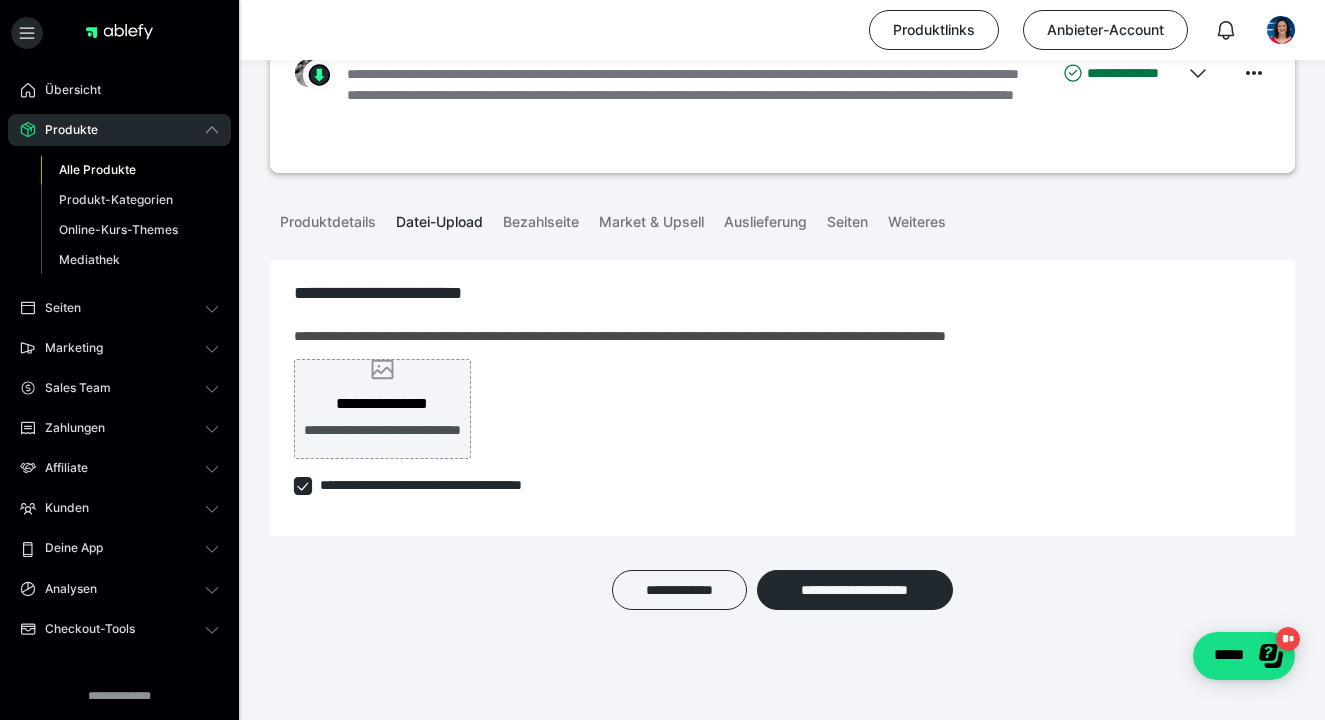 click on "**********" at bounding box center (382, 404) 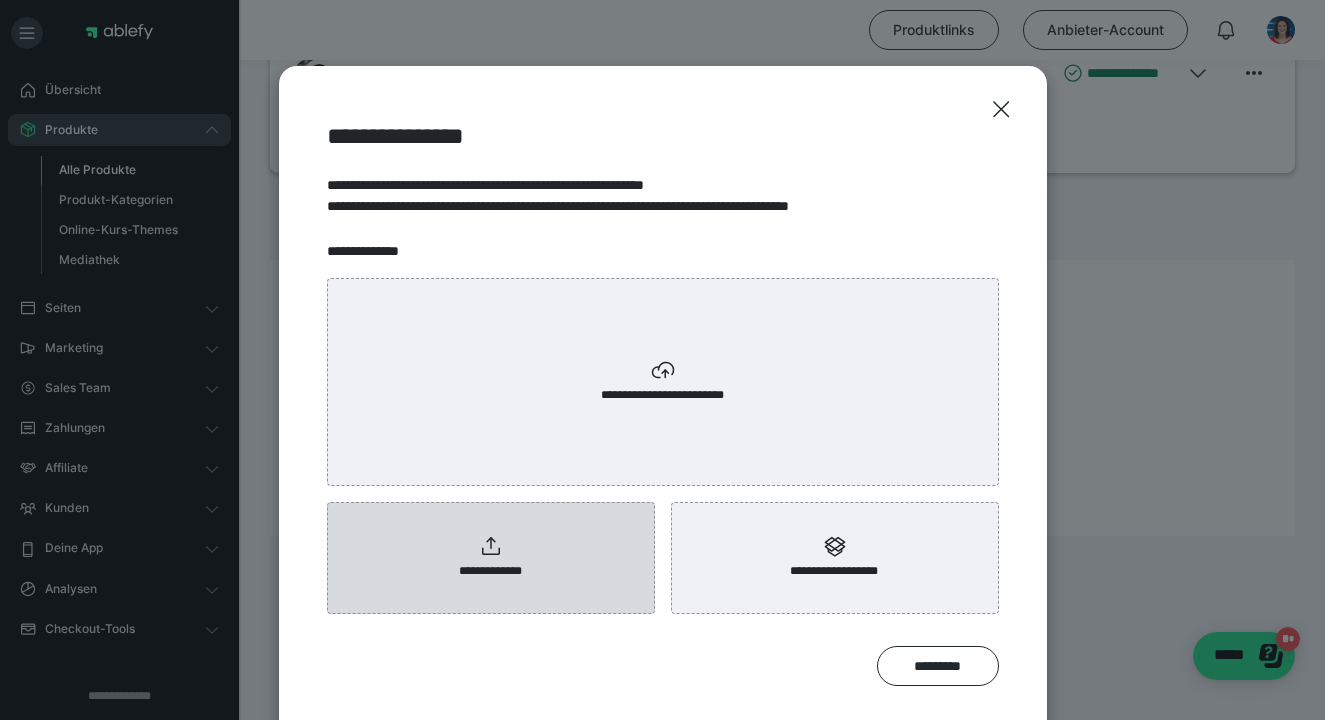 click on "**********" at bounding box center [491, 571] 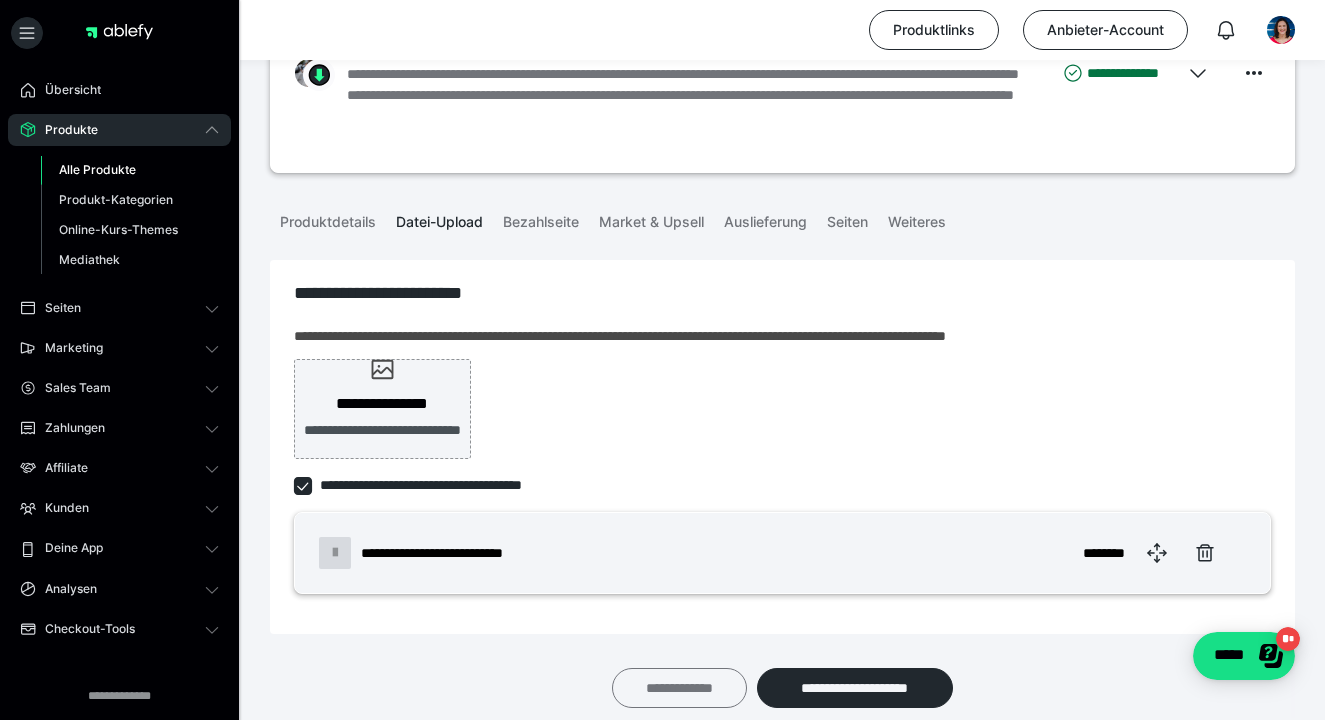 click on "**********" at bounding box center [679, 688] 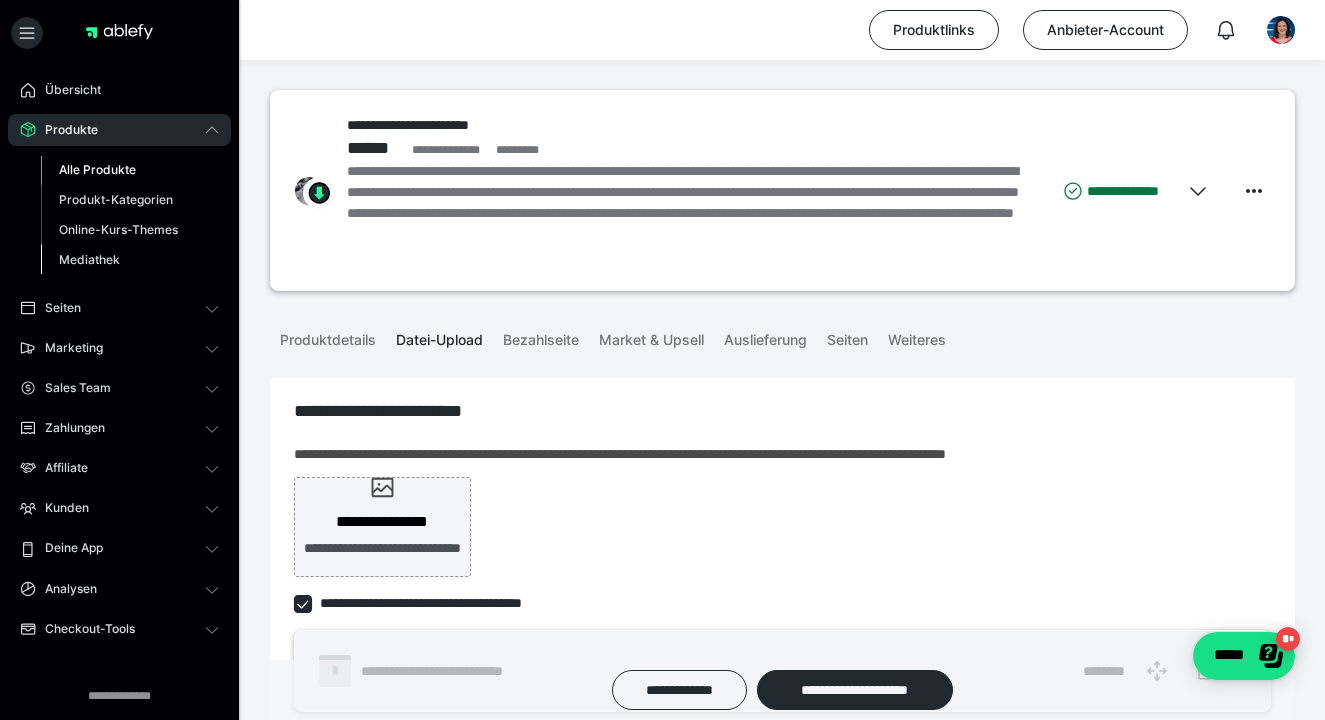 click on "Mediathek" at bounding box center (89, 259) 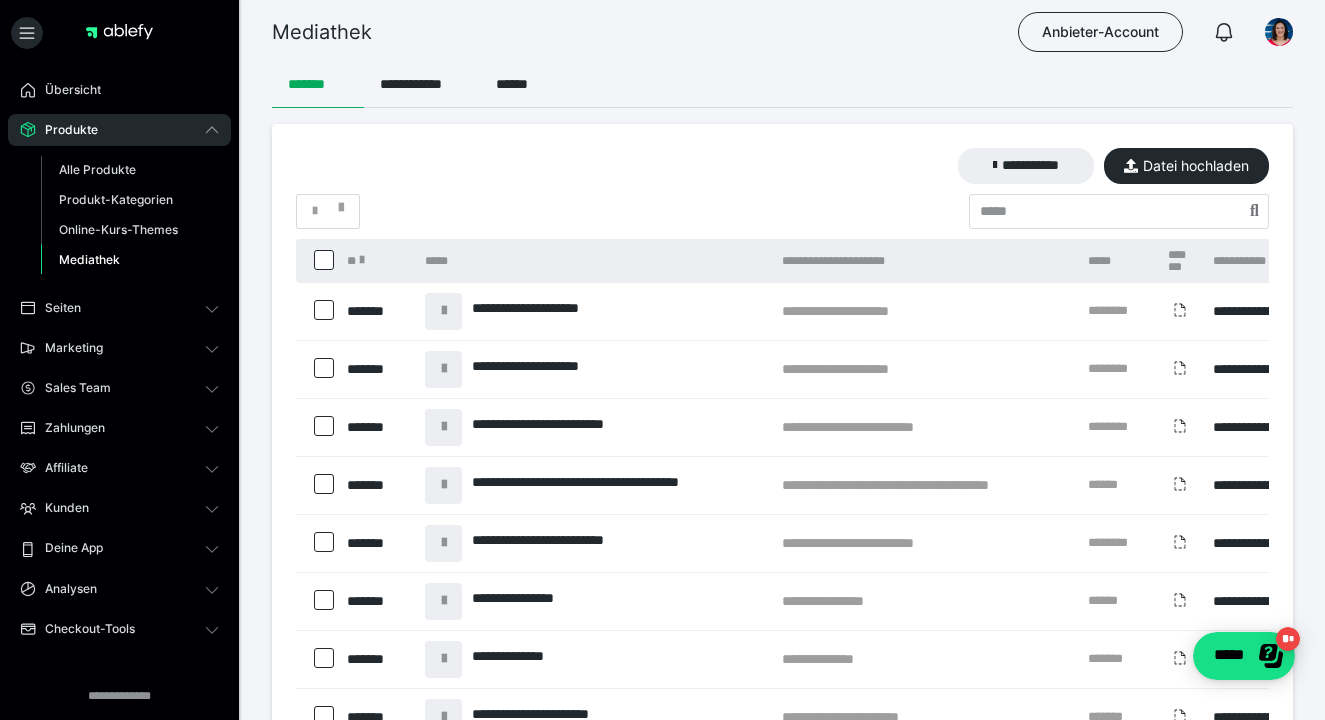 click at bounding box center (324, 368) 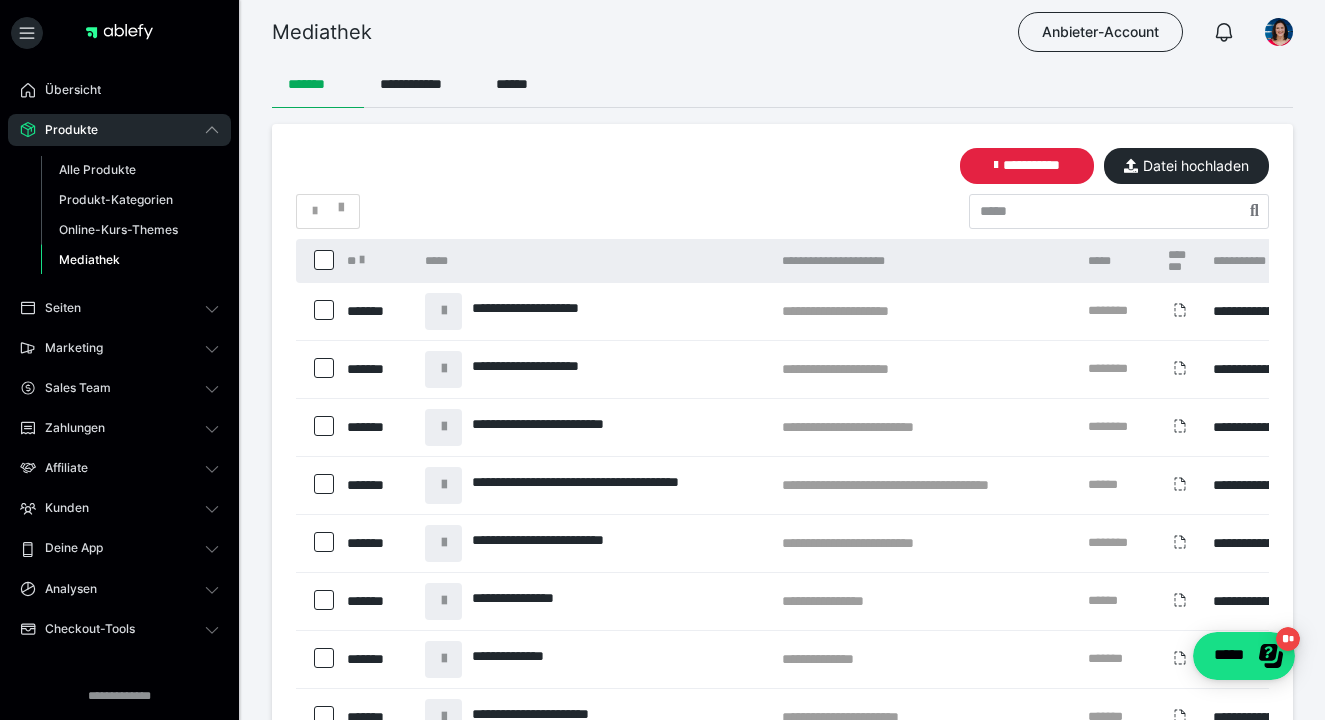 scroll, scrollTop: 0, scrollLeft: 218, axis: horizontal 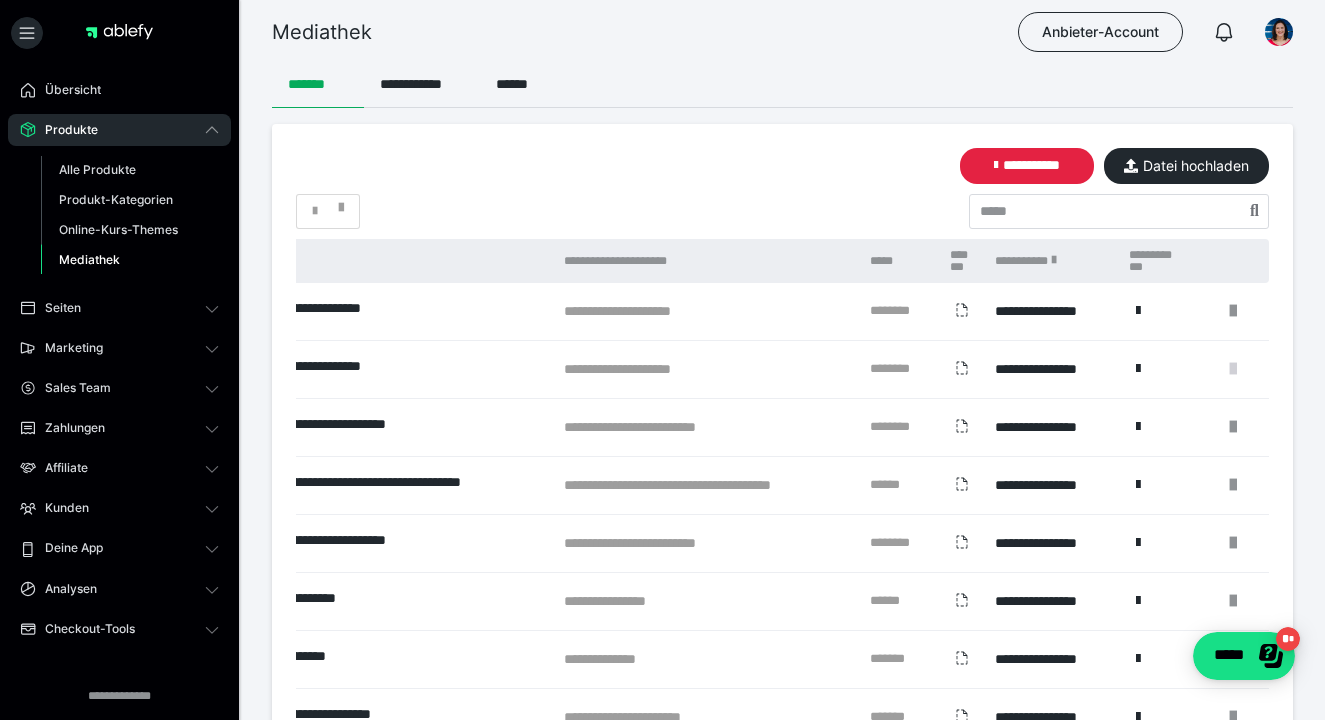 click at bounding box center [1233, 369] 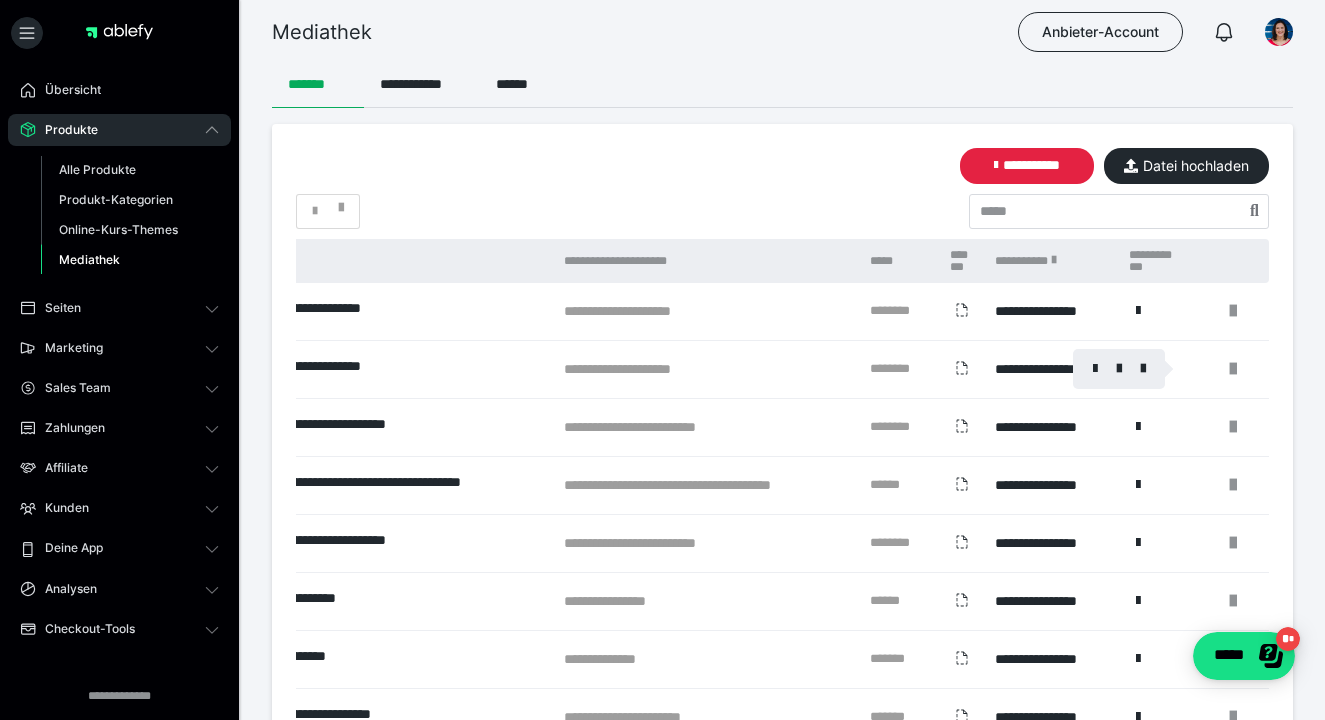 click at bounding box center [1119, 369] 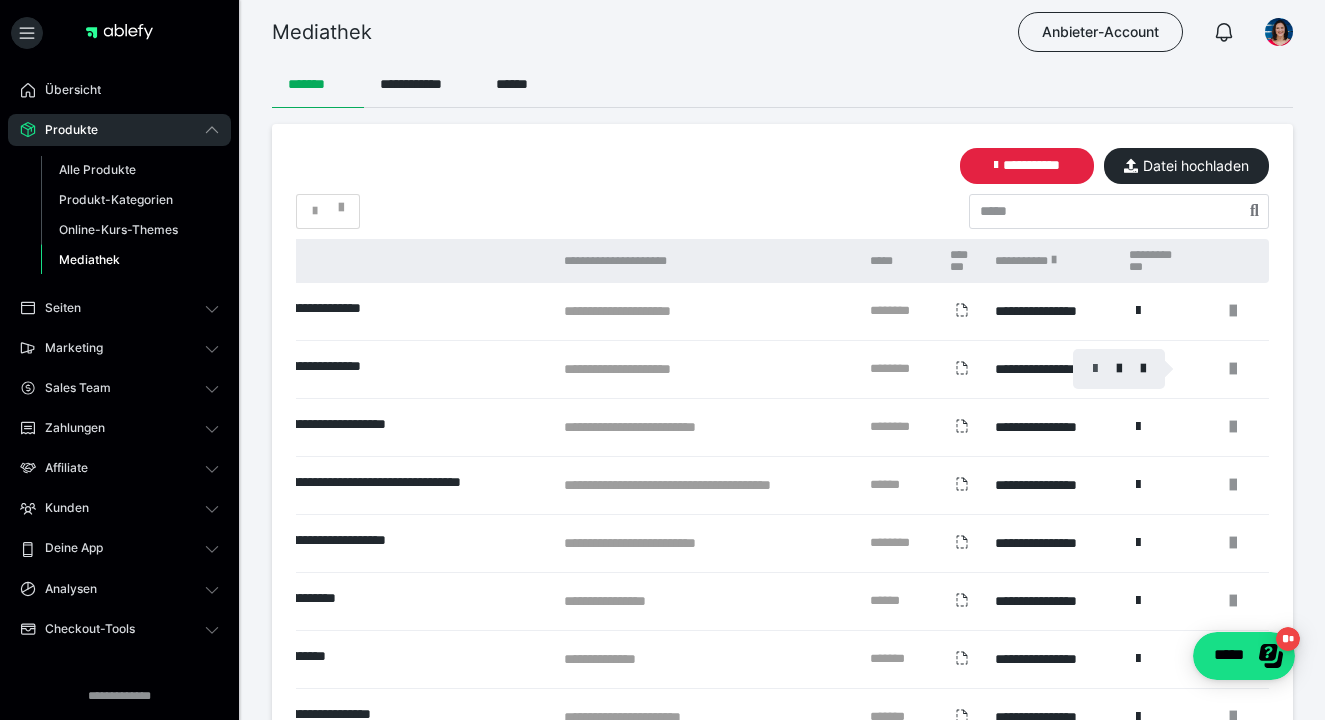 click at bounding box center (1095, 369) 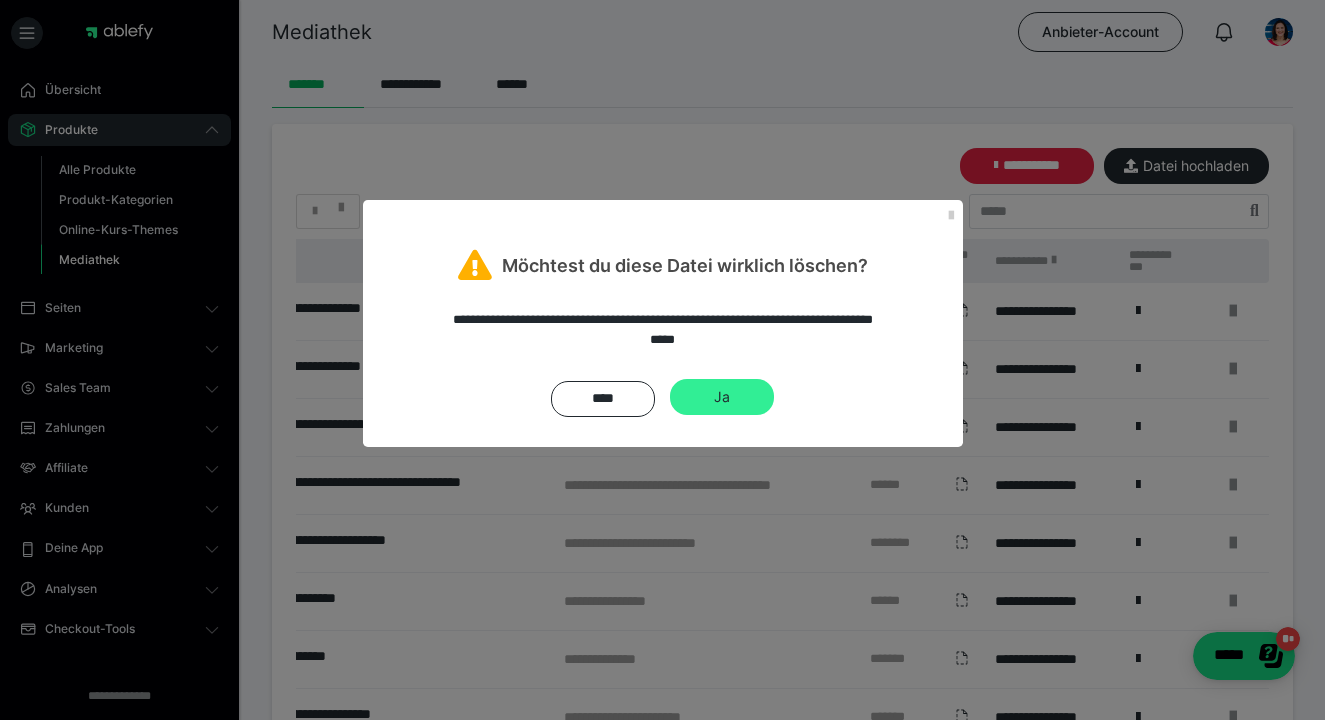 click on "Ja" at bounding box center [722, 397] 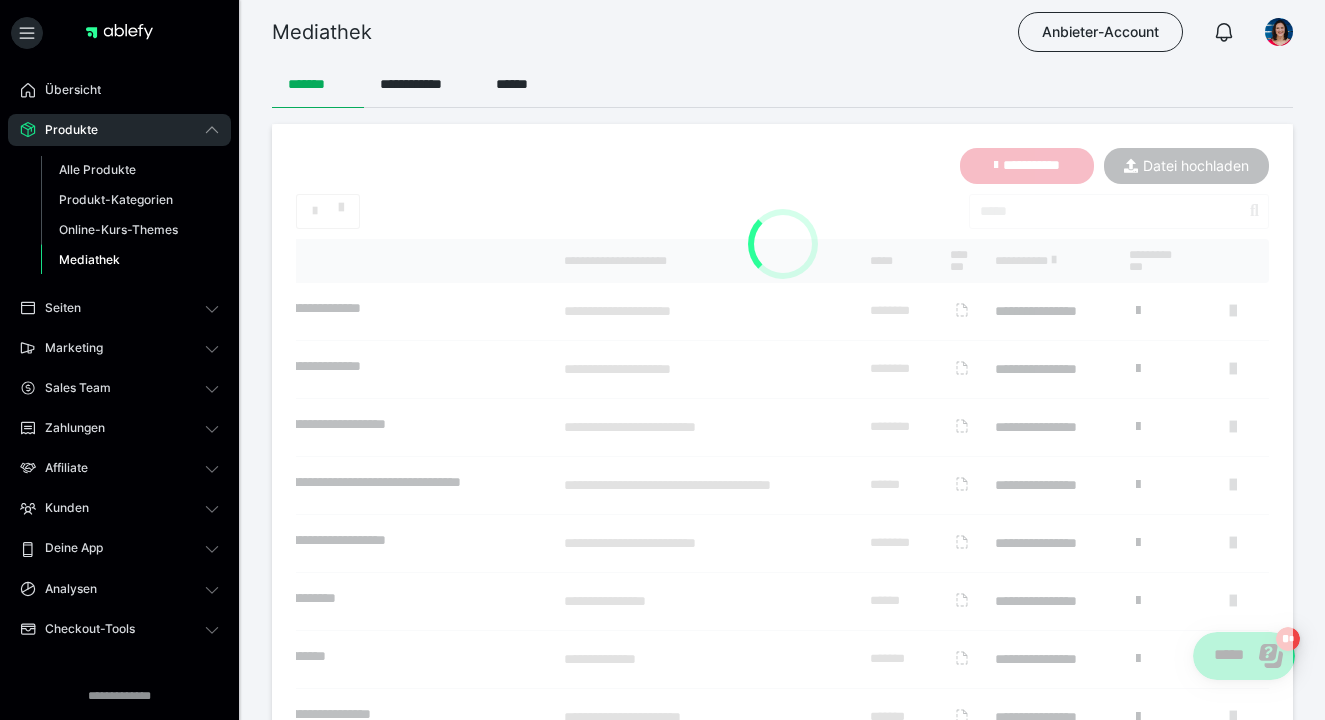checkbox on "*****" 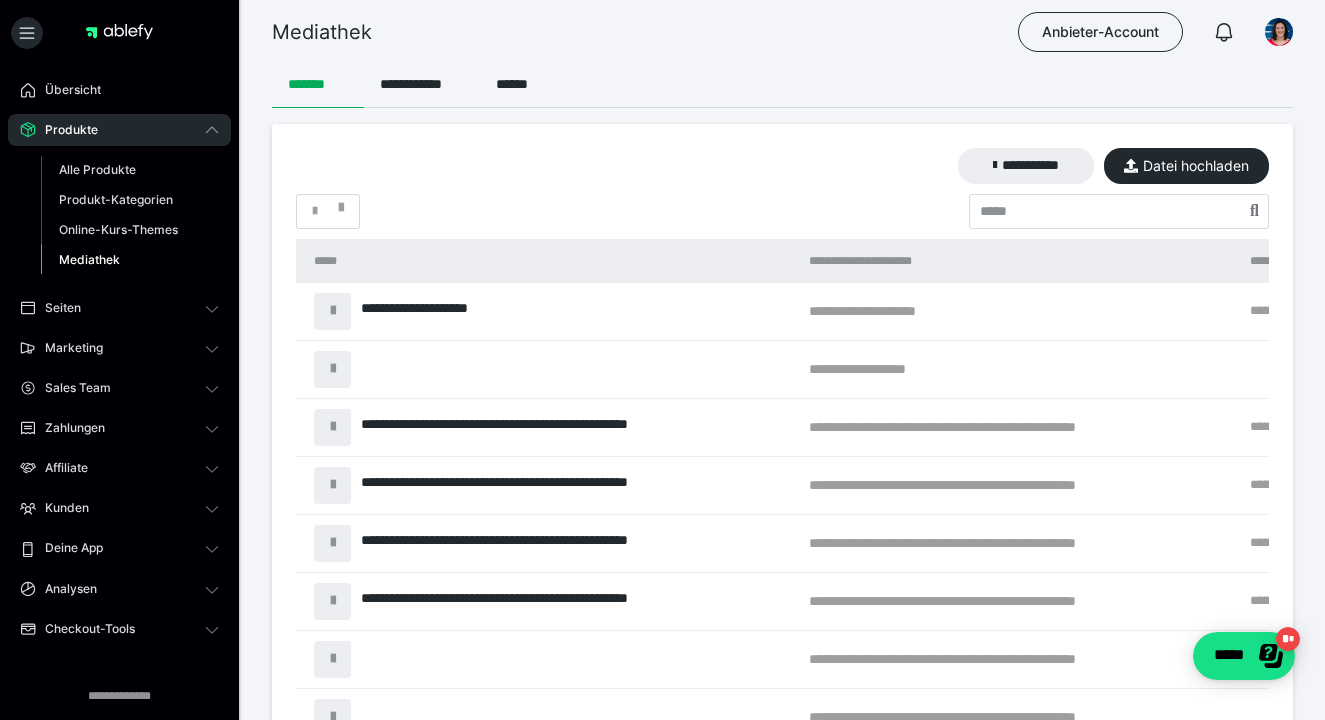 scroll, scrollTop: 0, scrollLeft: 0, axis: both 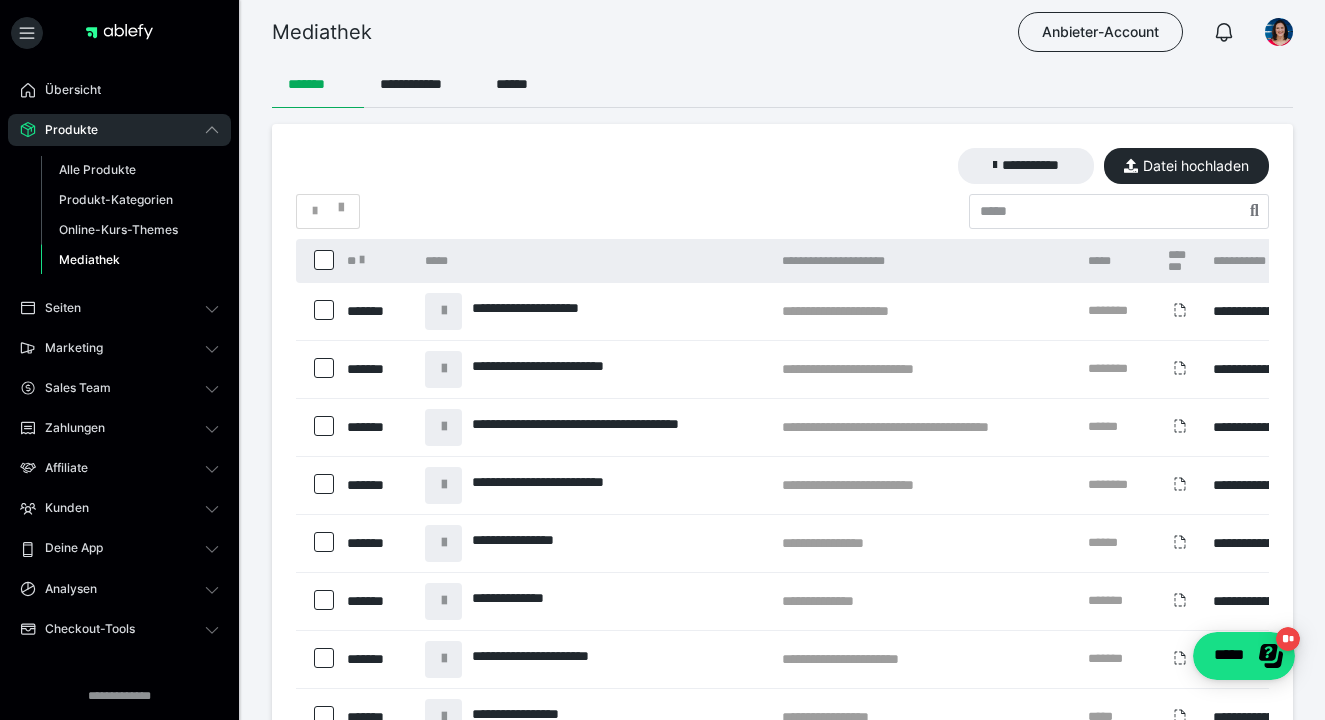 click on "Mediathek Anbieter-Account" at bounding box center [662, 32] 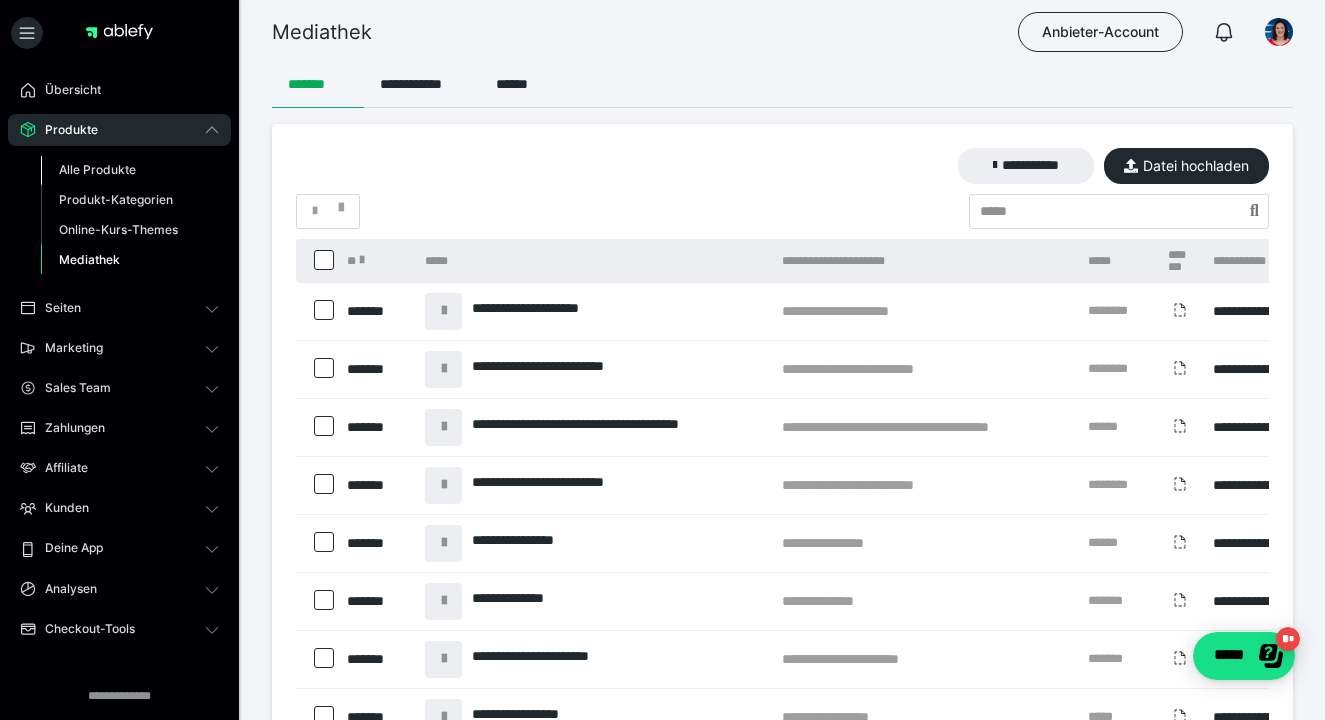 click on "Alle Produkte" at bounding box center [97, 169] 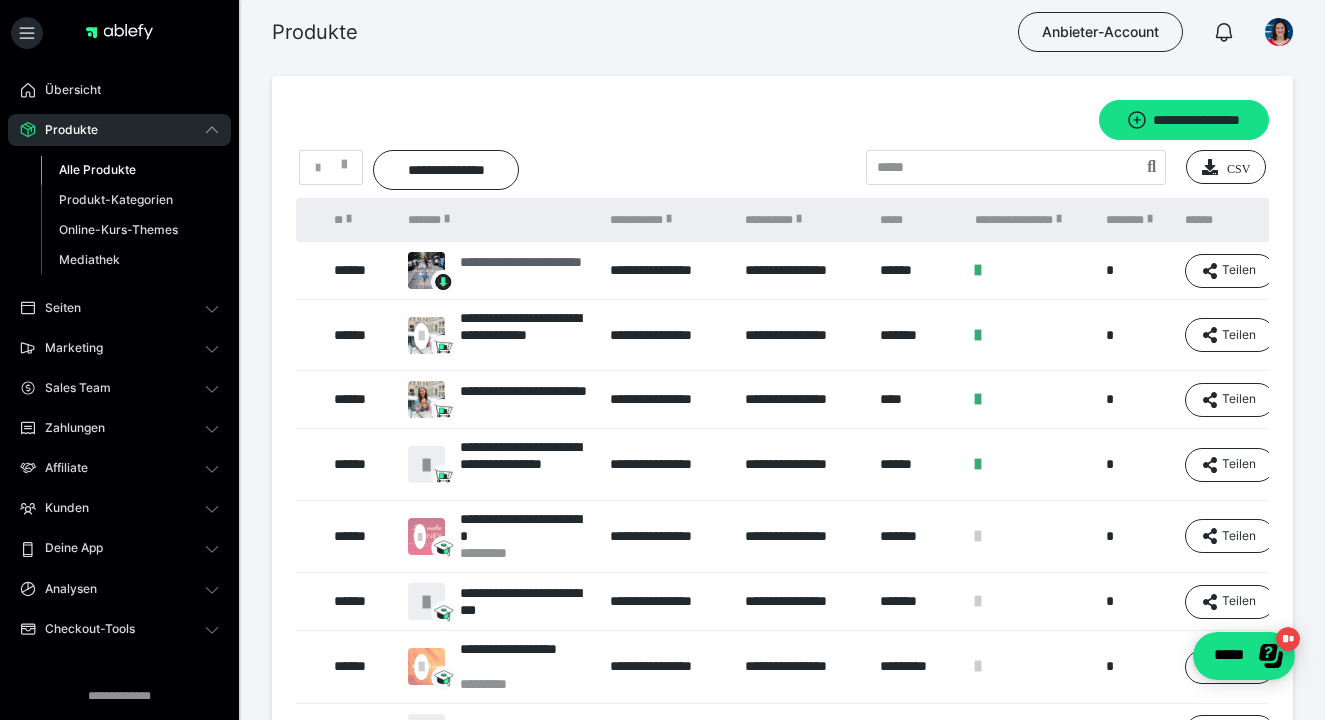 click on "**********" at bounding box center (525, 271) 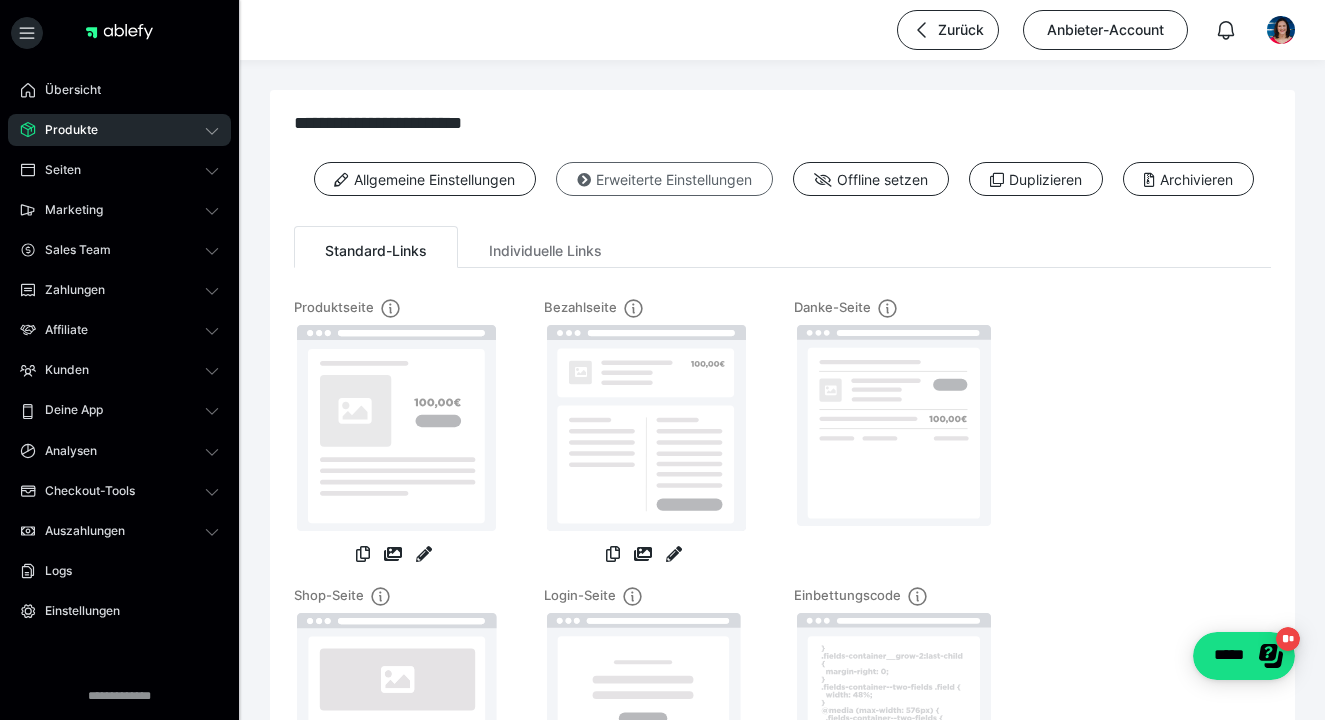 click on "Erweiterte Einstellungen" at bounding box center (664, 179) 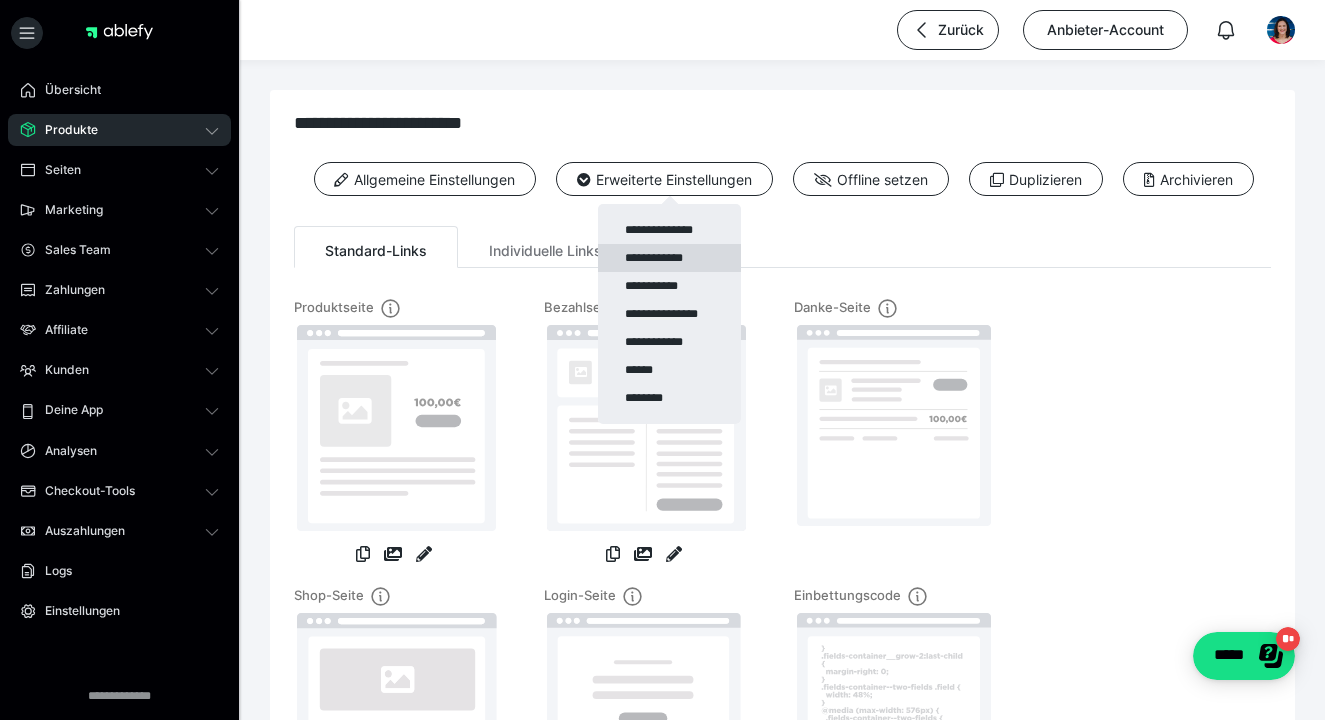 click on "**********" at bounding box center (669, 258) 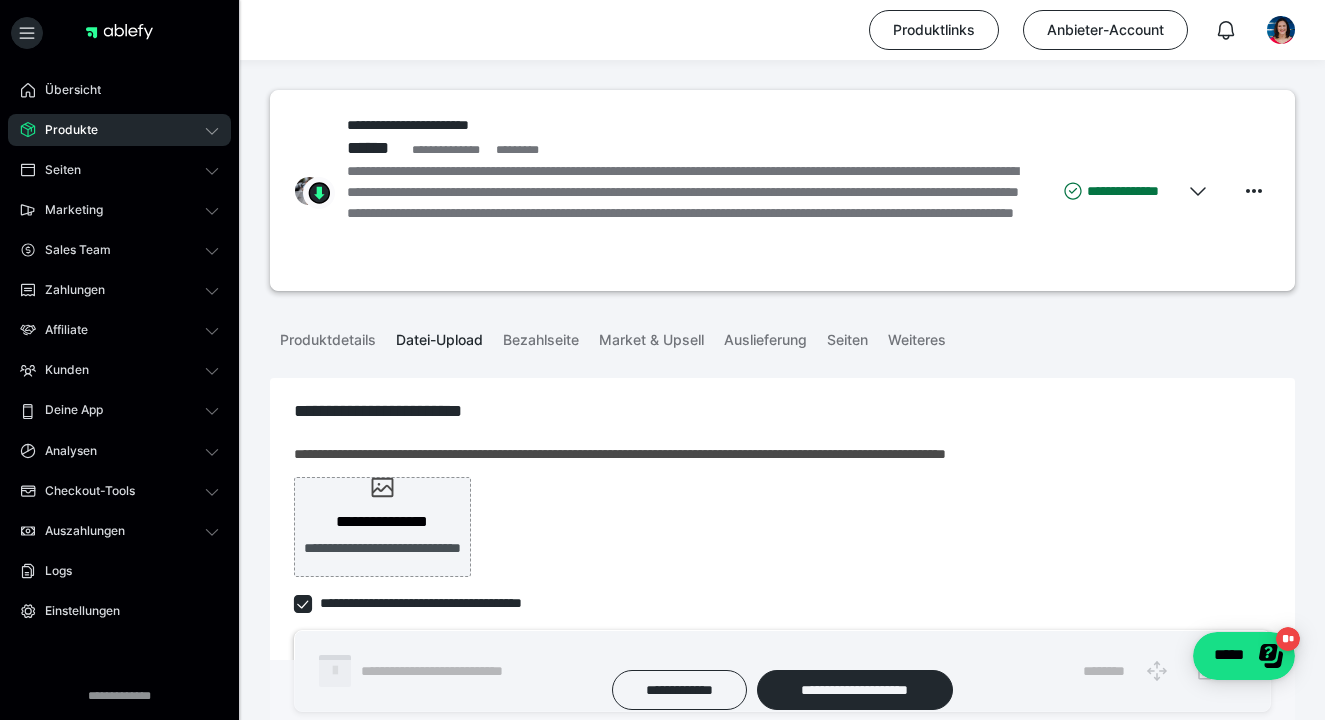 scroll, scrollTop: 217, scrollLeft: 0, axis: vertical 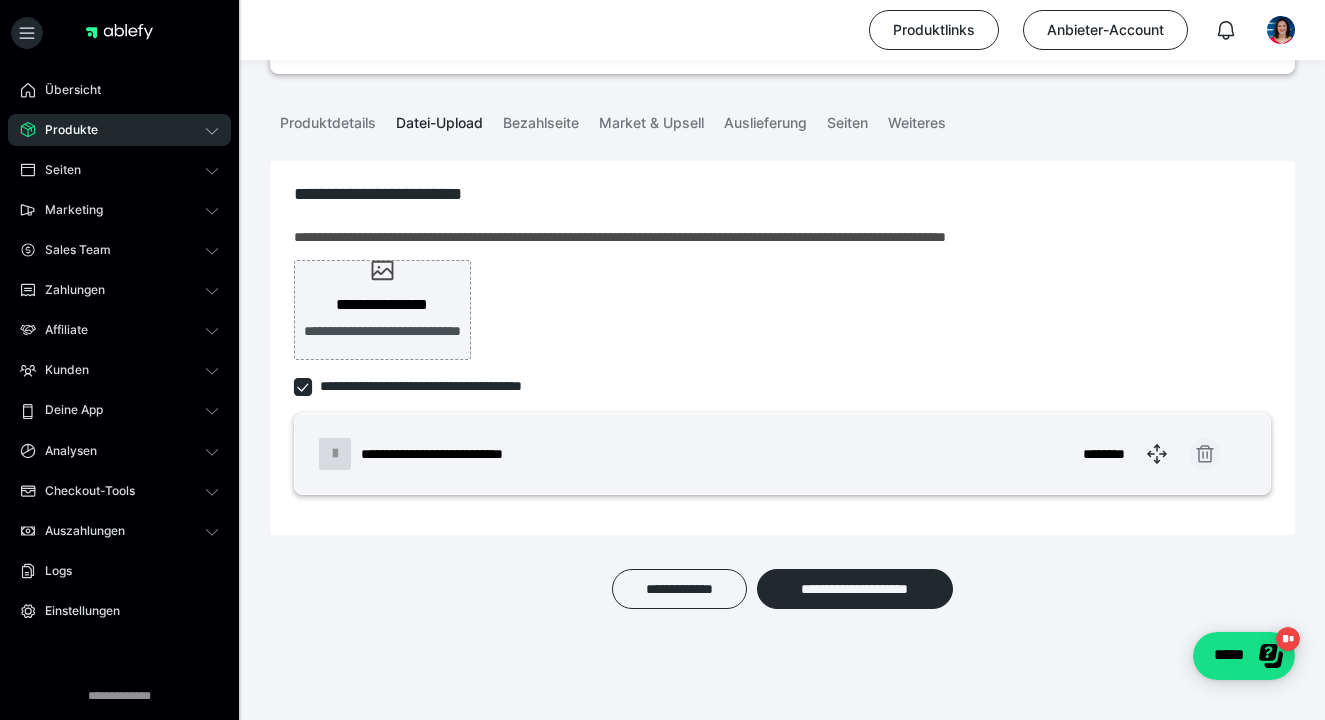 click 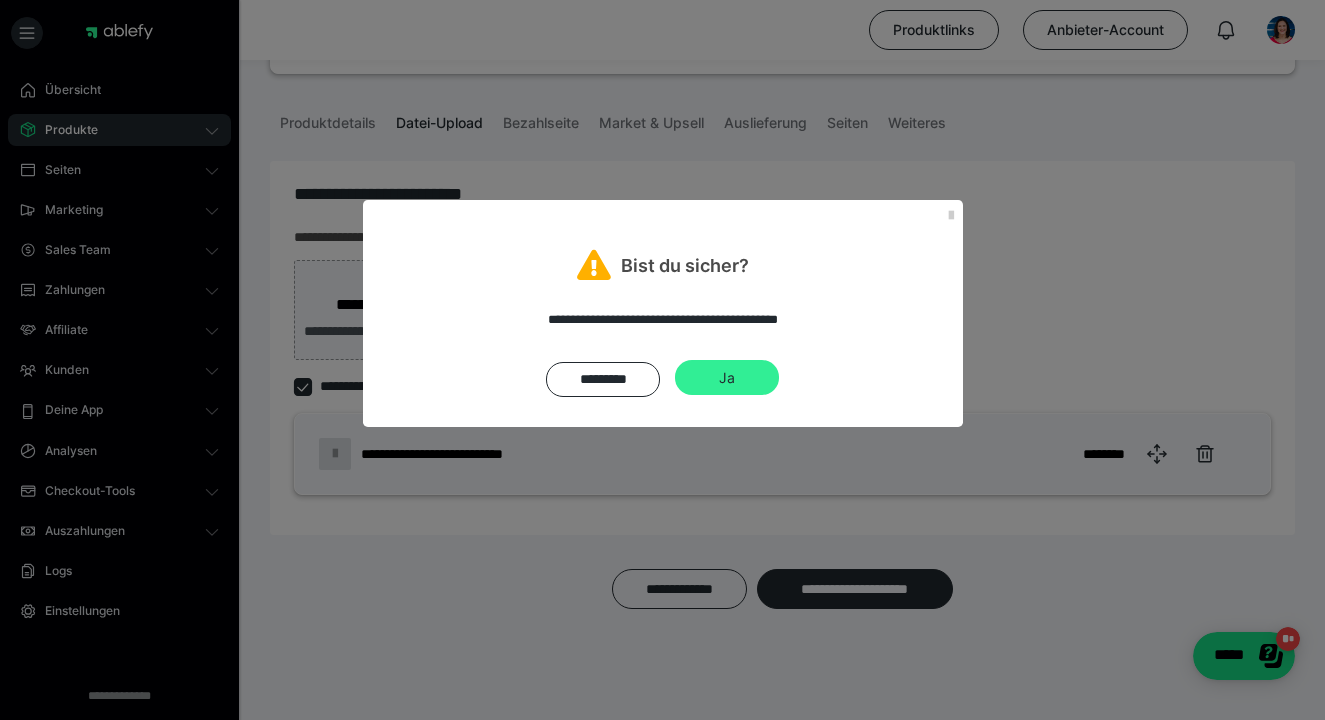 click on "Ja" at bounding box center [727, 378] 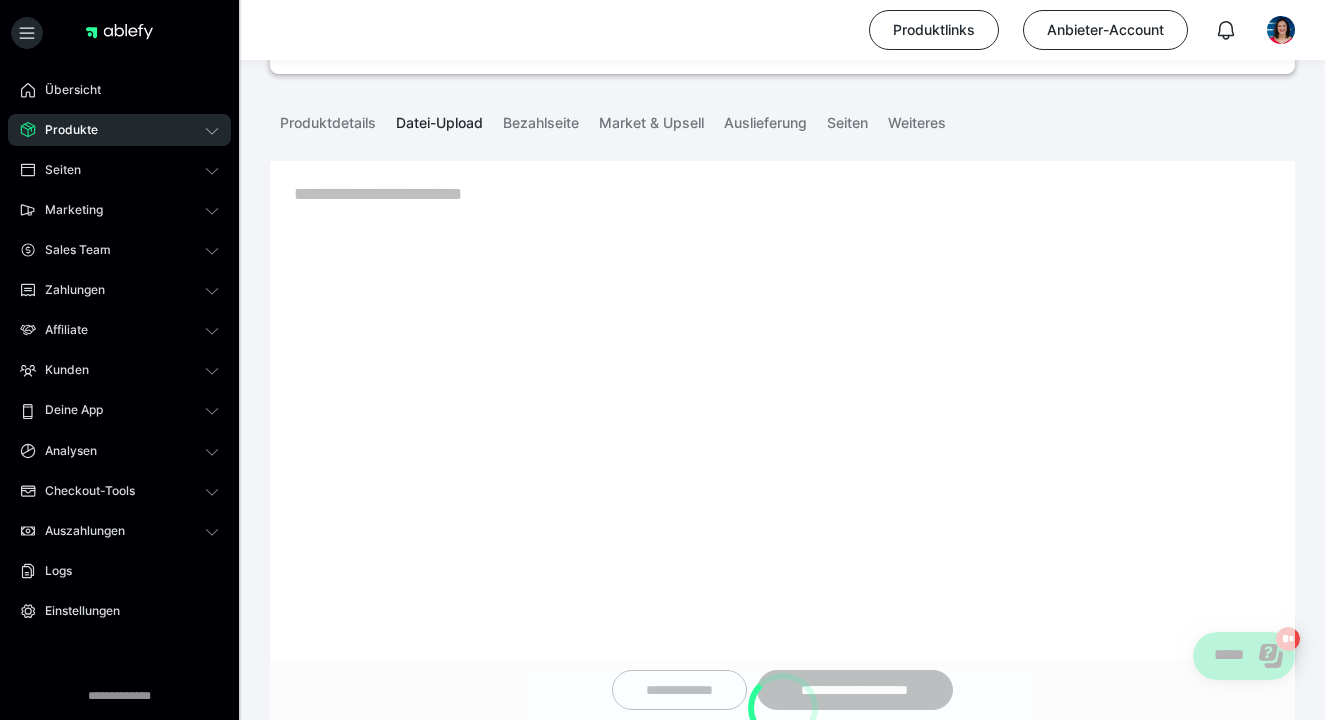 scroll, scrollTop: 118, scrollLeft: 0, axis: vertical 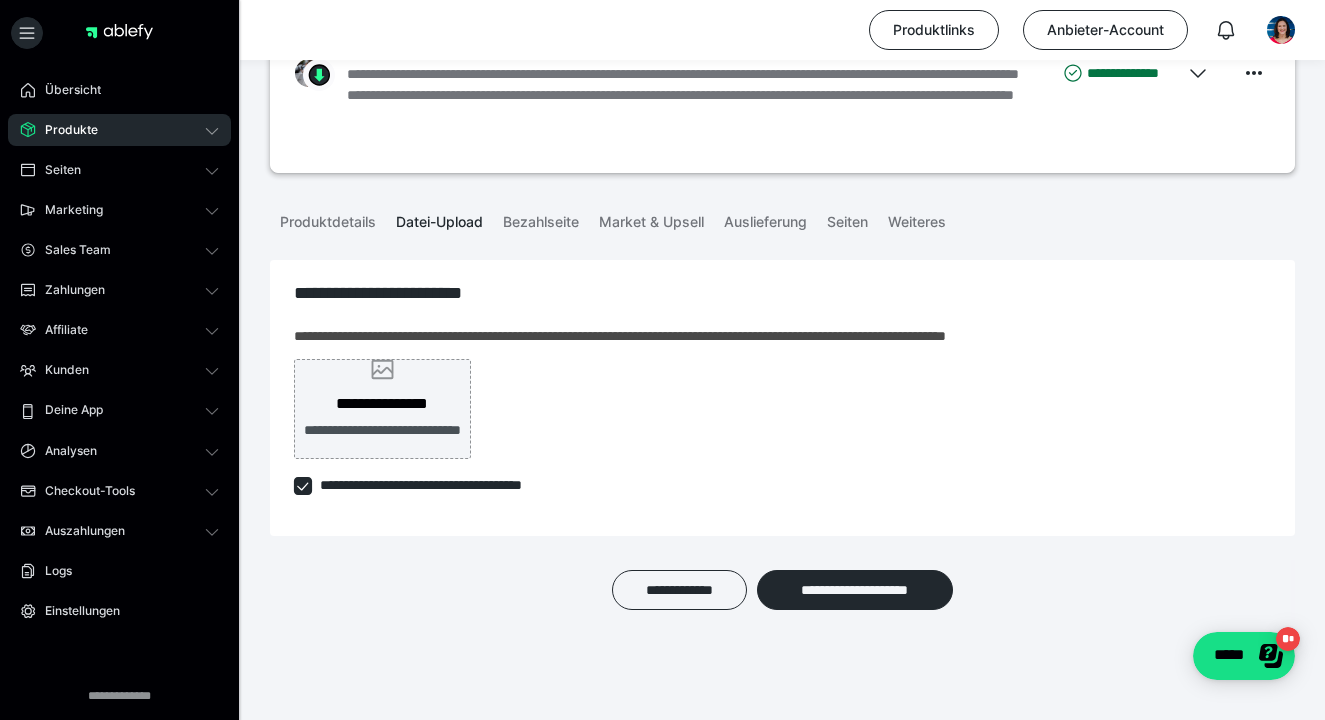 click on "**********" at bounding box center (383, 441) 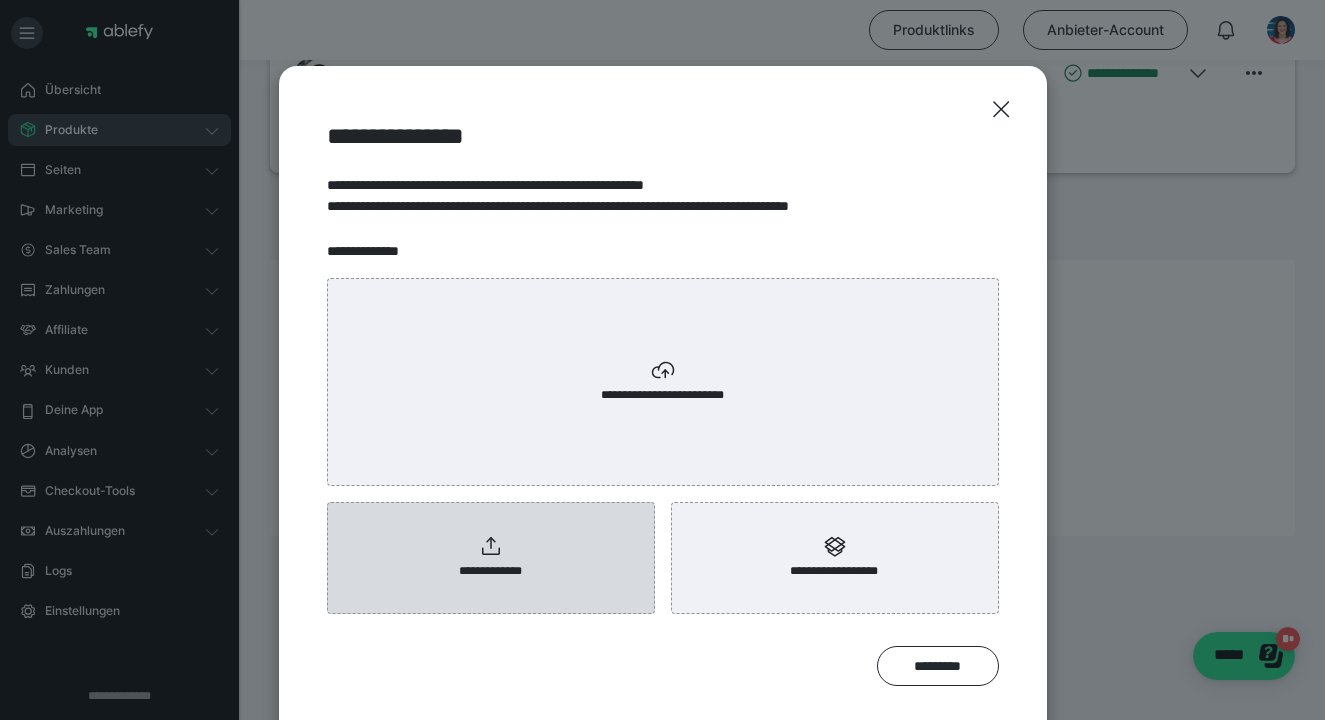 click on "**********" at bounding box center [491, 558] 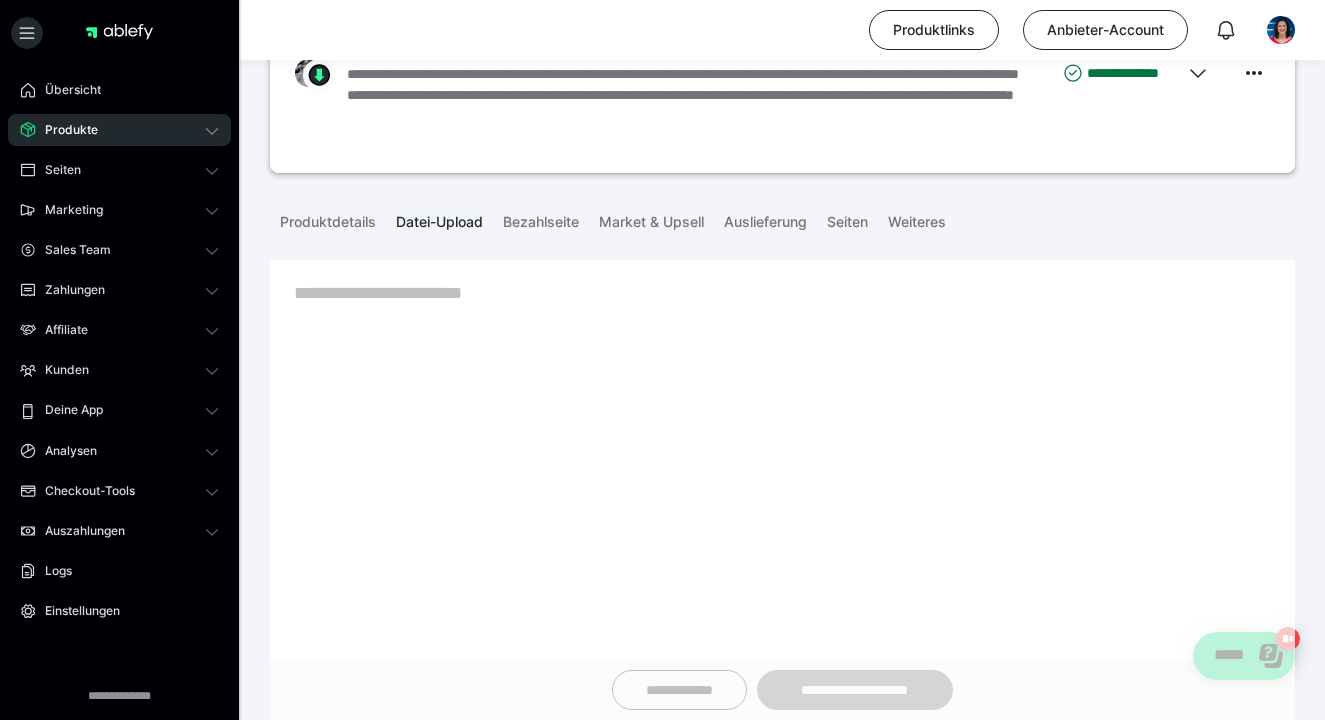 click at bounding box center [782, 807] 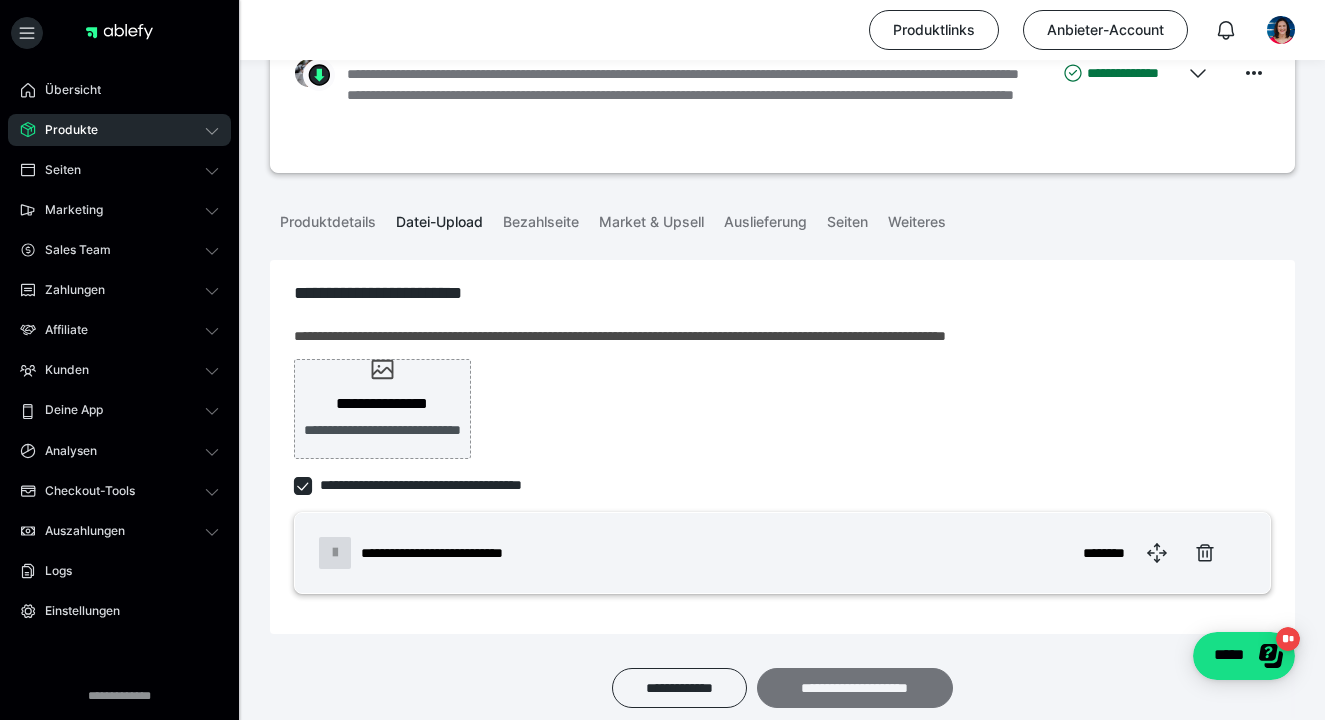 click on "**********" at bounding box center (855, 688) 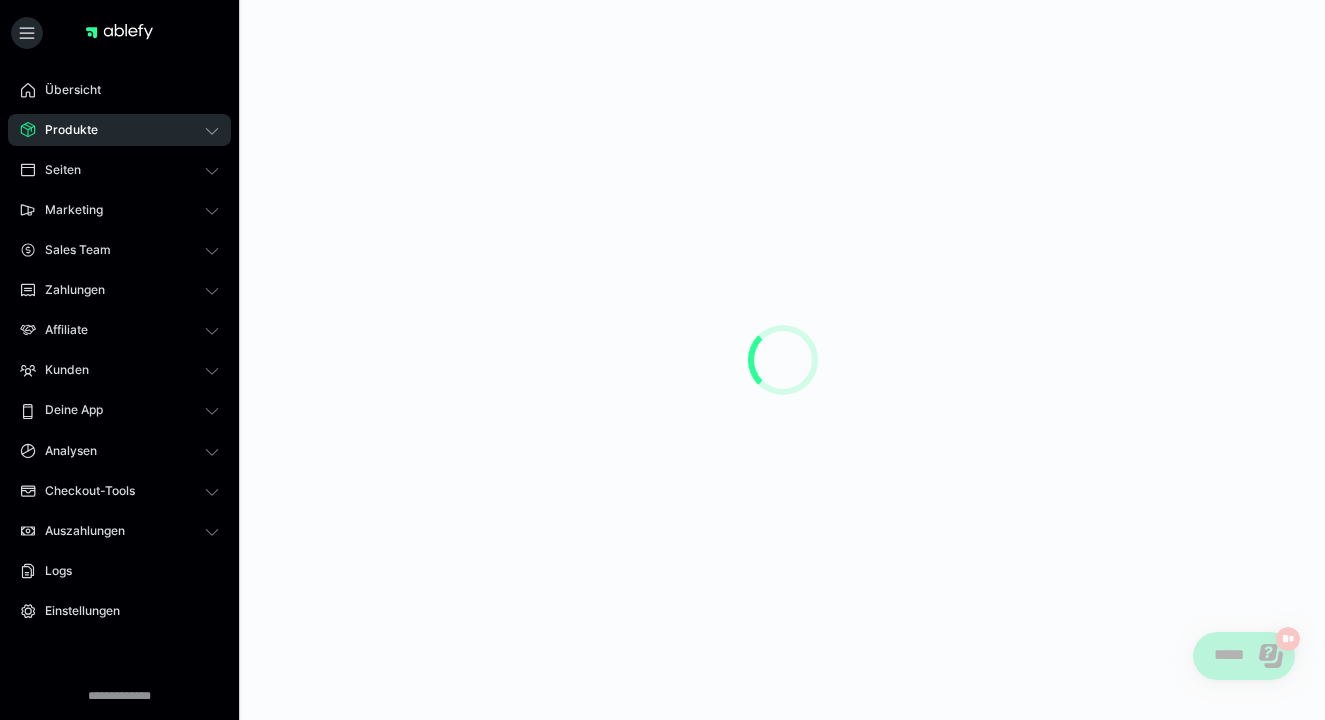 scroll, scrollTop: 0, scrollLeft: 0, axis: both 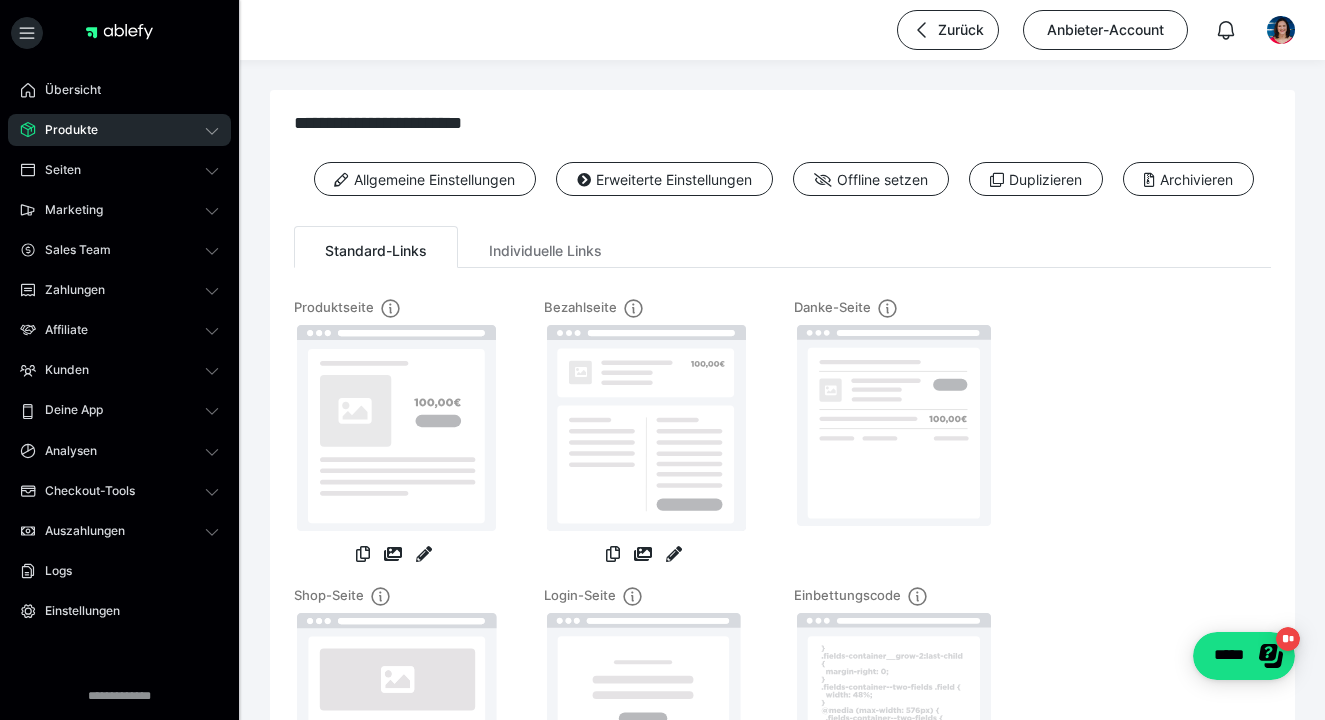 click on "Produkte" at bounding box center [119, 130] 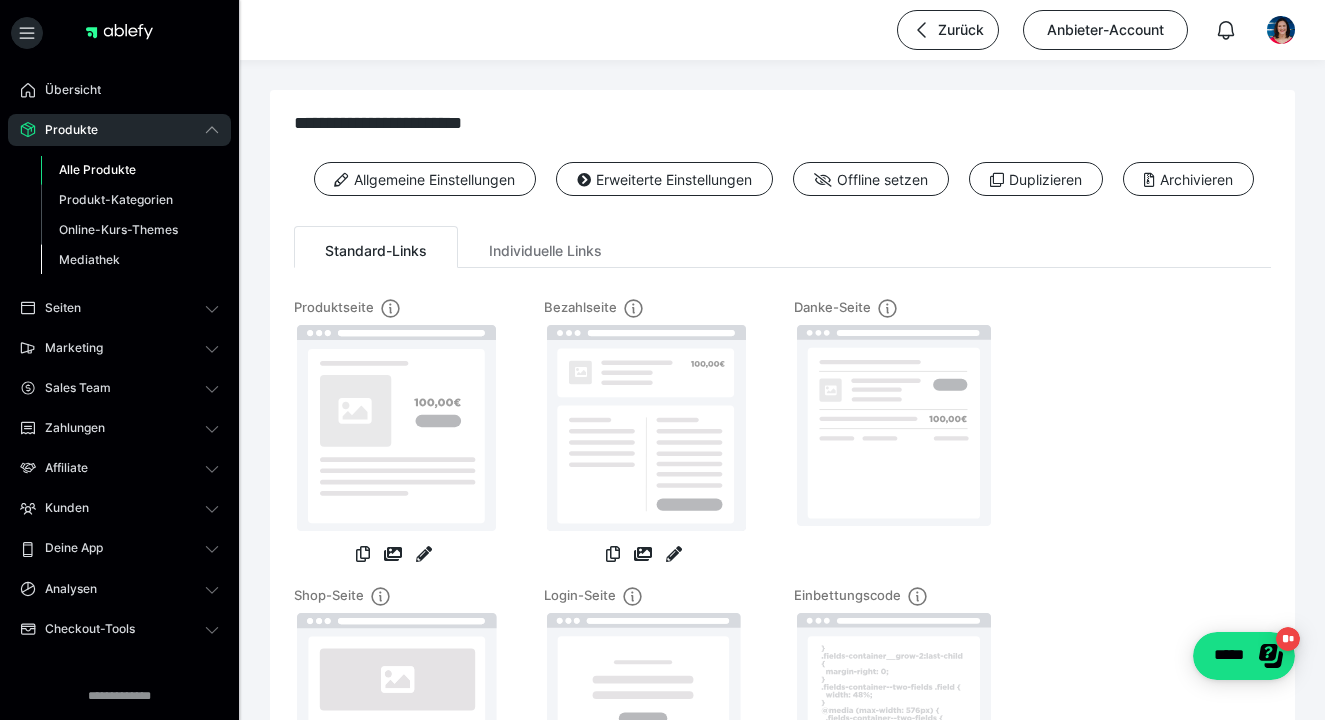 click on "Mediathek" at bounding box center (89, 259) 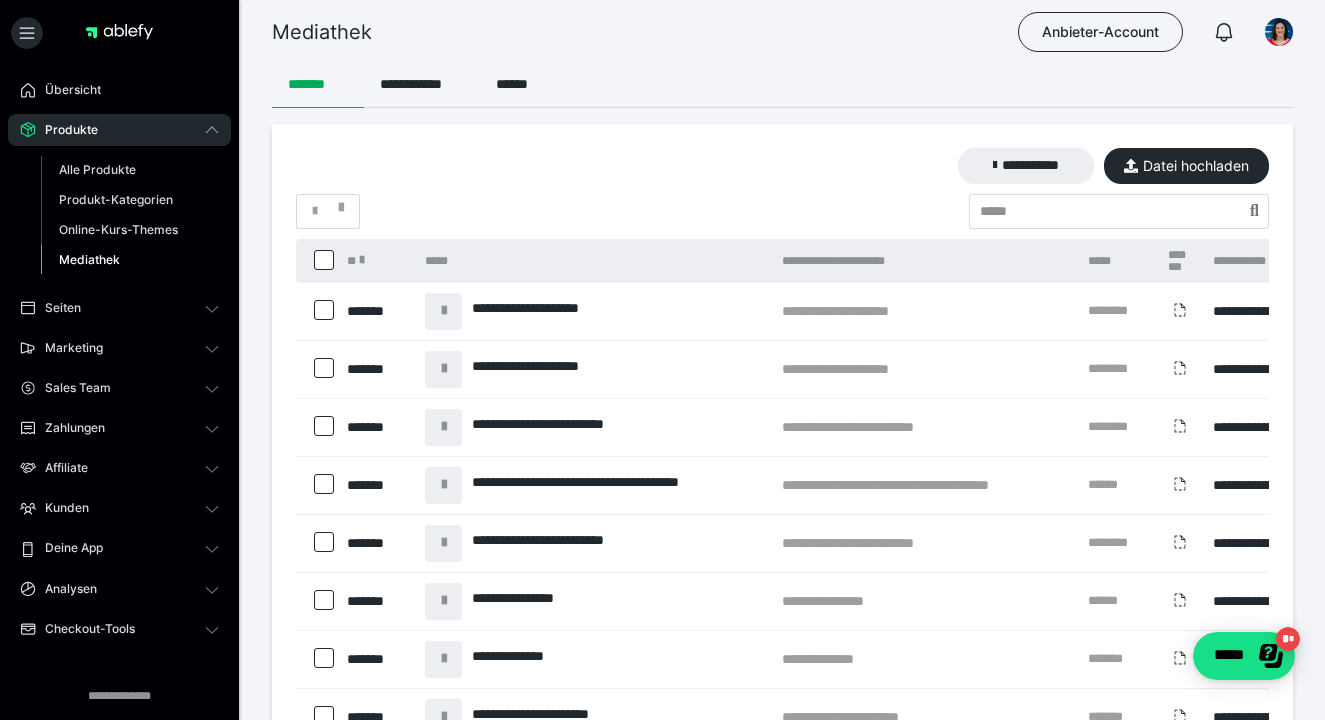 scroll, scrollTop: 0, scrollLeft: 218, axis: horizontal 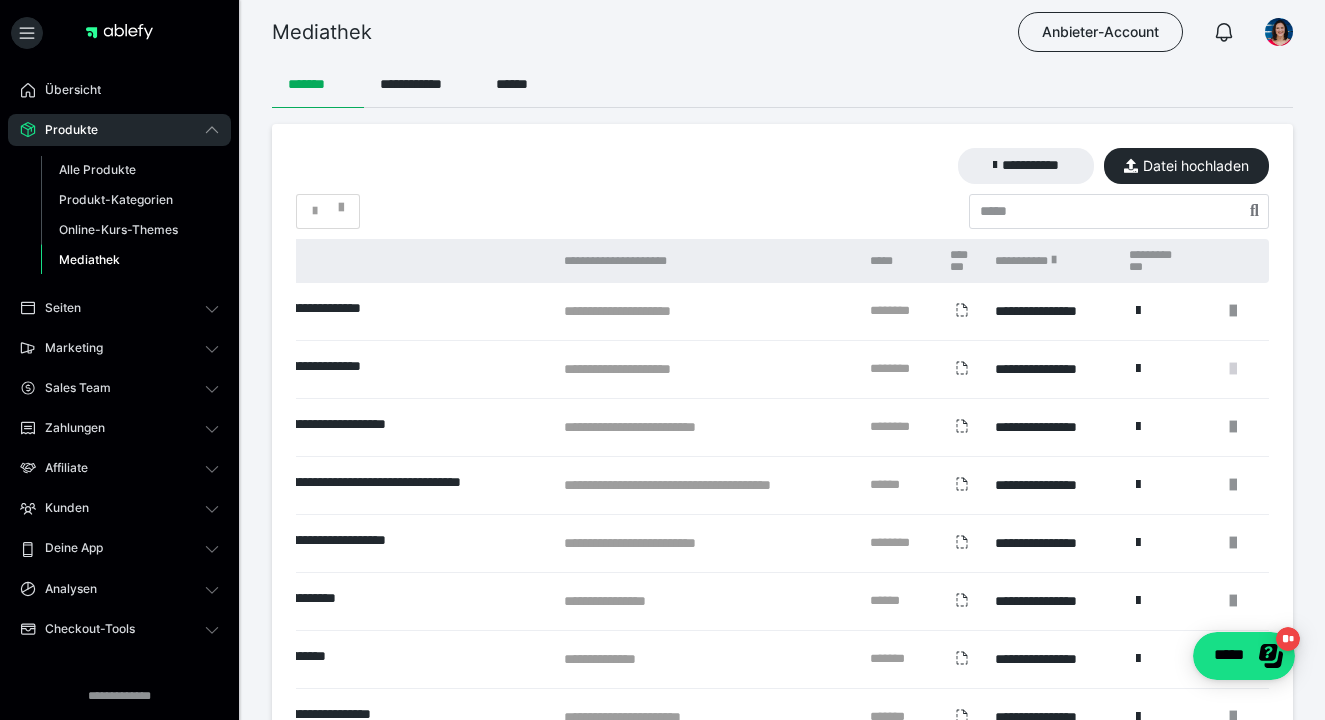 click at bounding box center (1233, 369) 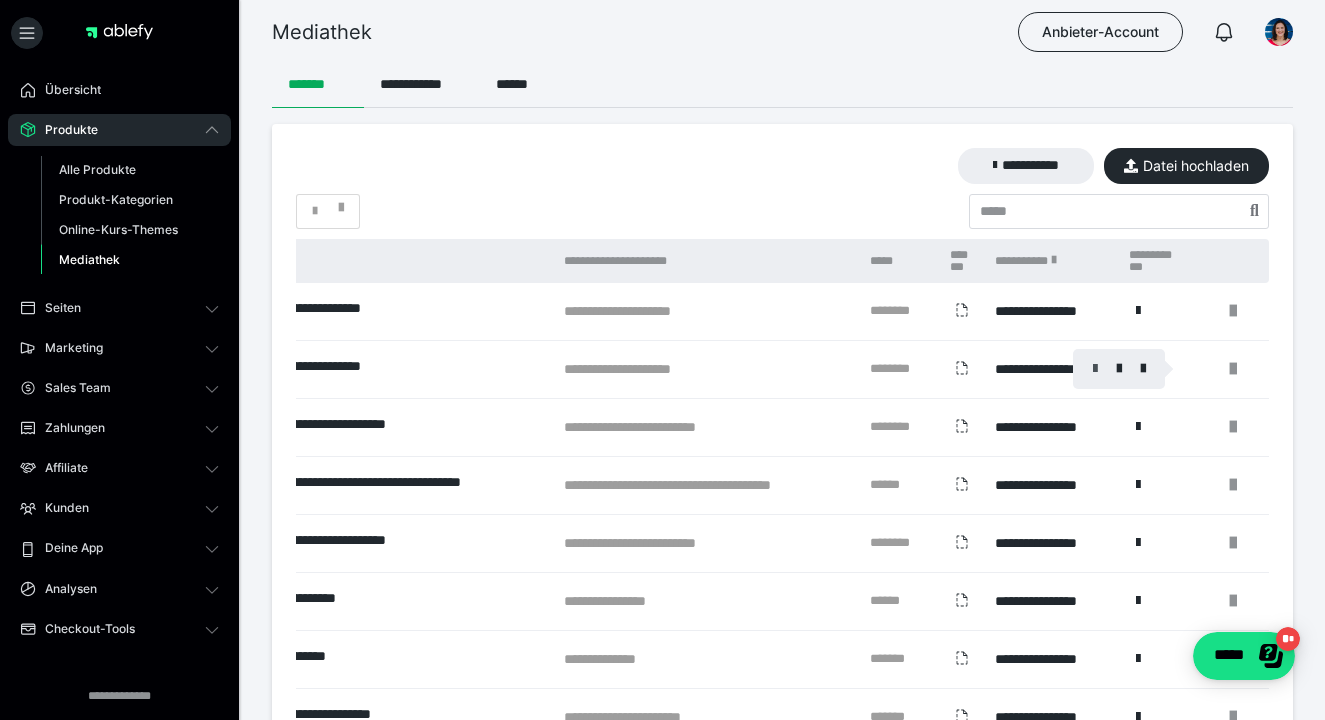 click at bounding box center (1095, 369) 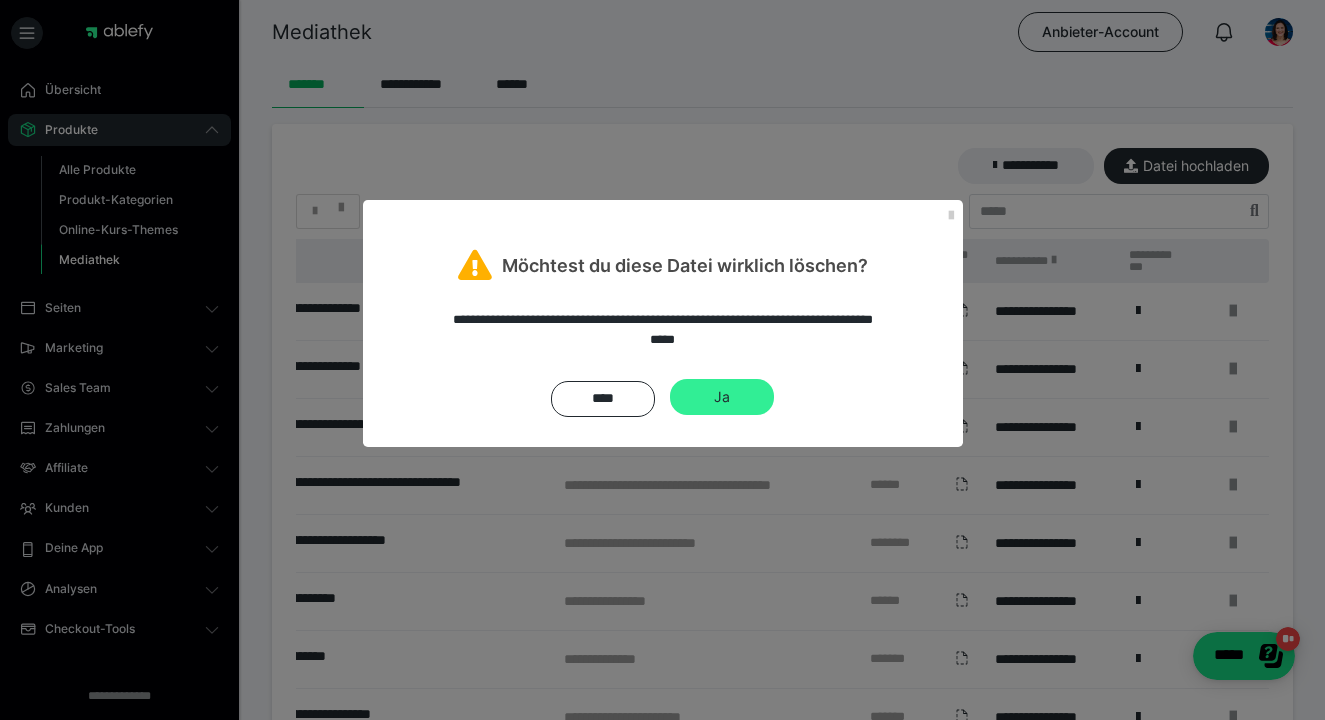 click on "Ja" at bounding box center [722, 397] 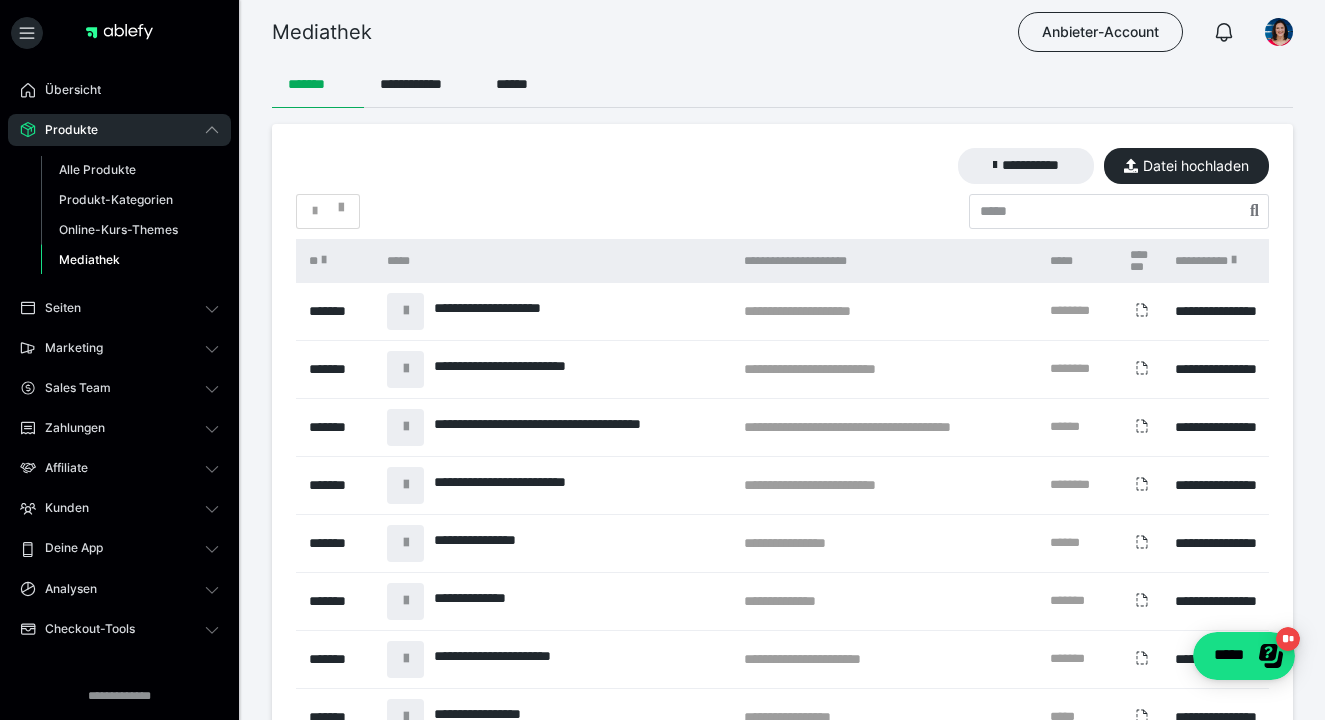 scroll, scrollTop: 0, scrollLeft: 0, axis: both 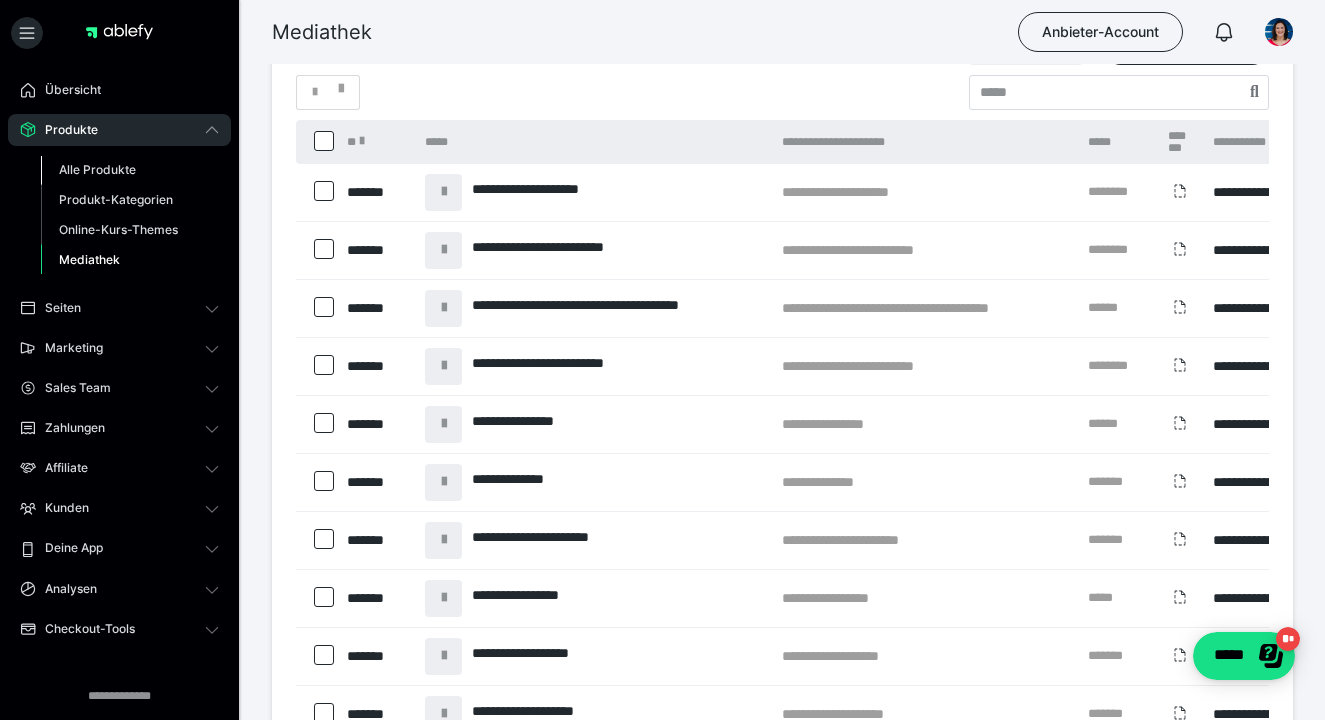 click on "Alle Produkte" at bounding box center (97, 169) 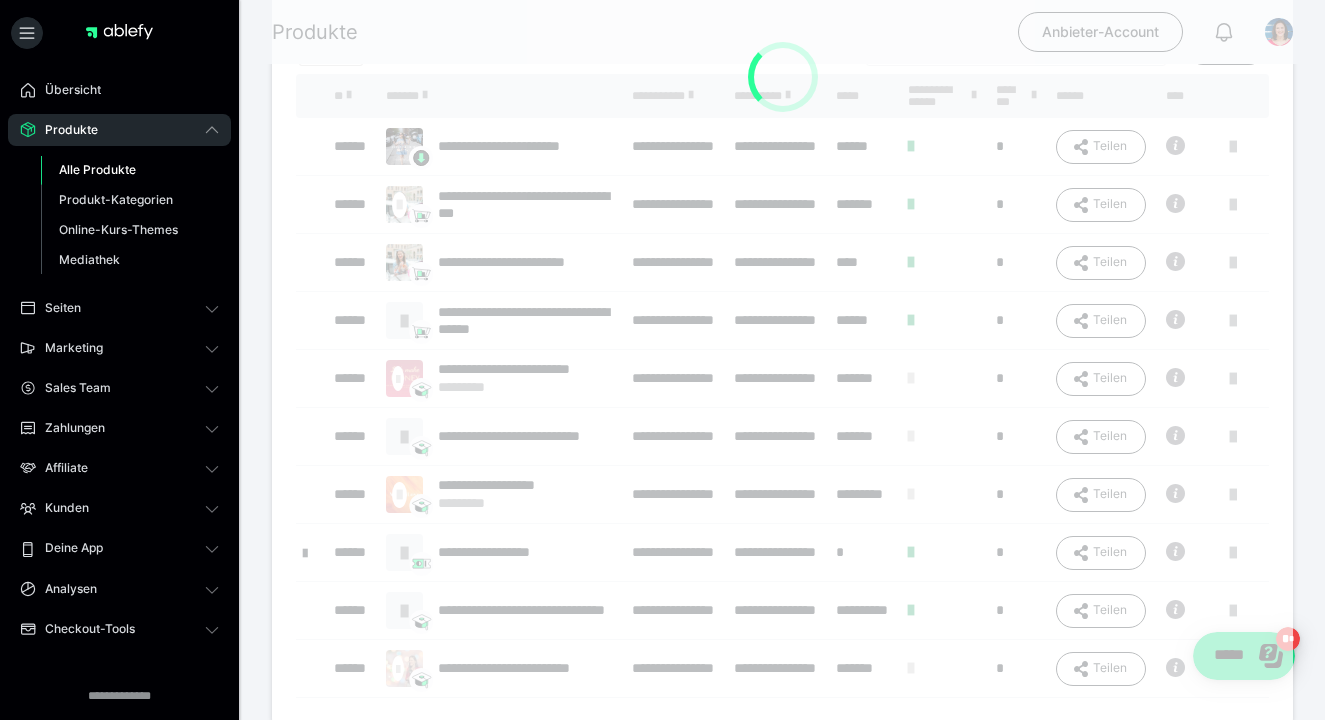 scroll, scrollTop: 0, scrollLeft: 0, axis: both 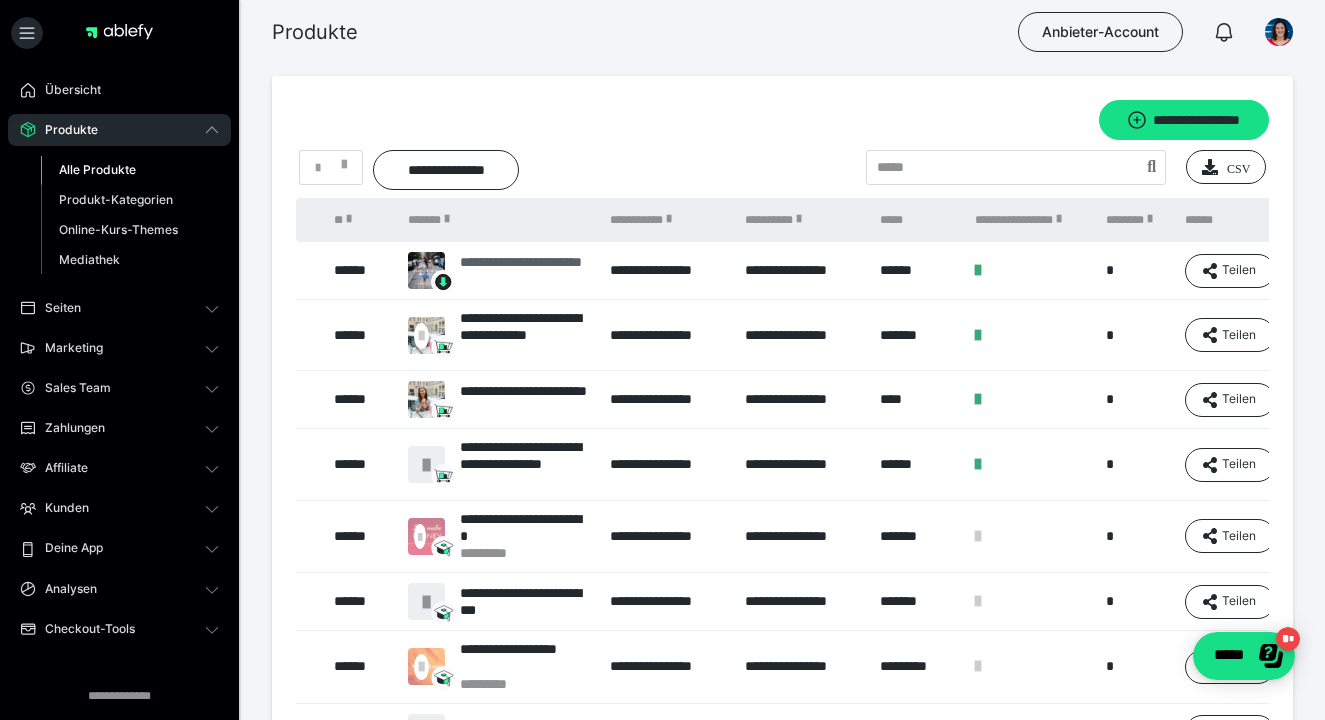 click on "**********" at bounding box center [525, 271] 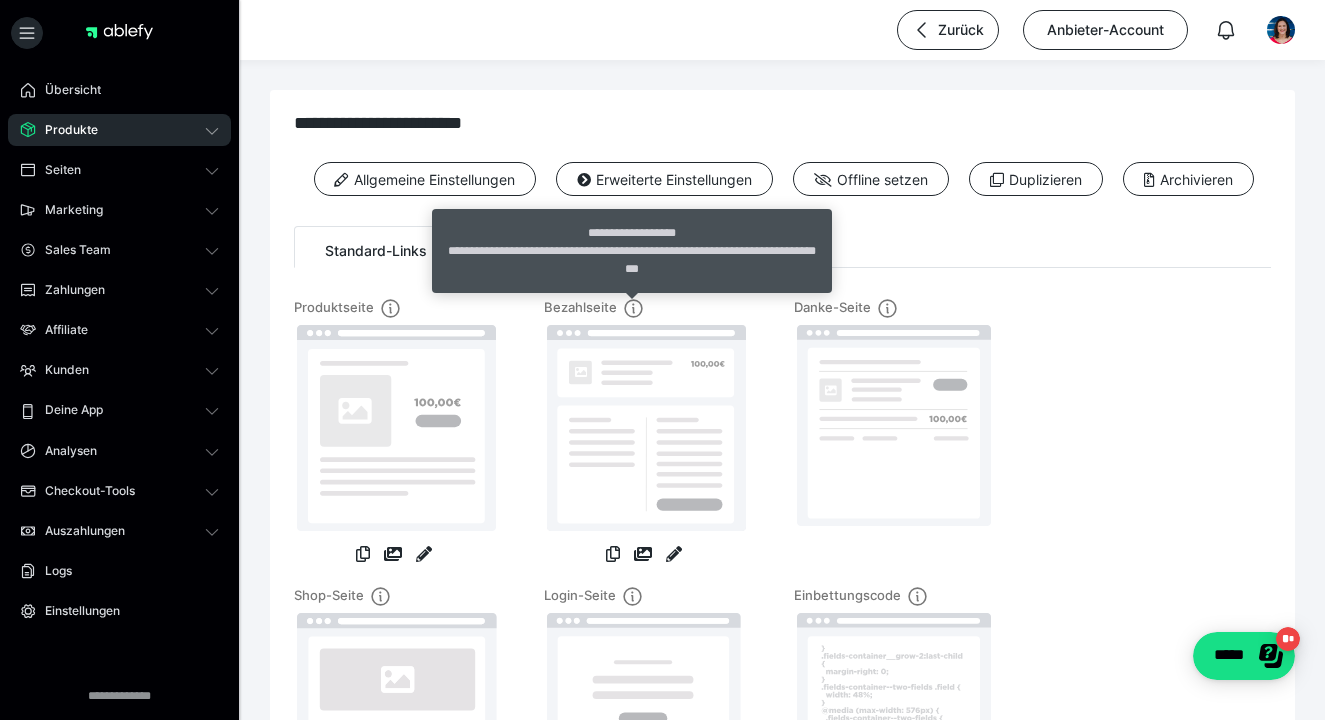 scroll, scrollTop: 9, scrollLeft: 0, axis: vertical 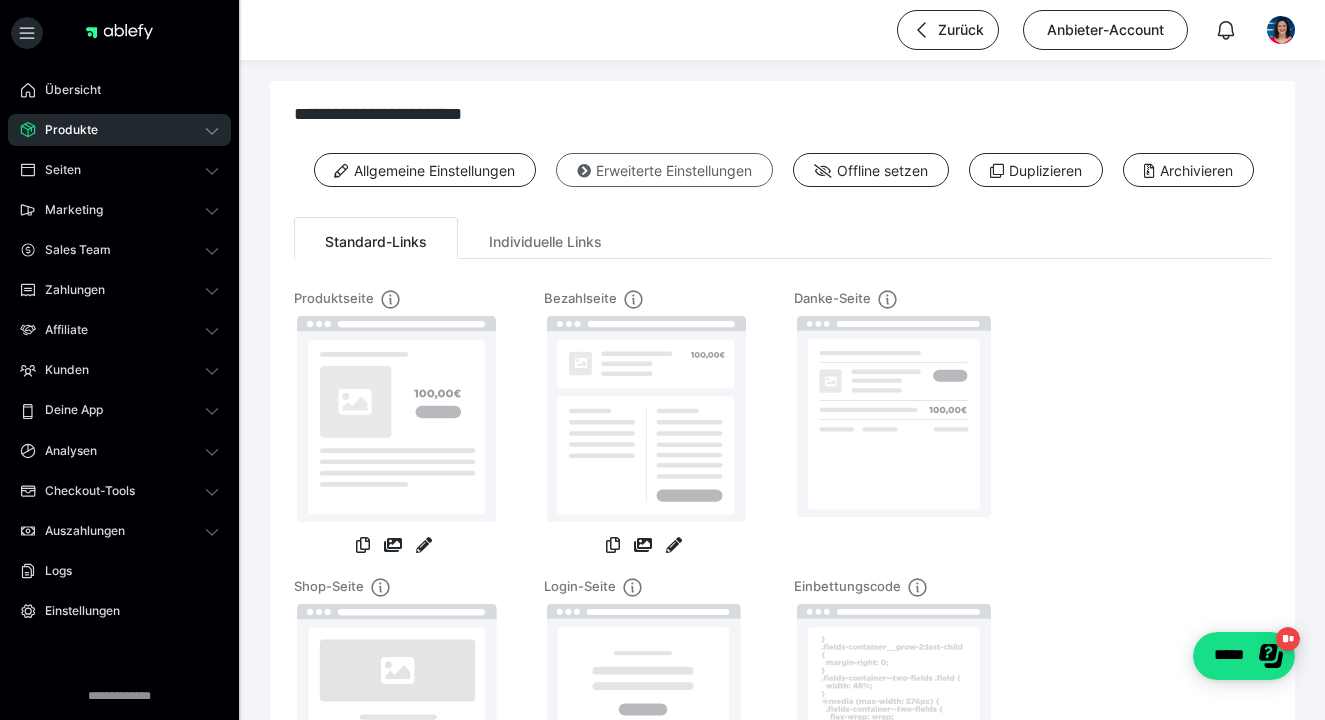 click on "Erweiterte Einstellungen" at bounding box center (664, 170) 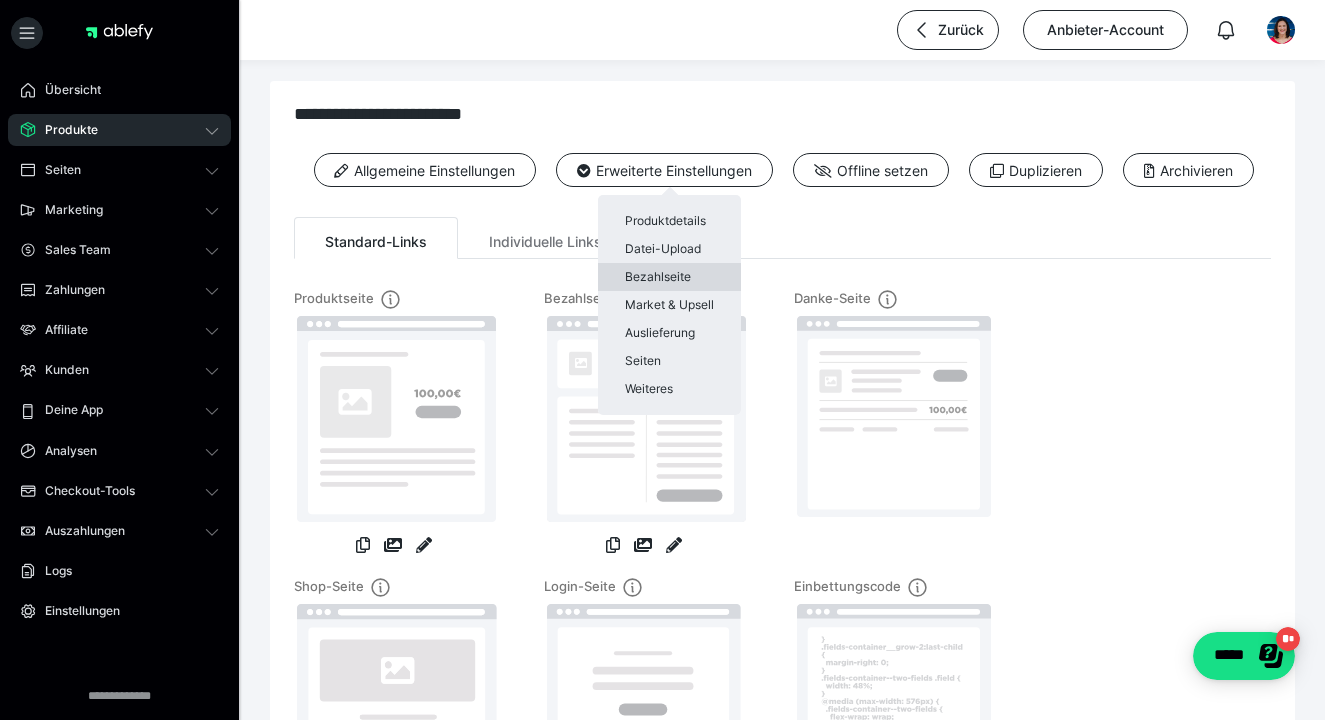 click on "Bezahlseite" at bounding box center (669, 277) 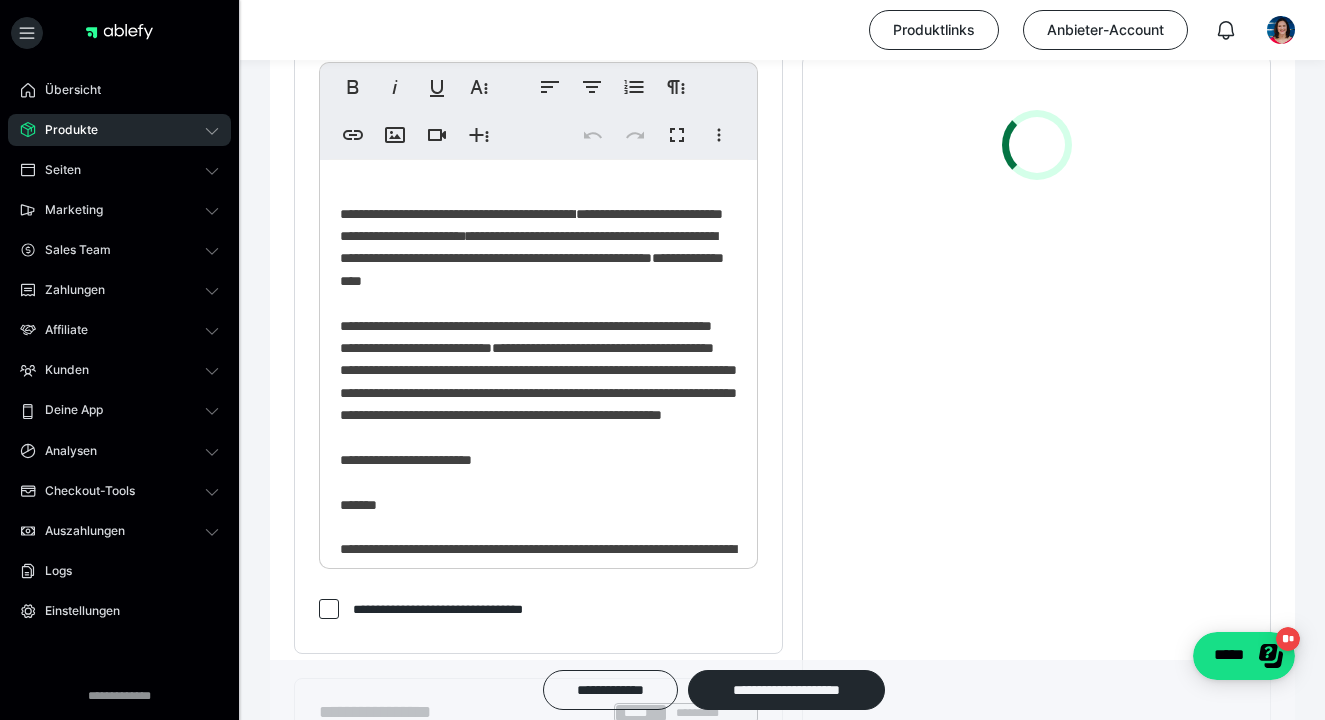 scroll, scrollTop: 703, scrollLeft: 0, axis: vertical 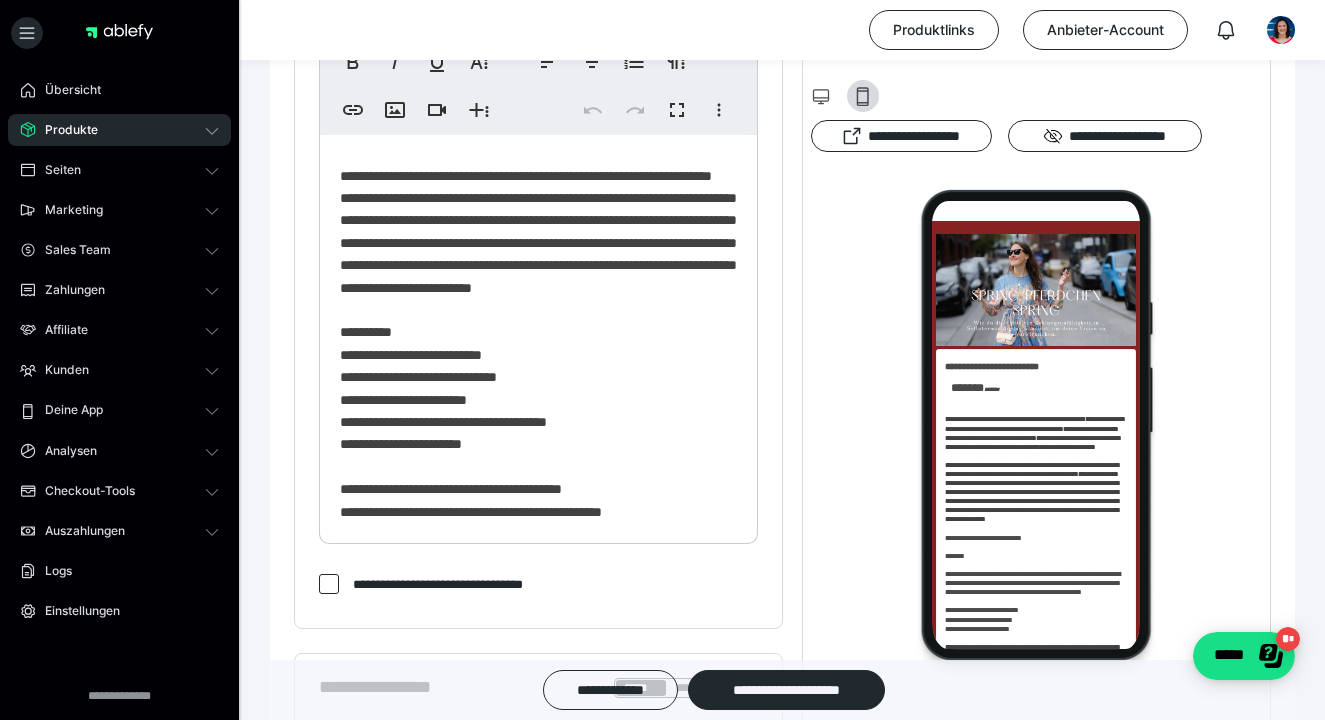 click on "**********" at bounding box center [538, 86] 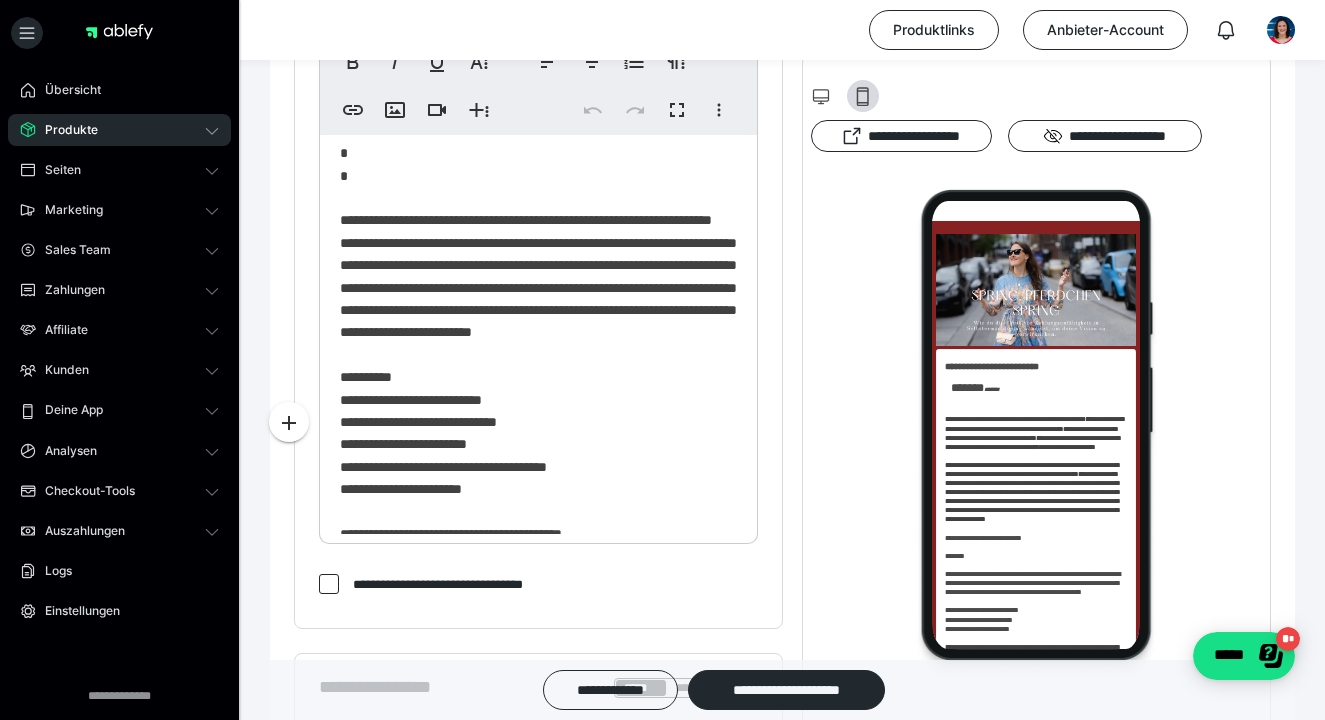 type 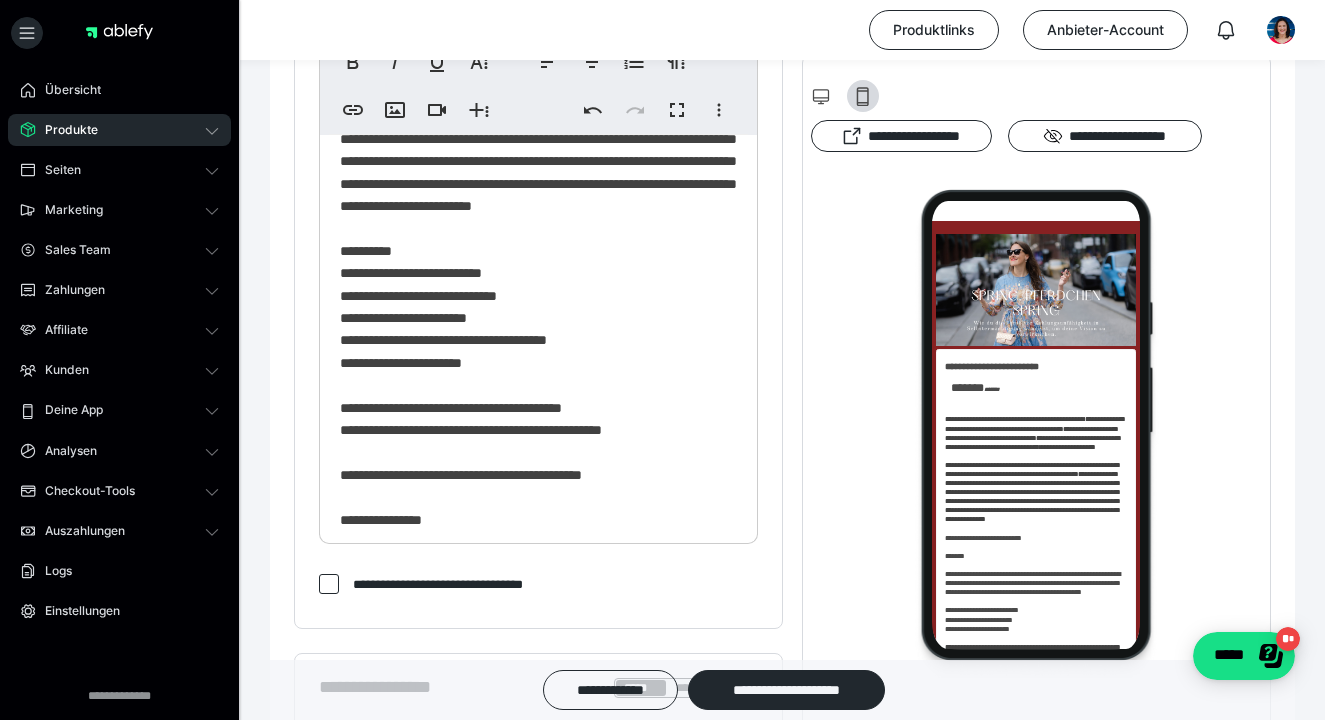 scroll, scrollTop: 1509, scrollLeft: 0, axis: vertical 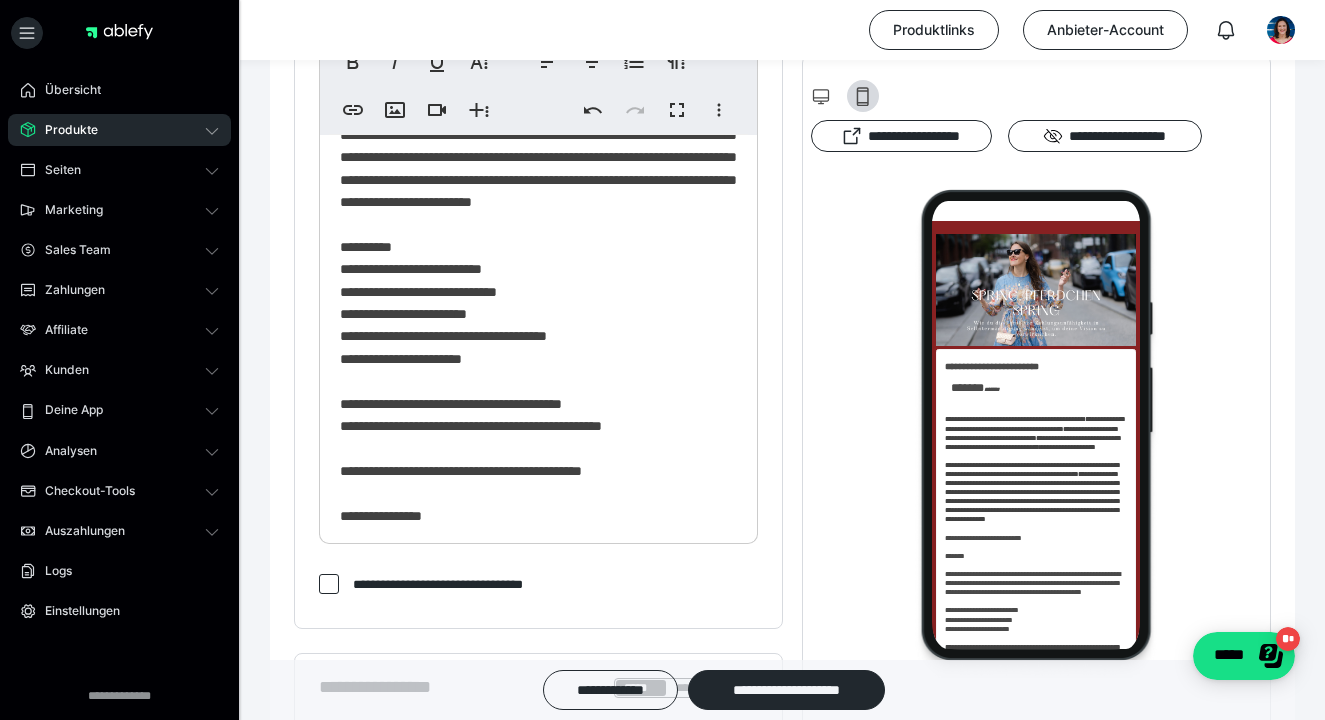 click on "**********" at bounding box center [538, 146] 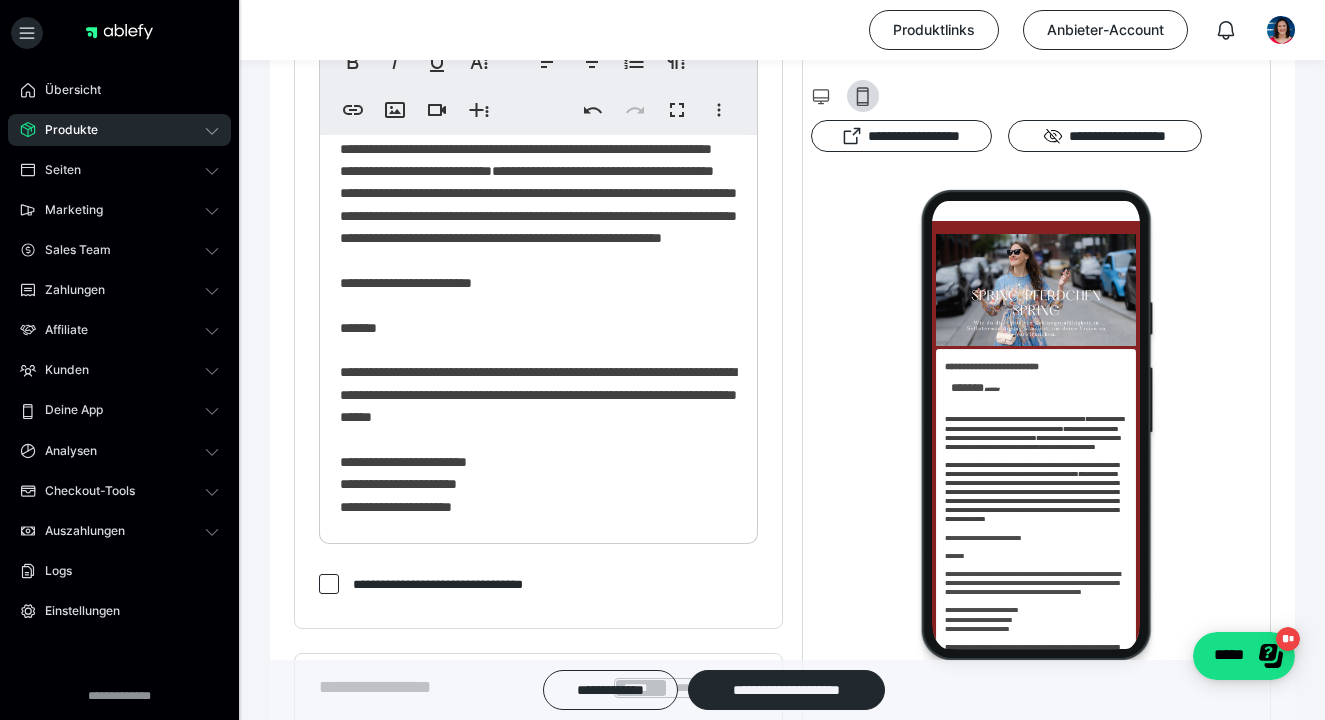 scroll, scrollTop: 73, scrollLeft: 0, axis: vertical 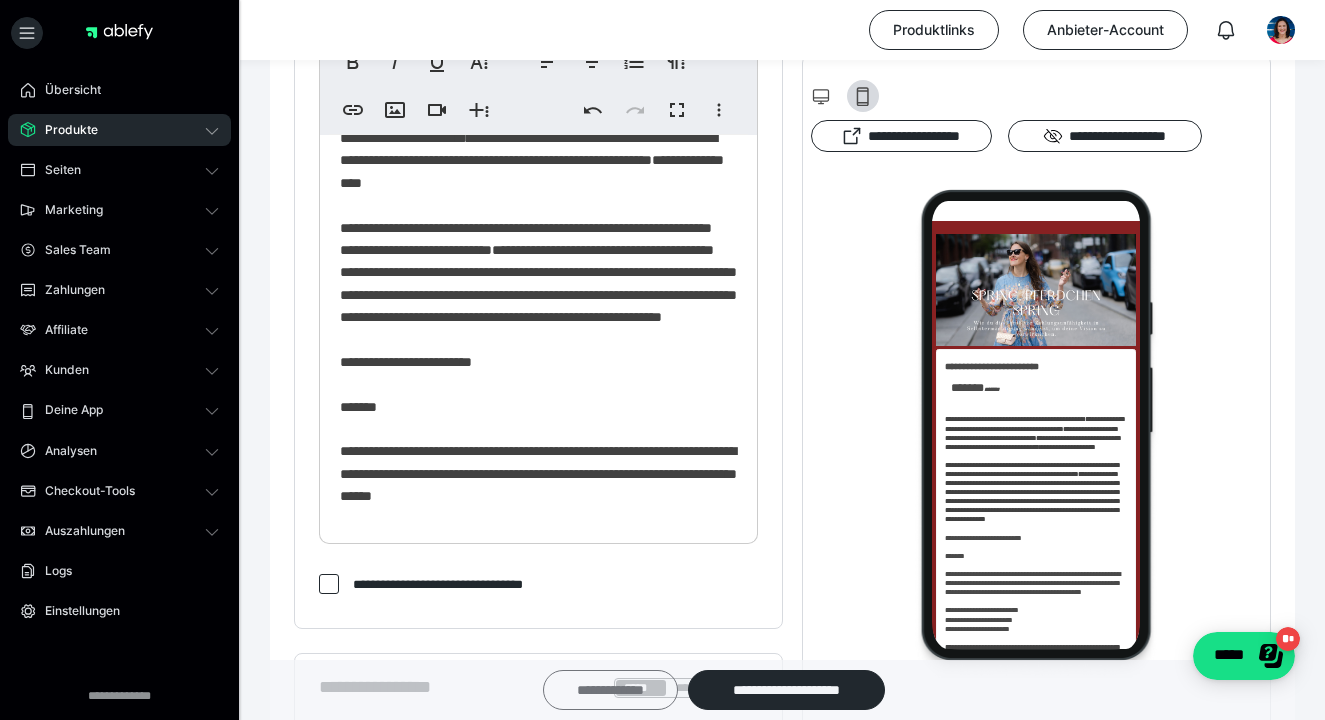 click on "**********" at bounding box center [610, 690] 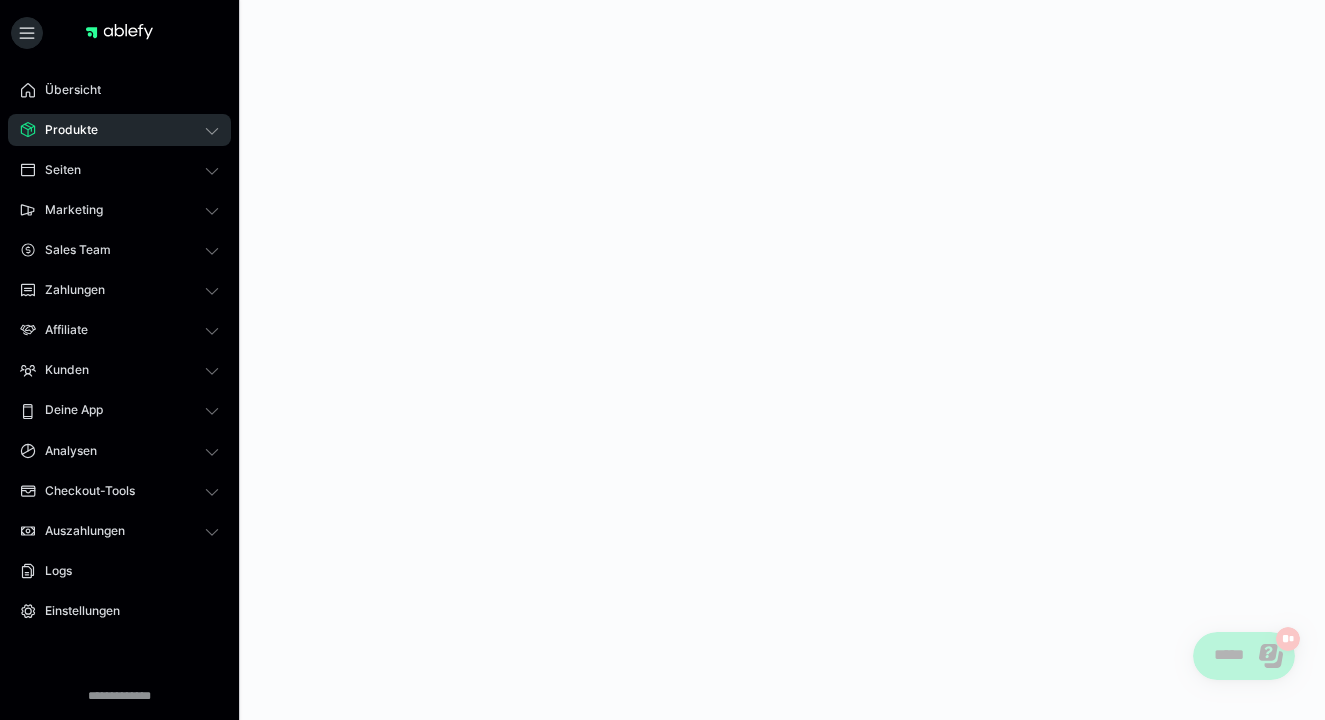 scroll, scrollTop: 0, scrollLeft: 0, axis: both 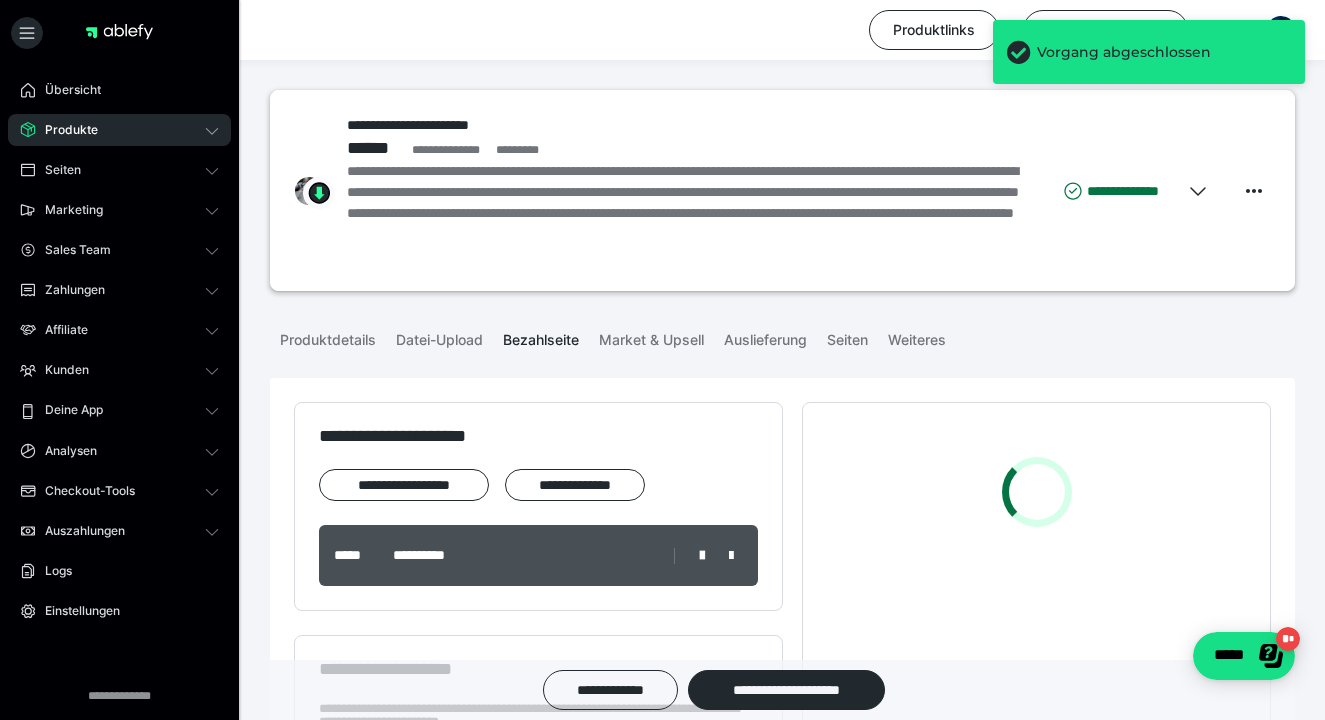 click on "**********" at bounding box center [782, 2565] 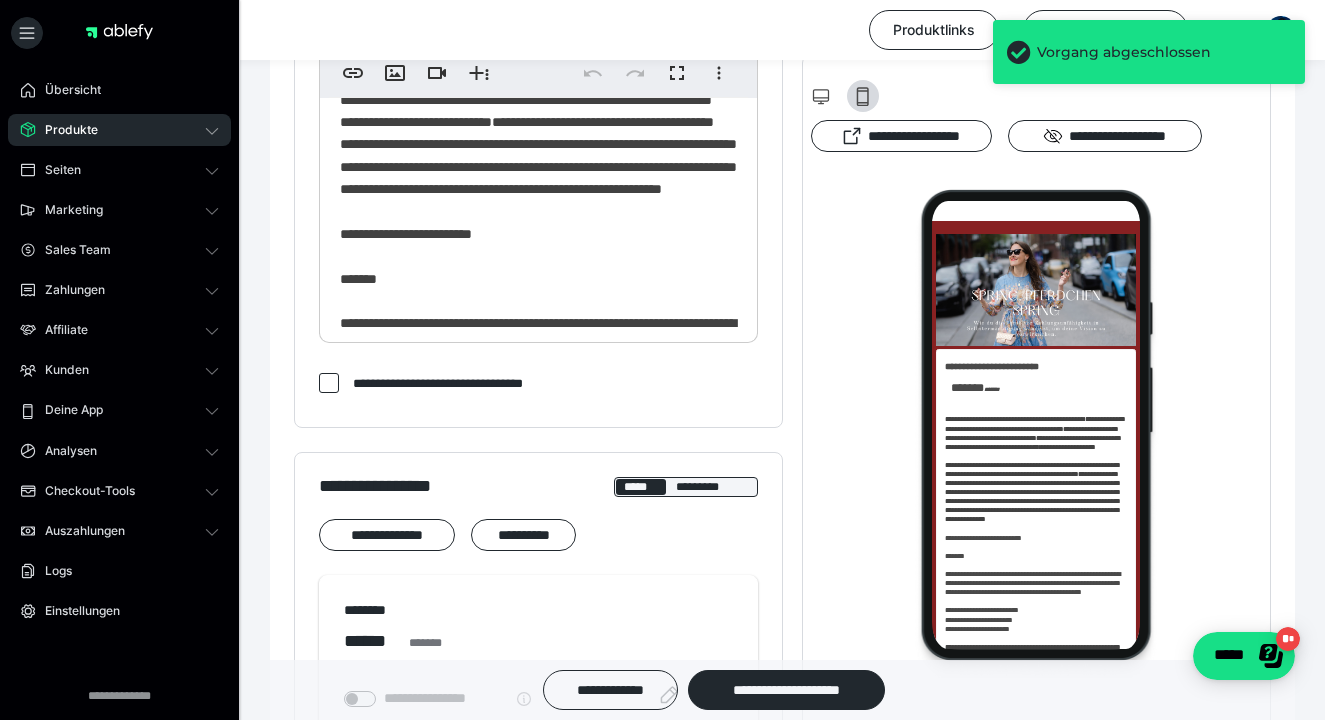 scroll, scrollTop: 909, scrollLeft: 0, axis: vertical 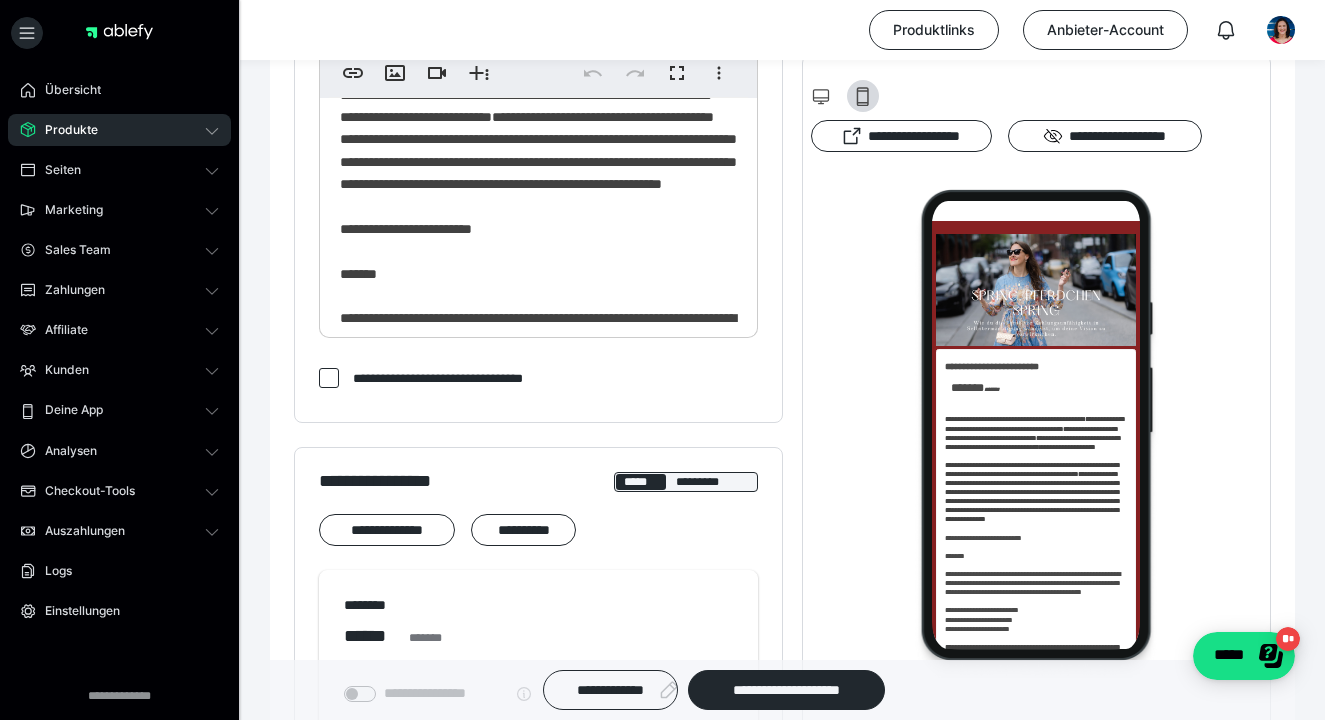 click on "**********" at bounding box center (782, 1656) 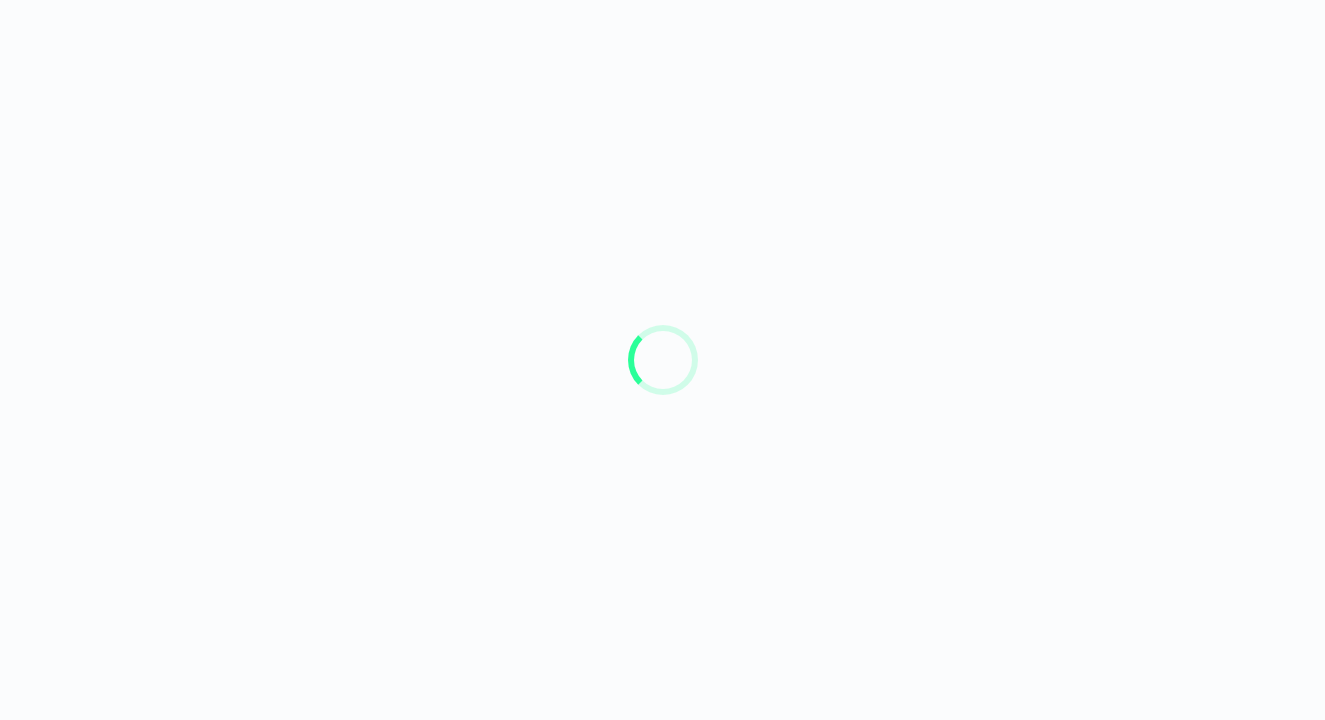 scroll, scrollTop: 0, scrollLeft: 0, axis: both 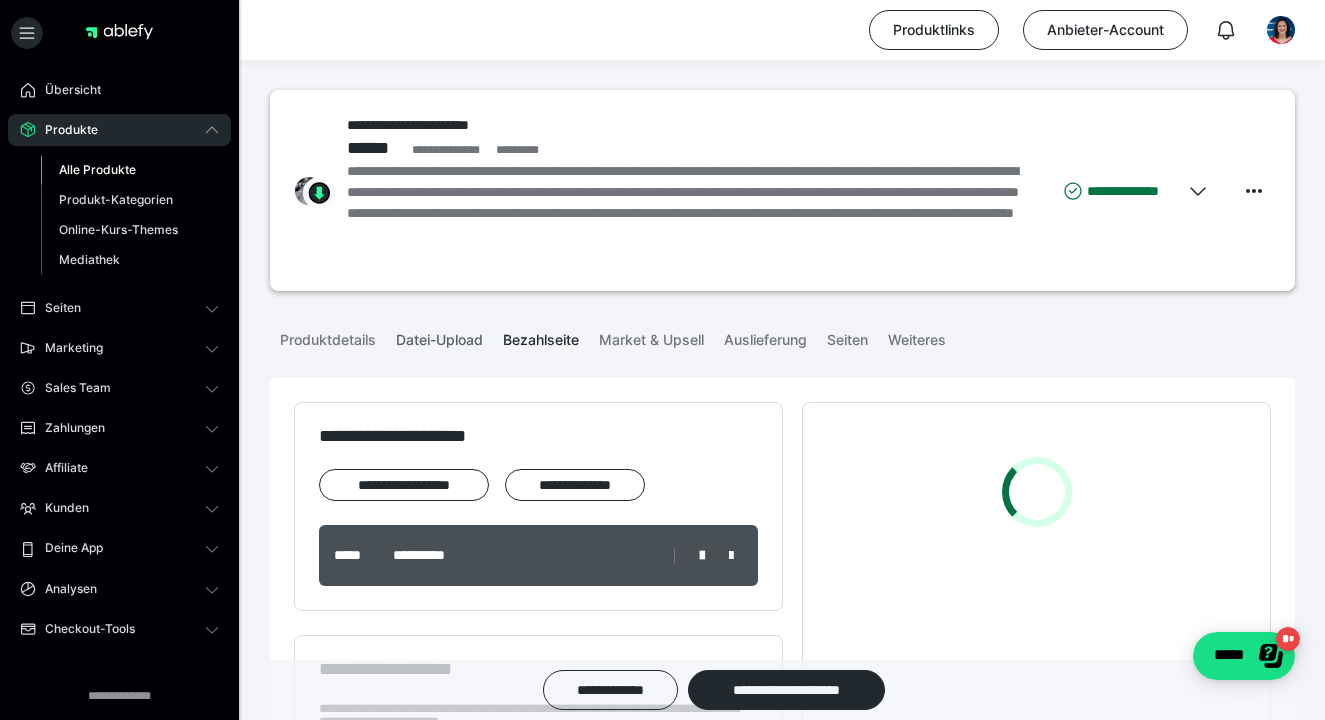 click on "Datei-Upload" at bounding box center (439, 336) 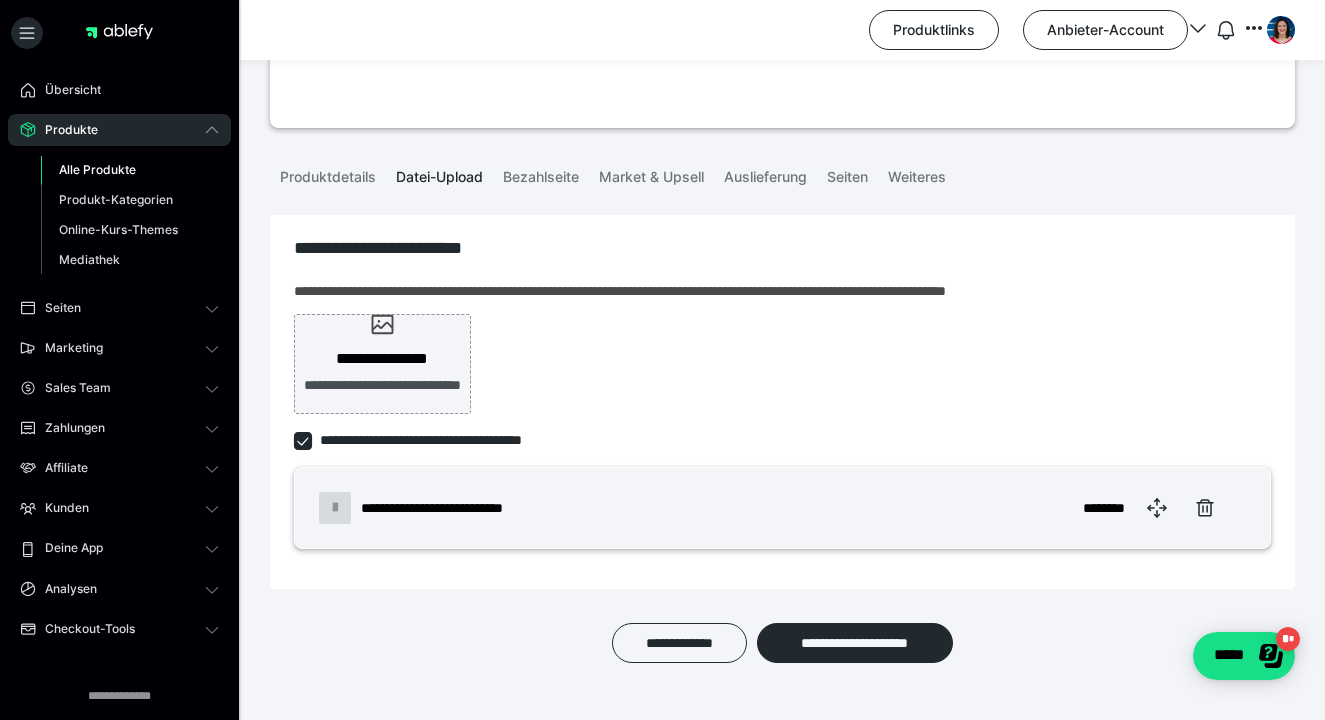 scroll, scrollTop: 217, scrollLeft: 0, axis: vertical 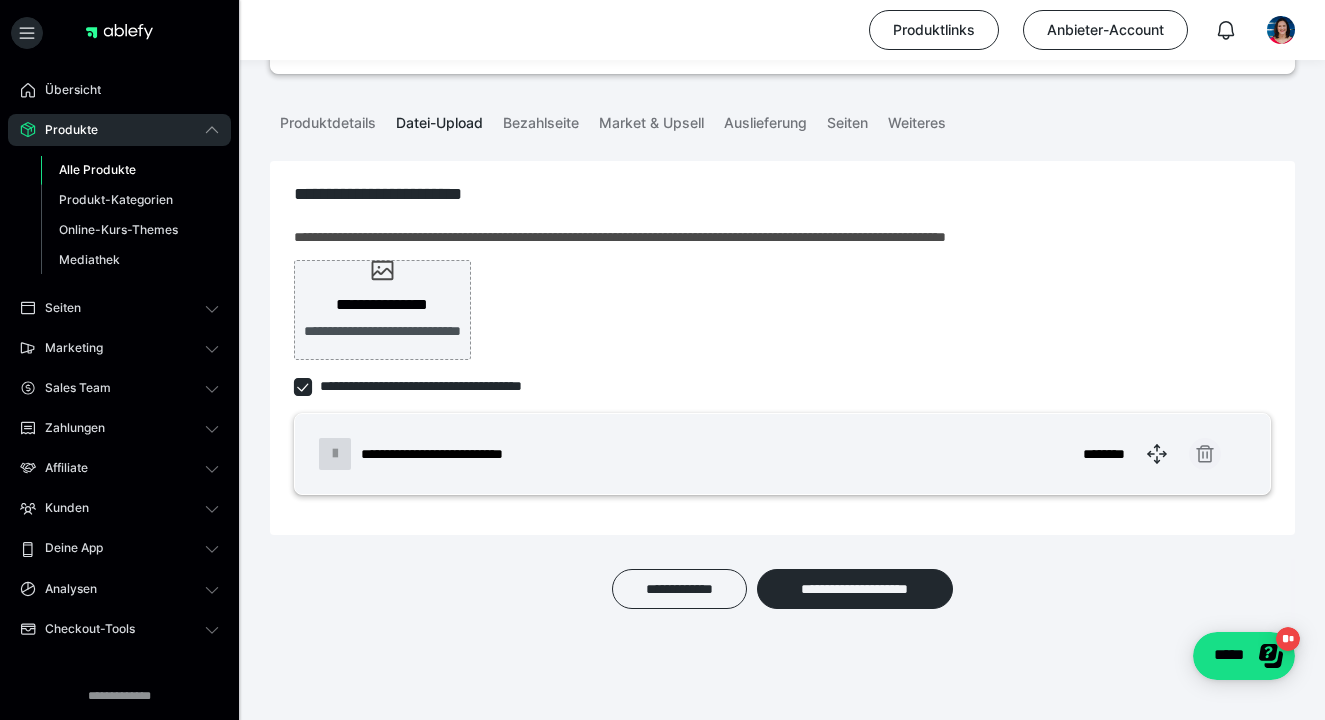 click 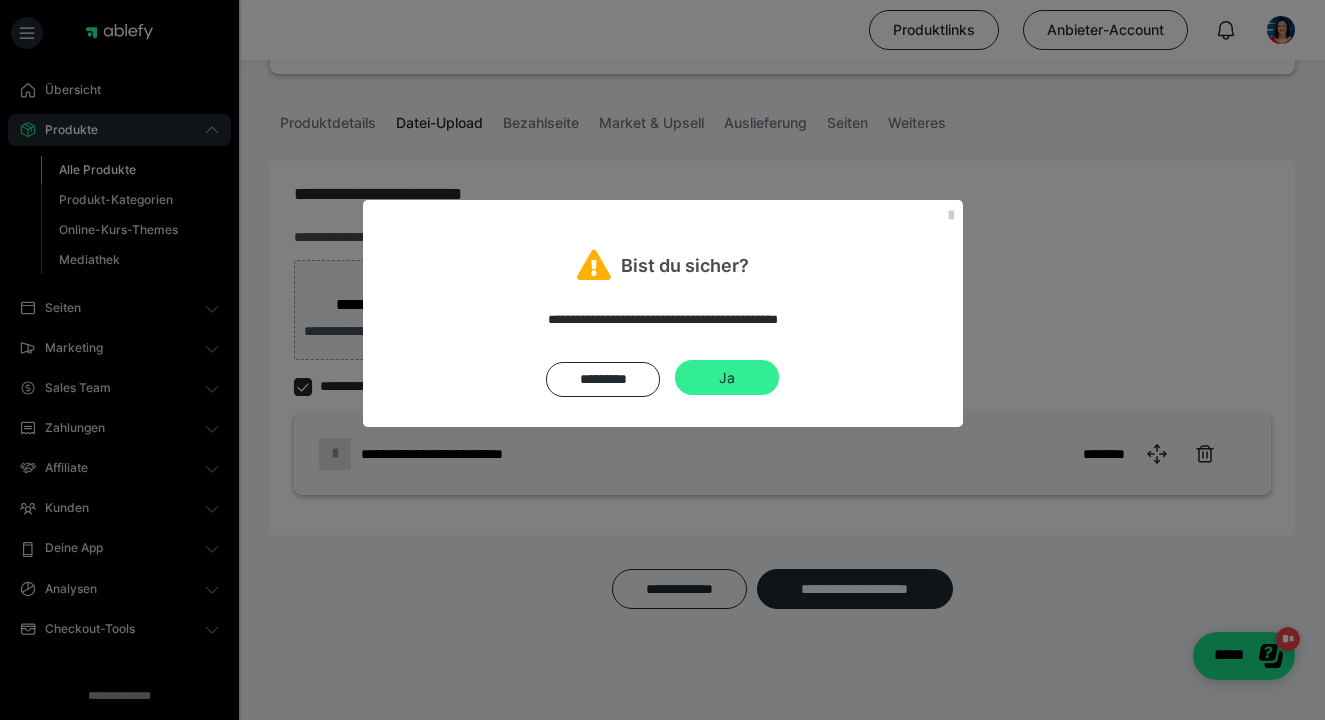 click on "Ja" at bounding box center (727, 378) 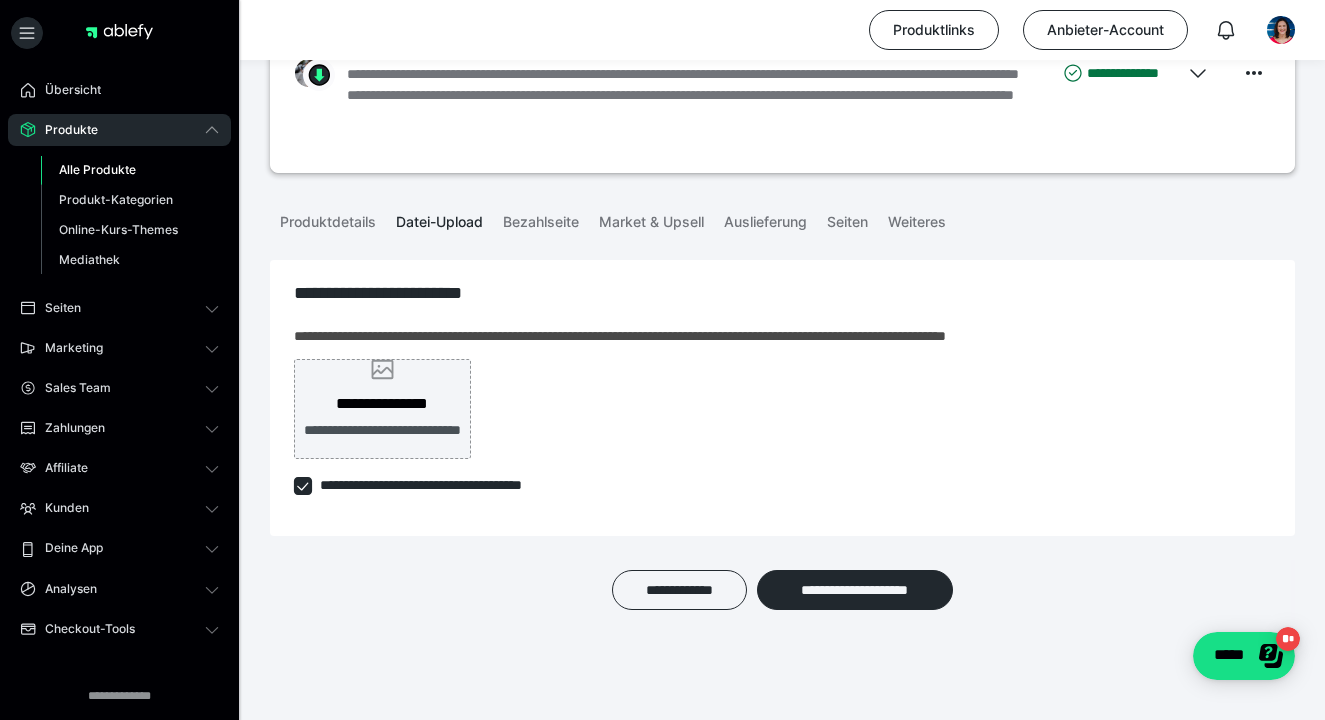 scroll, scrollTop: 118, scrollLeft: 0, axis: vertical 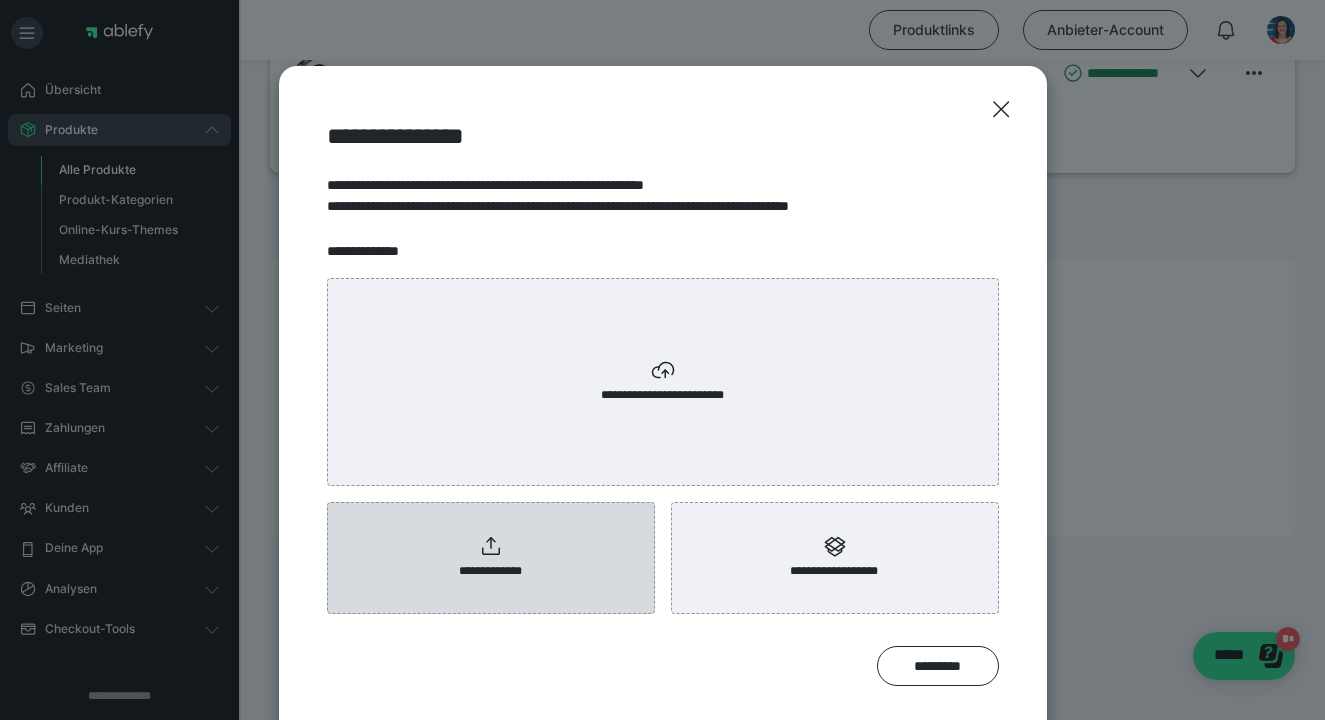 click on "**********" at bounding box center [491, 558] 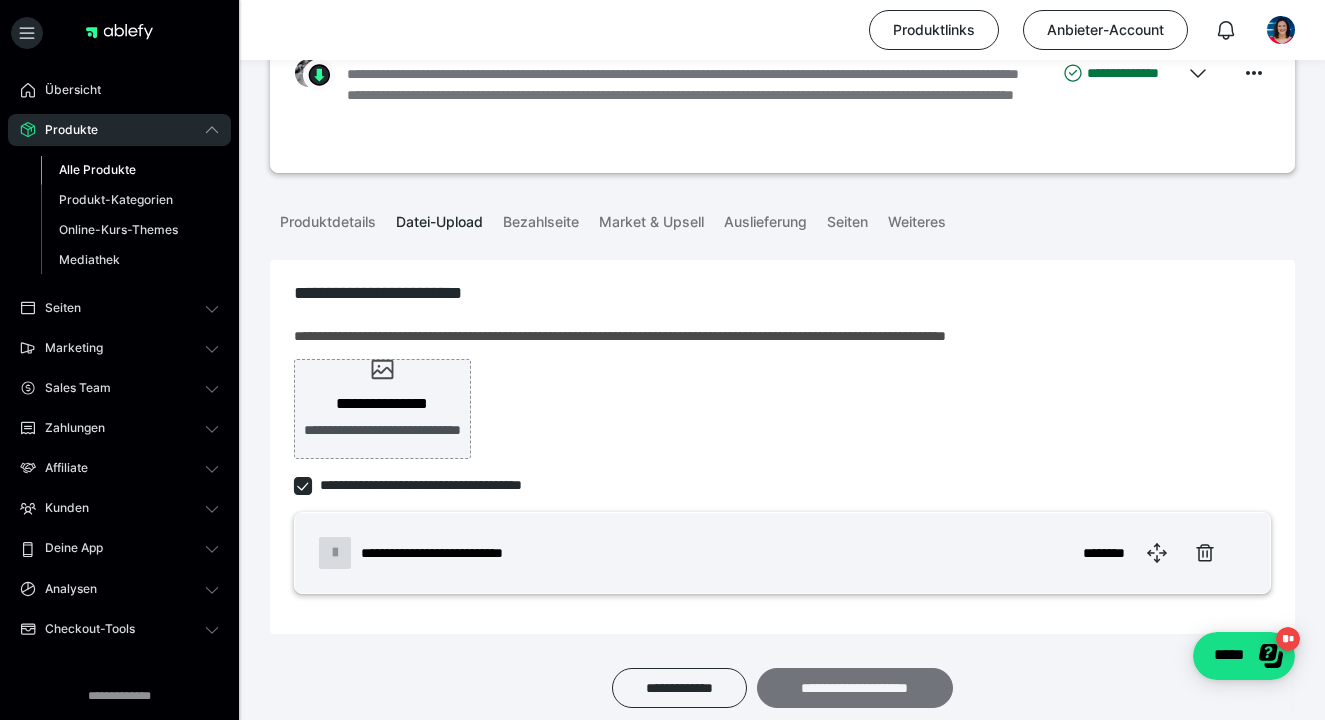 click on "**********" at bounding box center (855, 688) 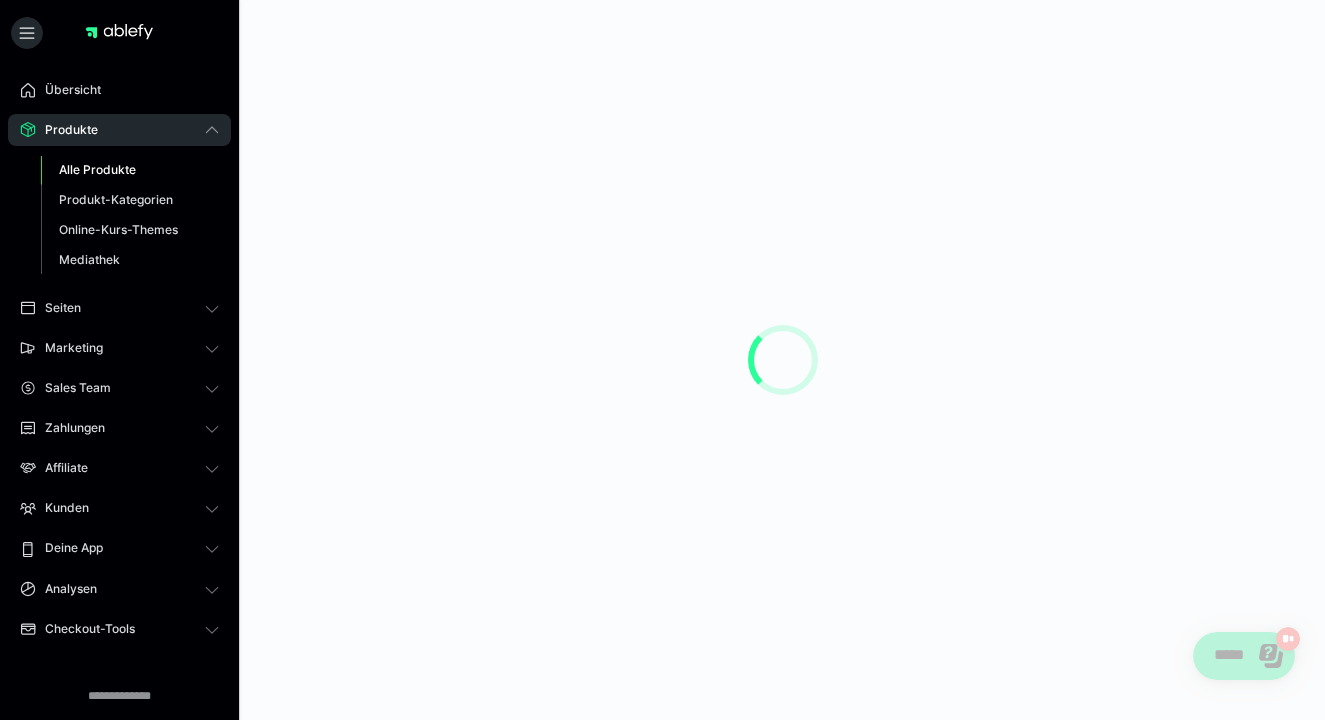 scroll, scrollTop: 0, scrollLeft: 0, axis: both 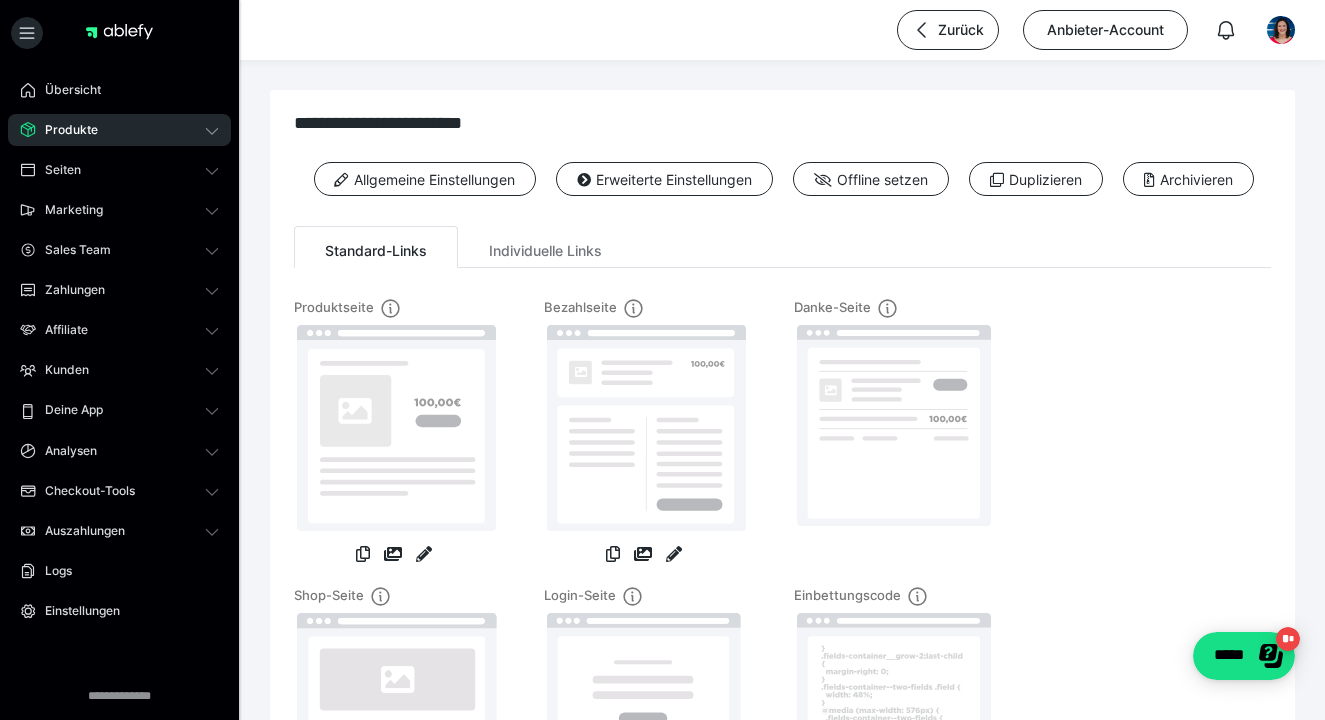 click on "Produkte" at bounding box center (119, 130) 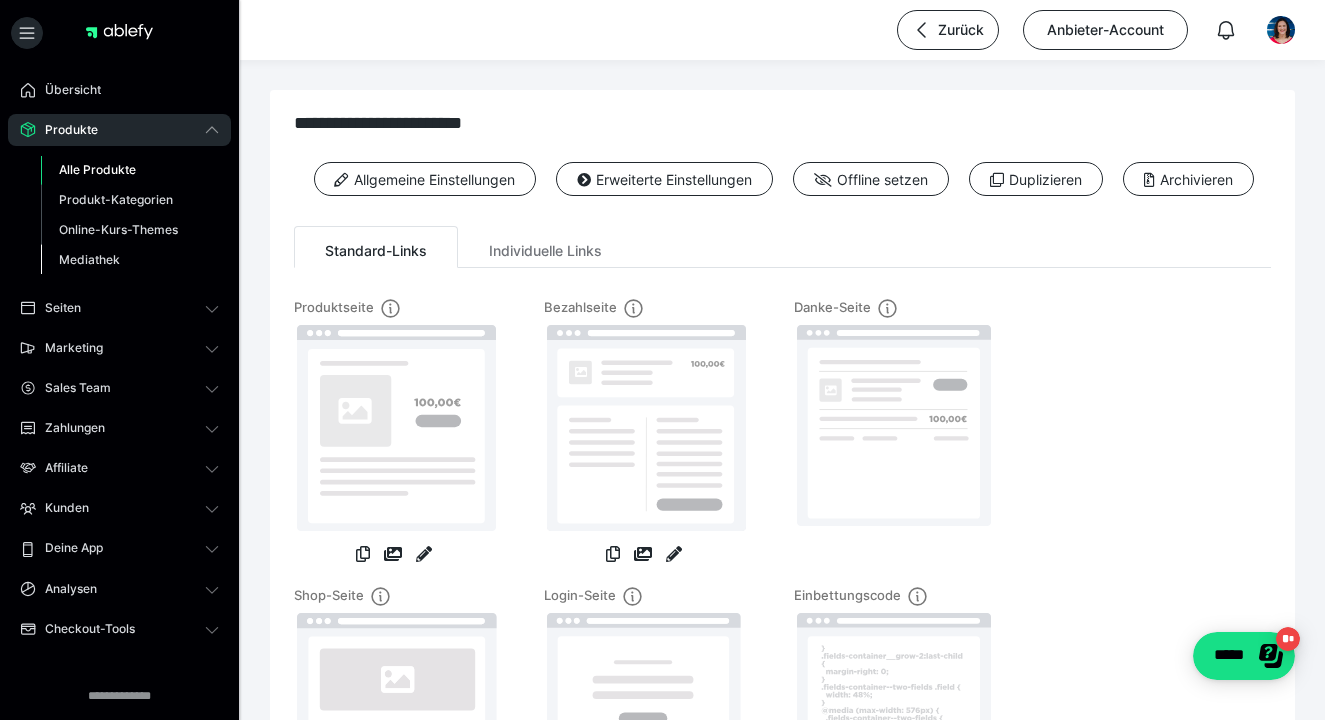 click on "Mediathek" at bounding box center [89, 259] 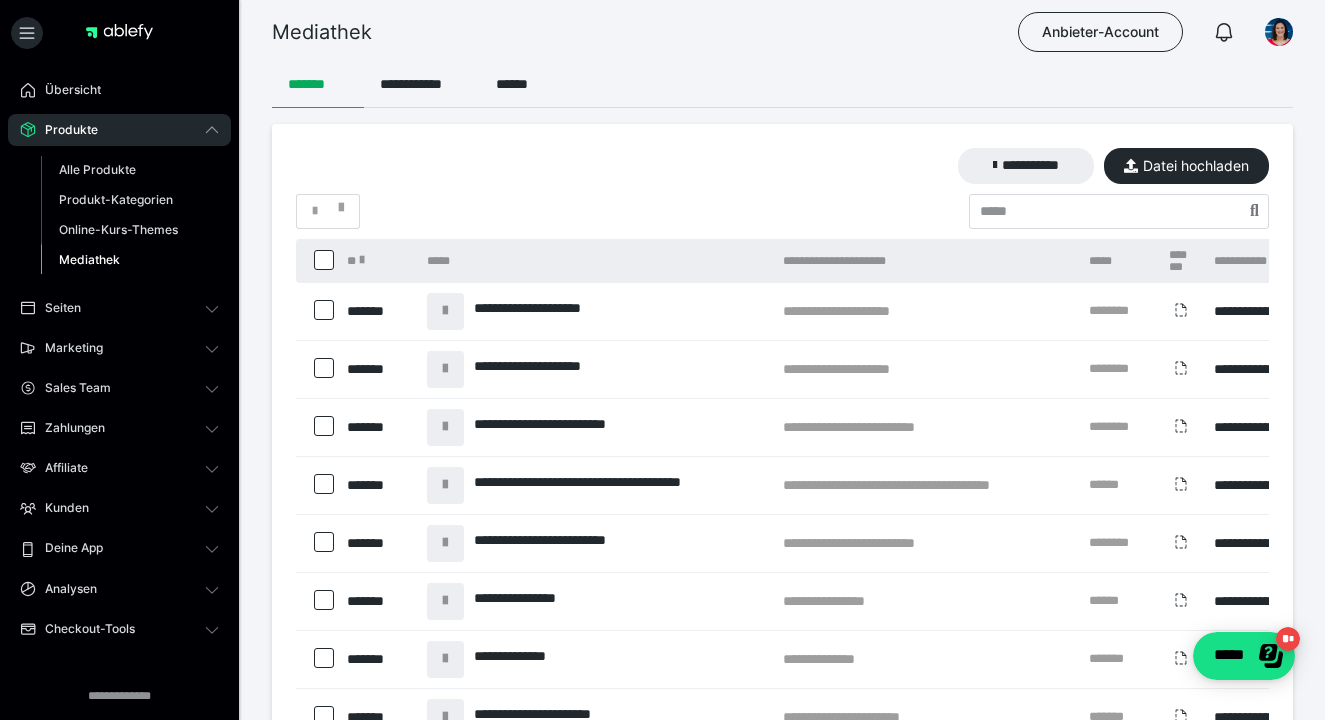 scroll, scrollTop: 0, scrollLeft: 220, axis: horizontal 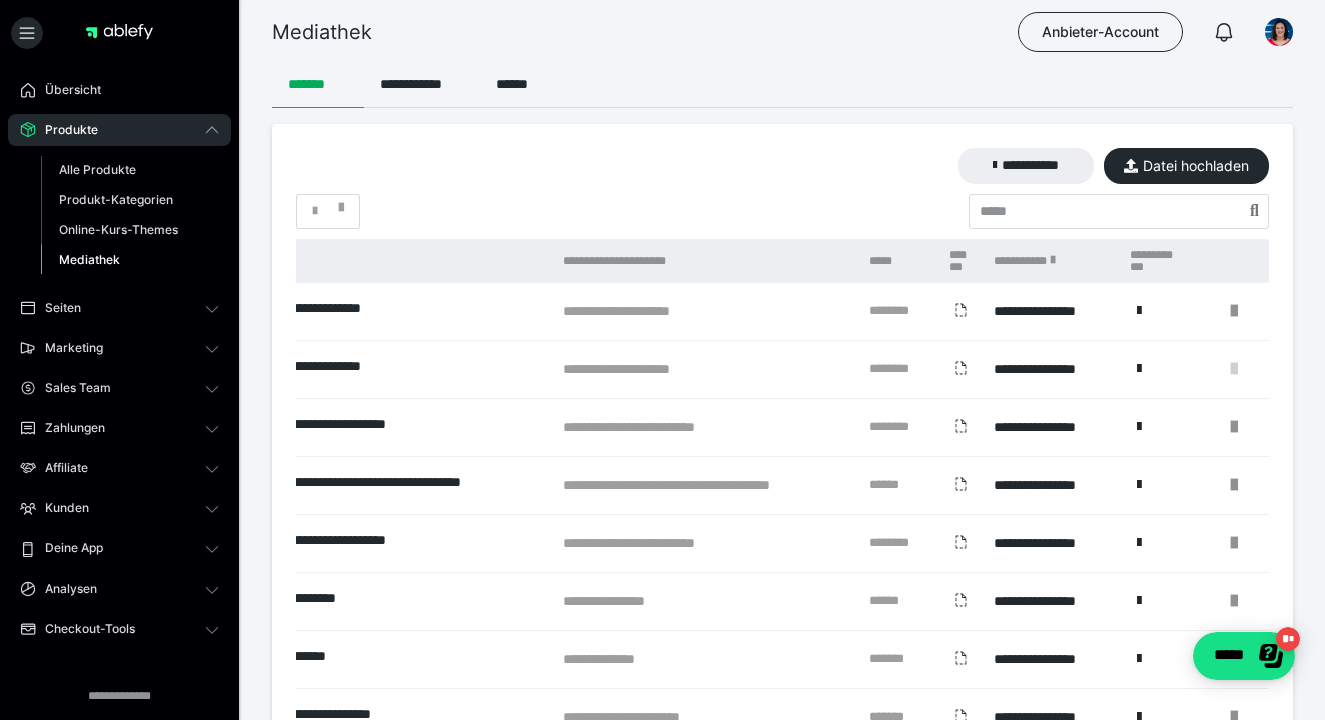 click at bounding box center (1234, 369) 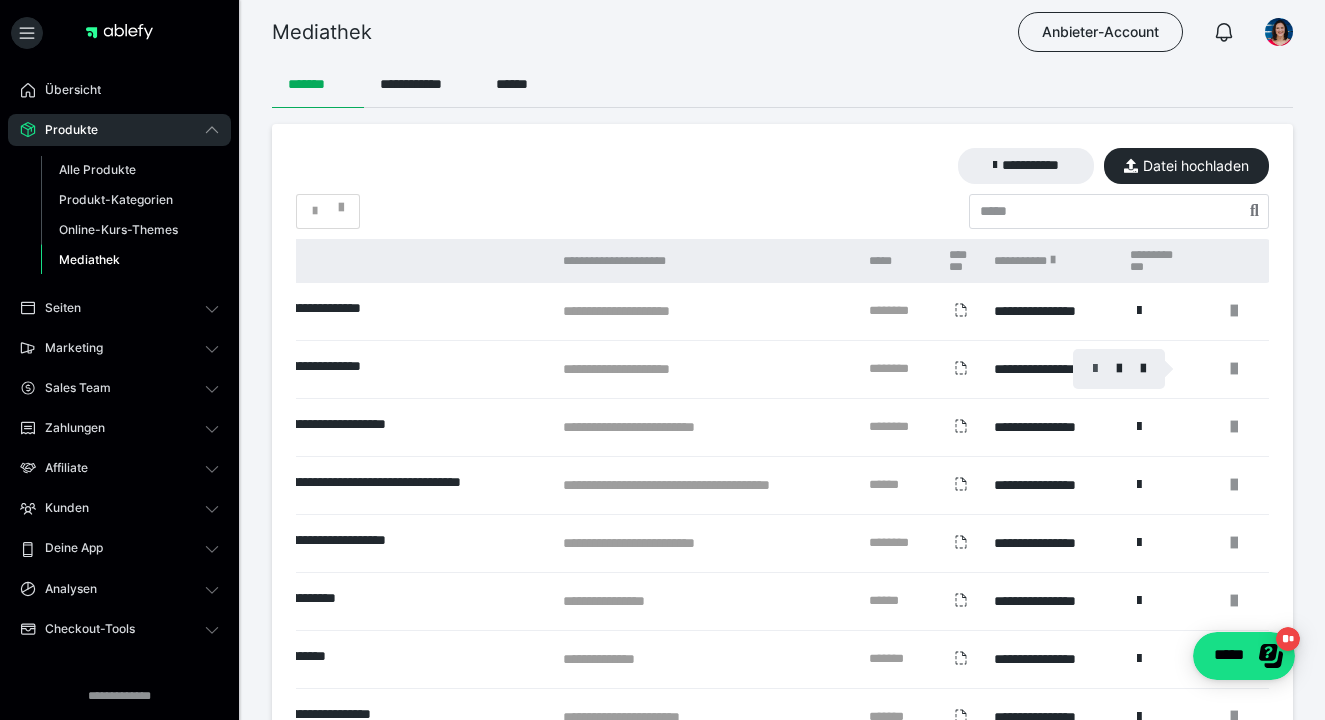 click at bounding box center [1095, 369] 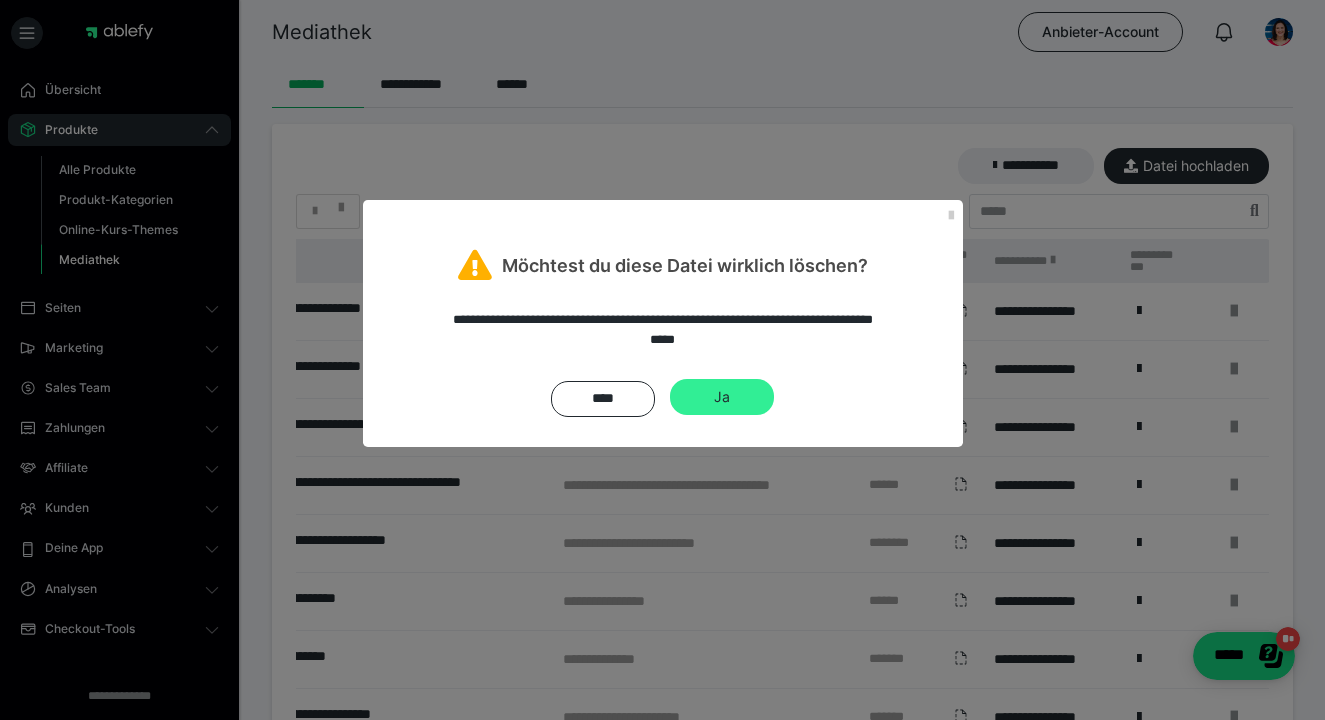 click on "Ja" at bounding box center (722, 397) 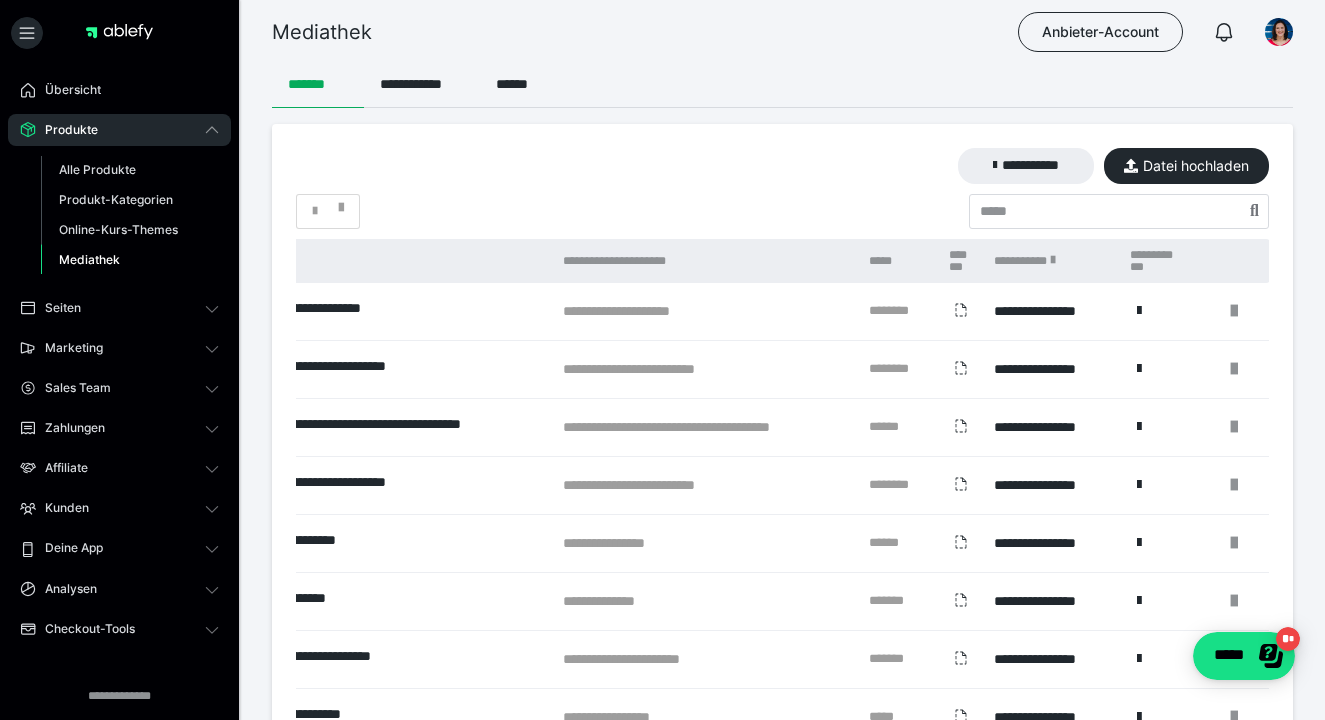 scroll, scrollTop: 0, scrollLeft: 0, axis: both 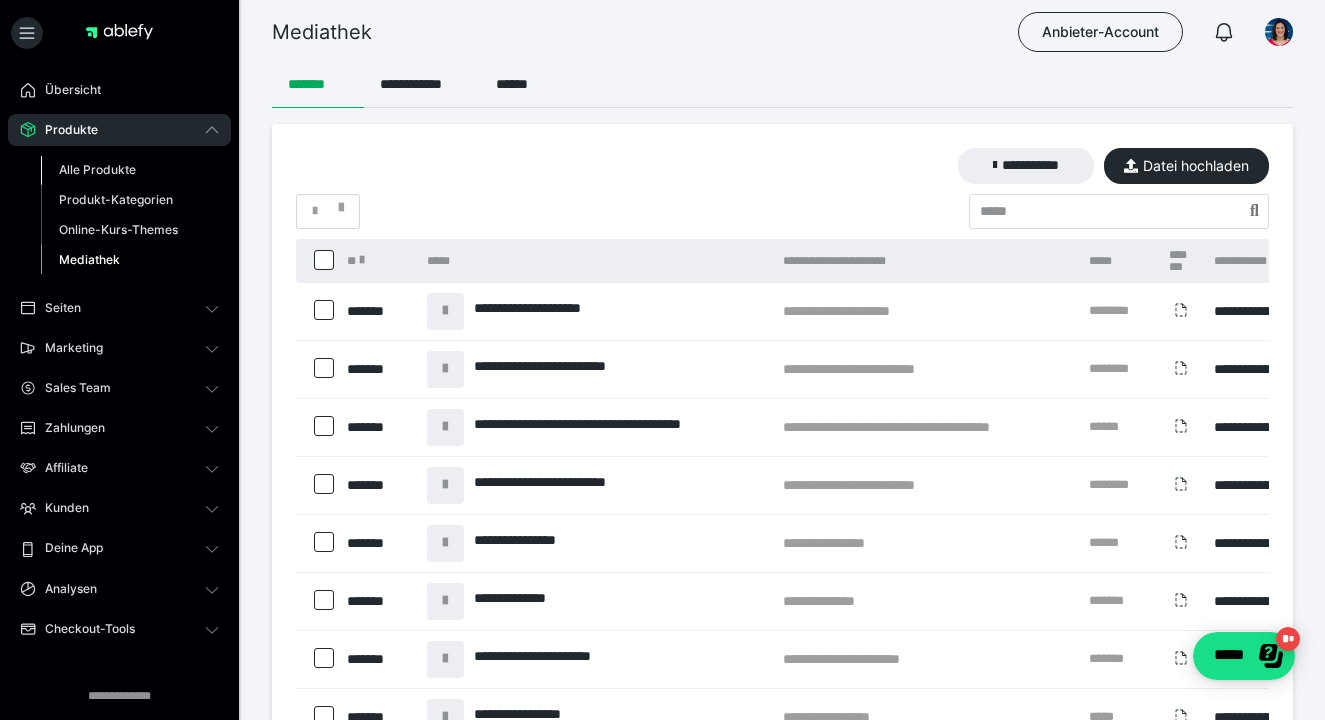 click on "Alle Produkte" at bounding box center (97, 169) 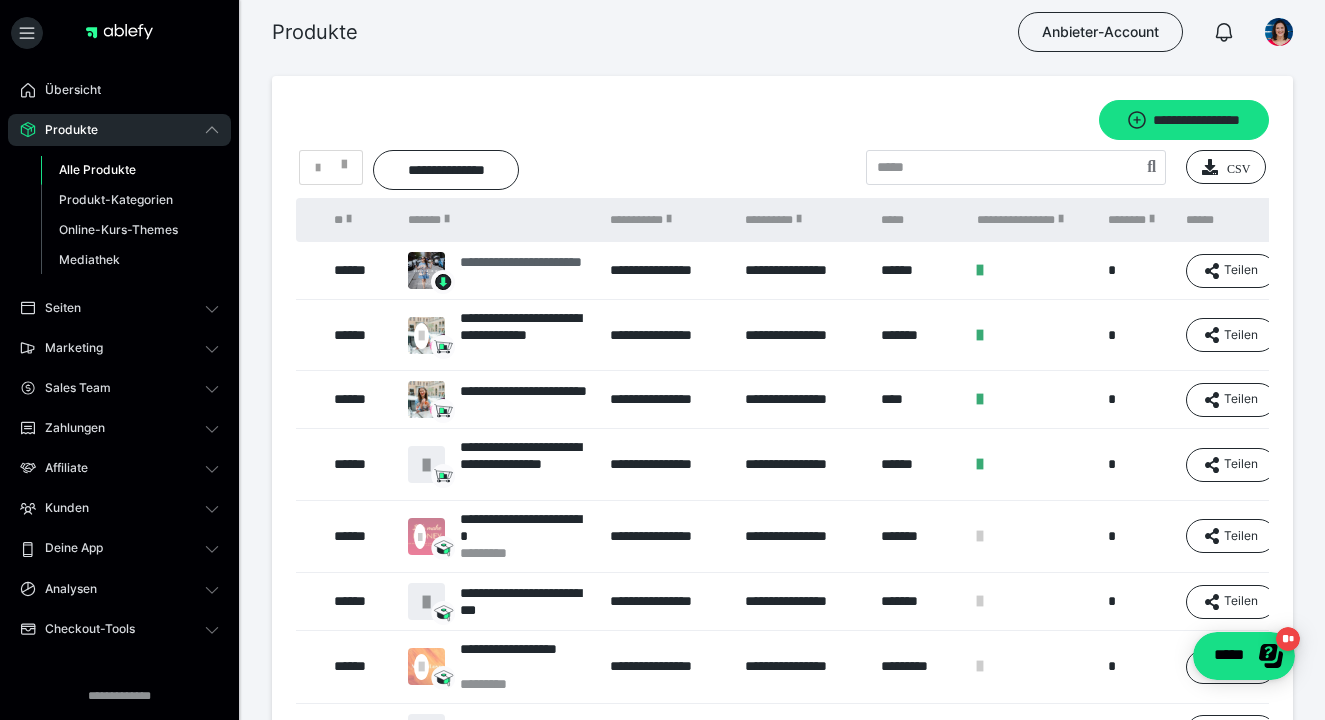 click on "**********" at bounding box center (525, 271) 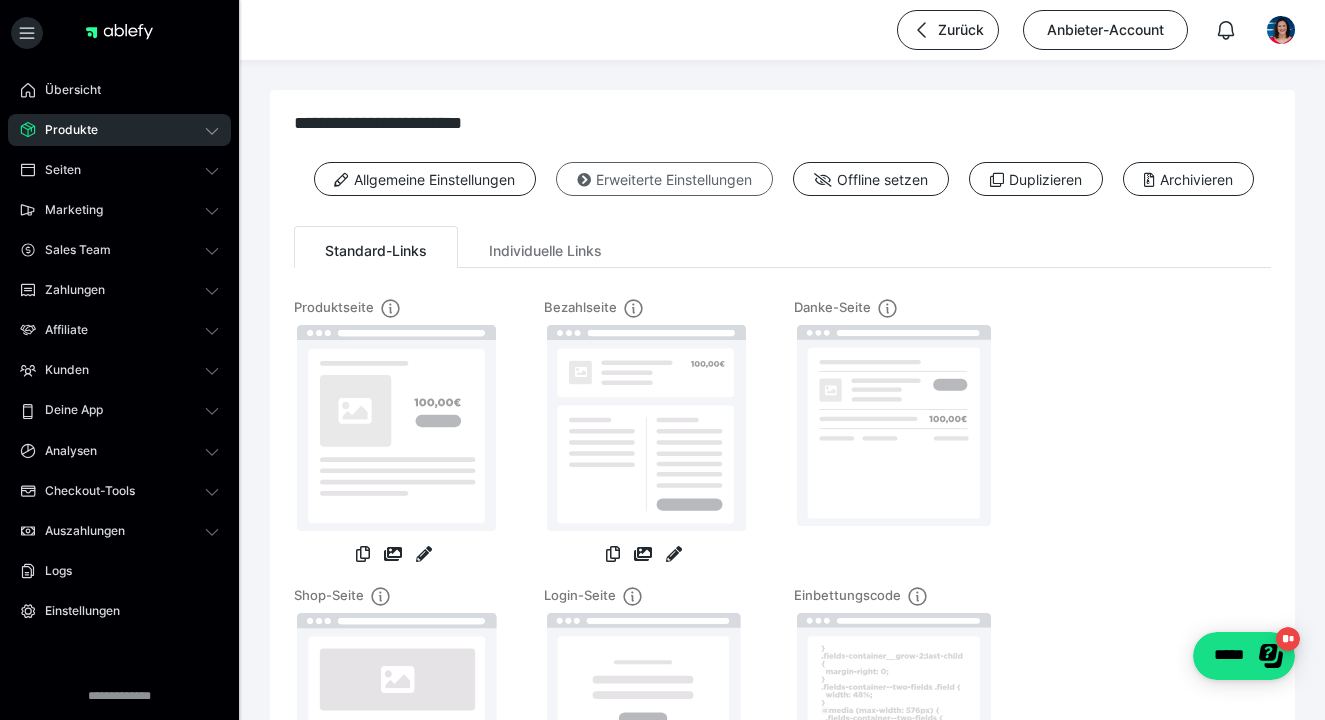 click on "Erweiterte Einstellungen" at bounding box center [664, 179] 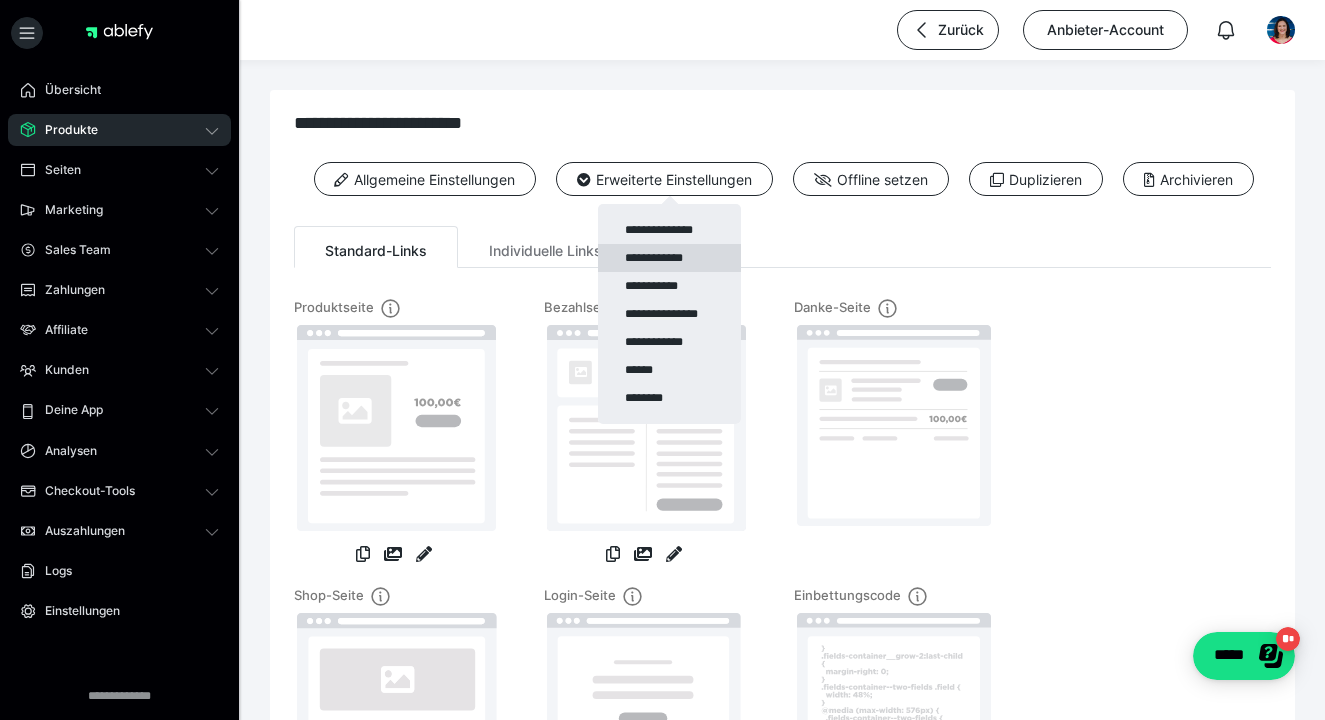 click on "**********" at bounding box center (669, 258) 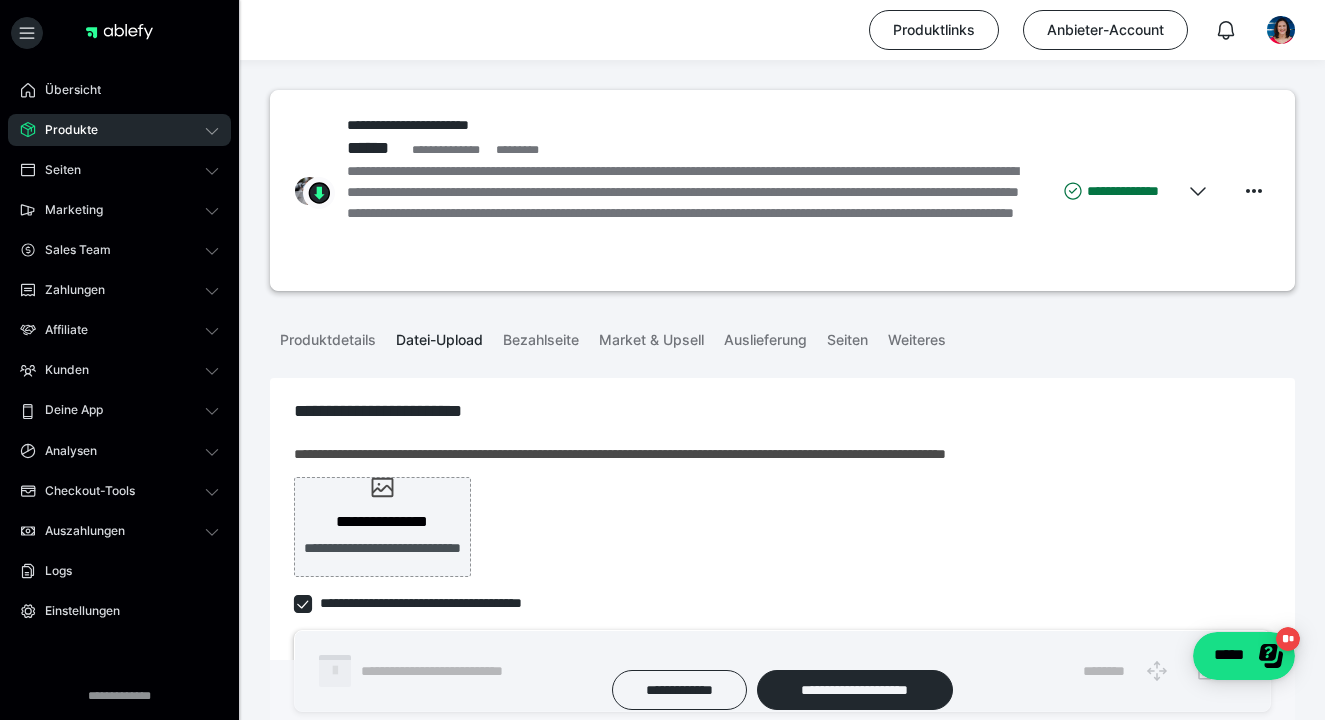 scroll, scrollTop: 217, scrollLeft: 0, axis: vertical 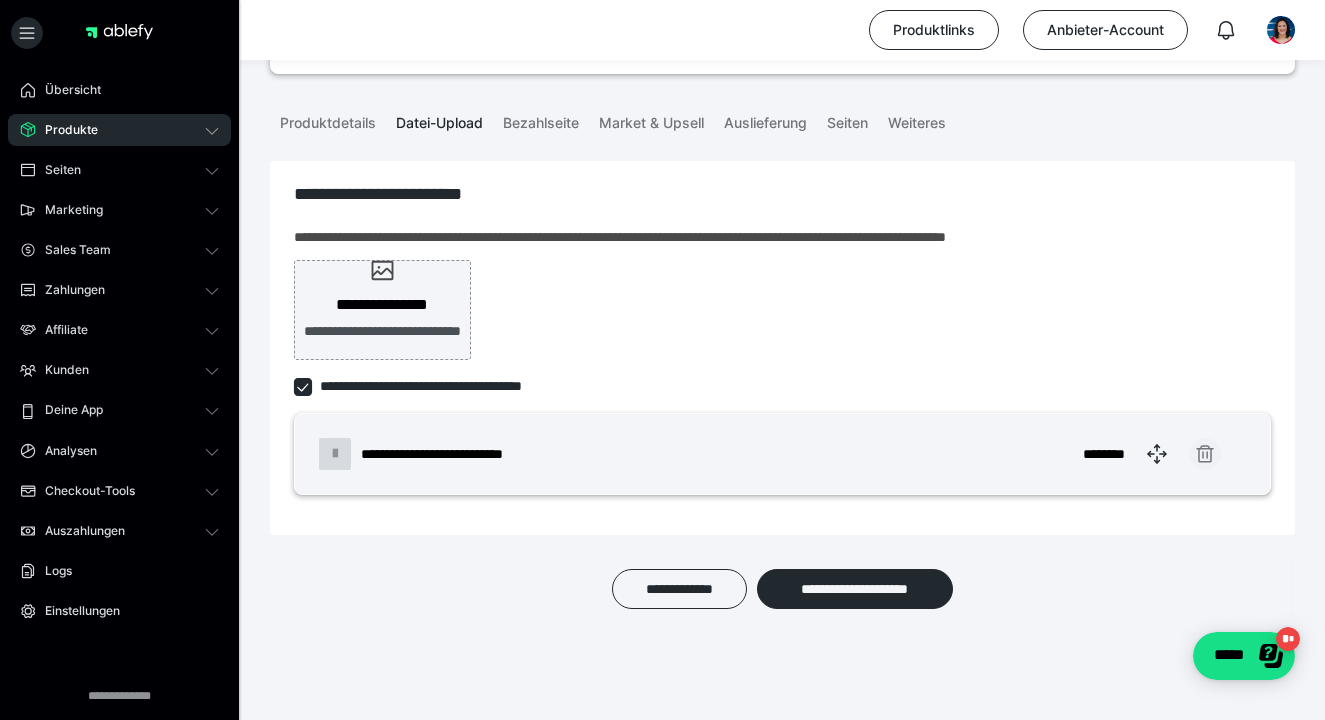 click 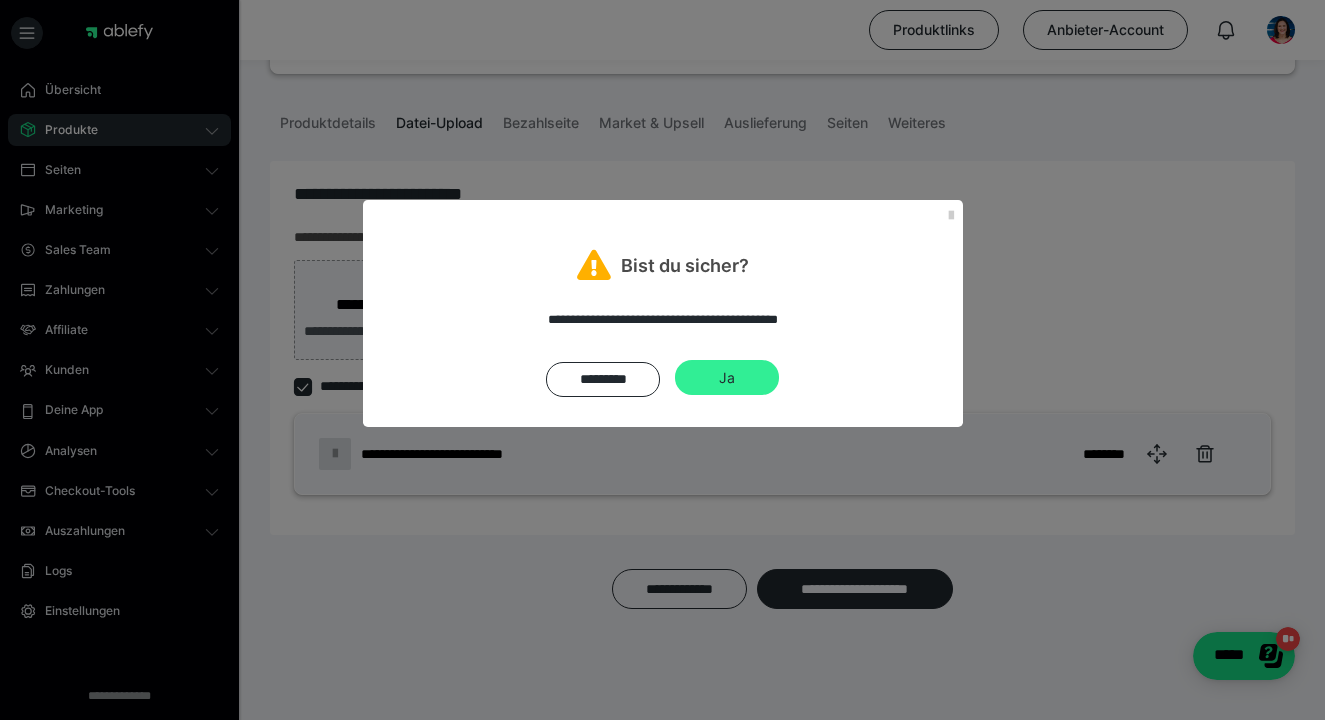 click on "Ja" at bounding box center [727, 378] 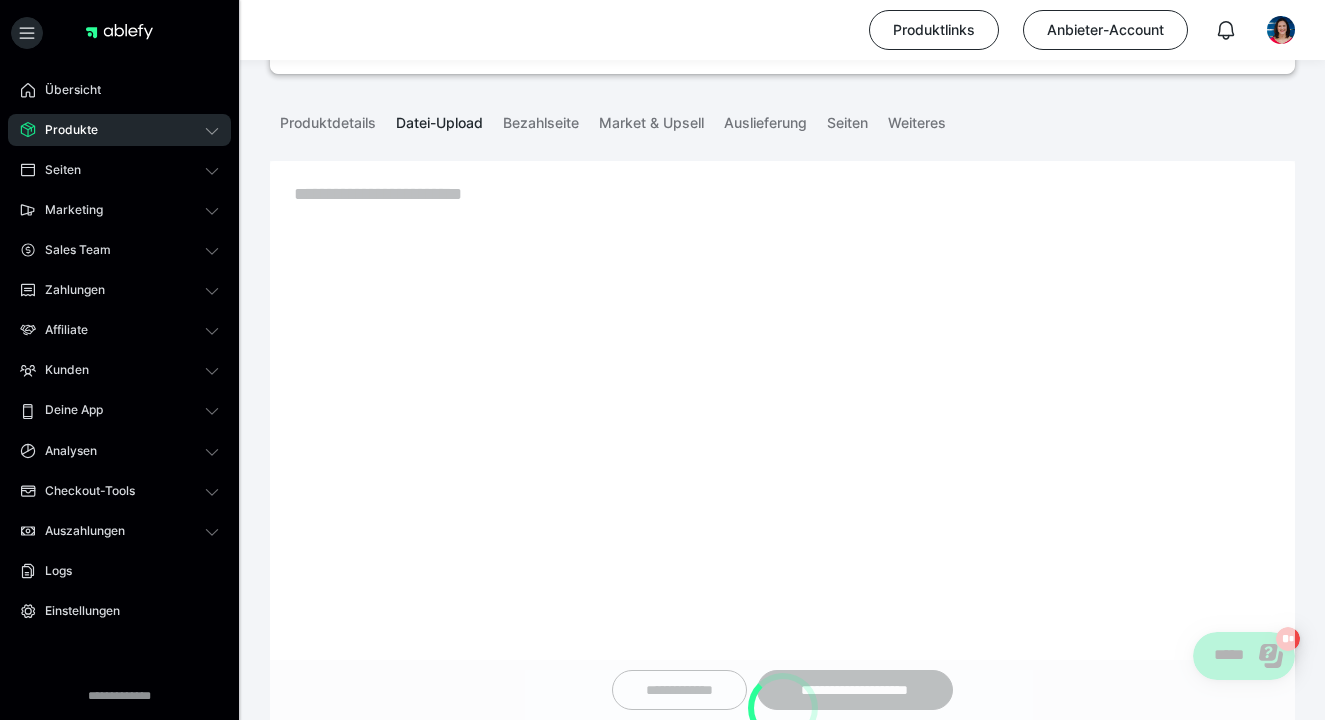 scroll, scrollTop: 118, scrollLeft: 0, axis: vertical 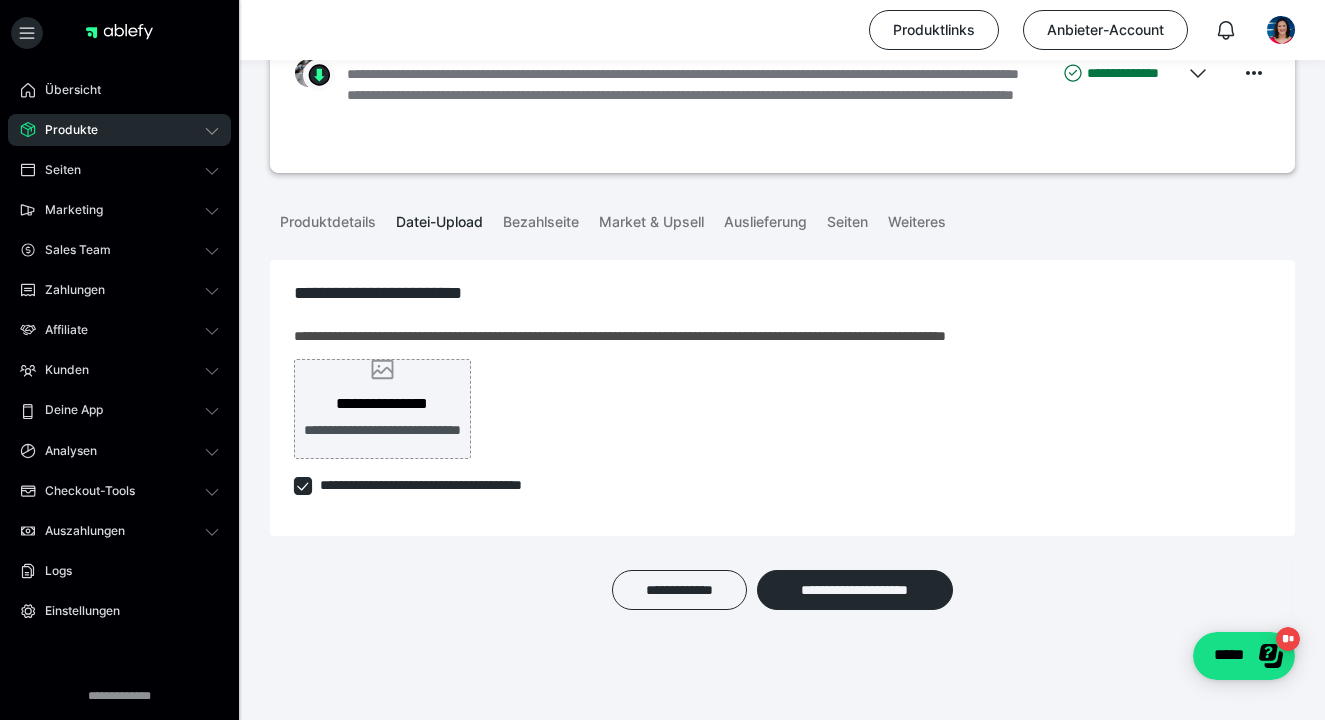 click on "**********" at bounding box center [382, 409] 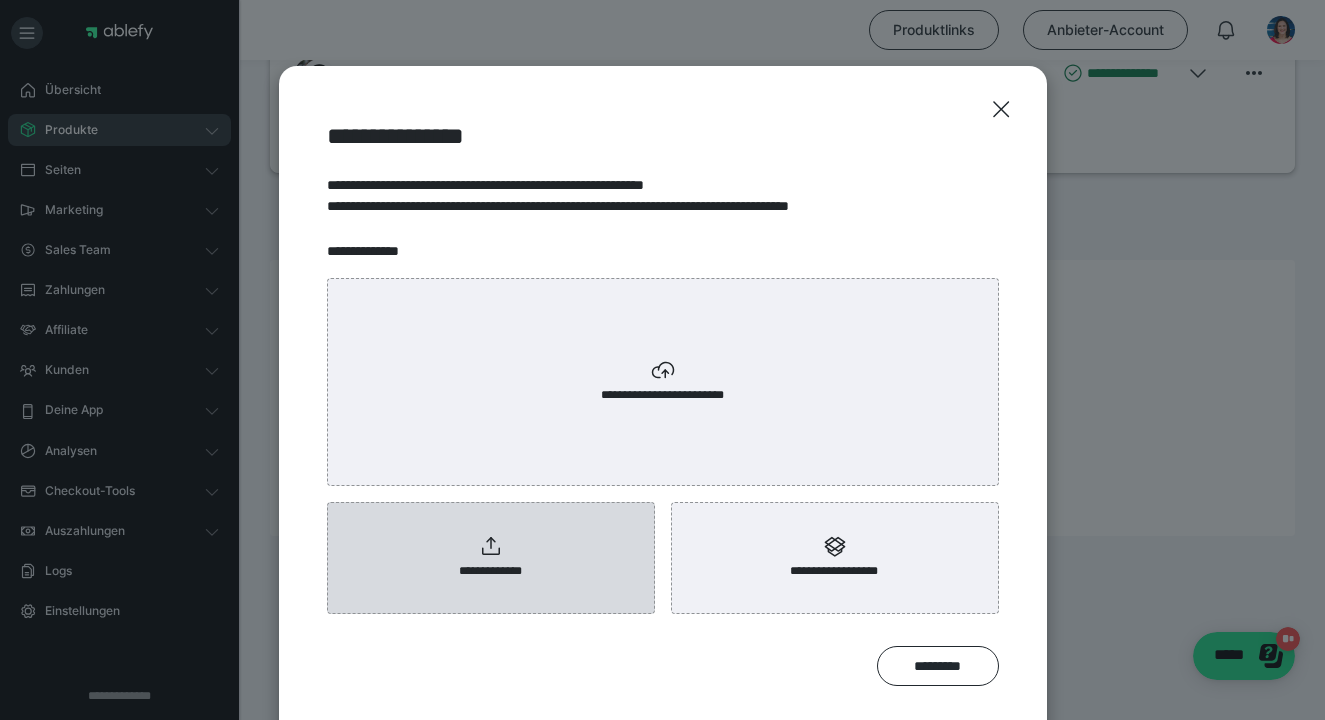 click on "**********" at bounding box center (491, 558) 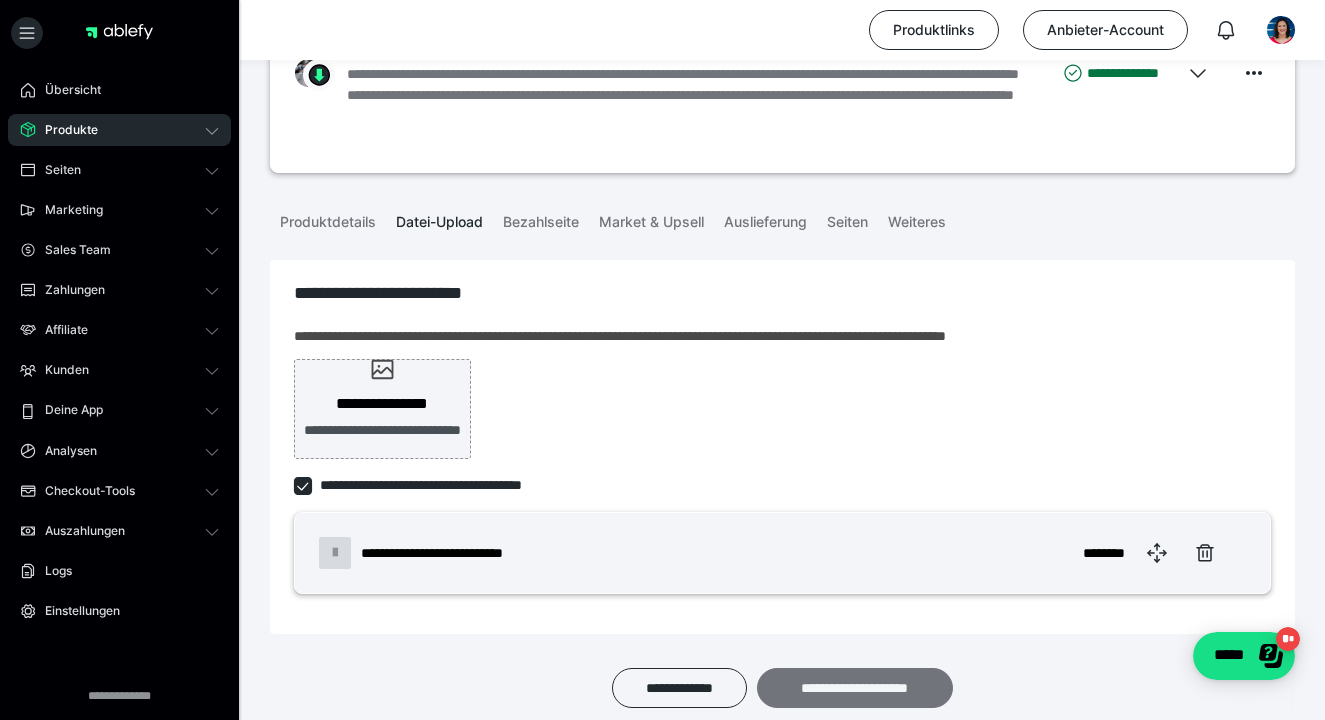 click on "**********" at bounding box center [855, 688] 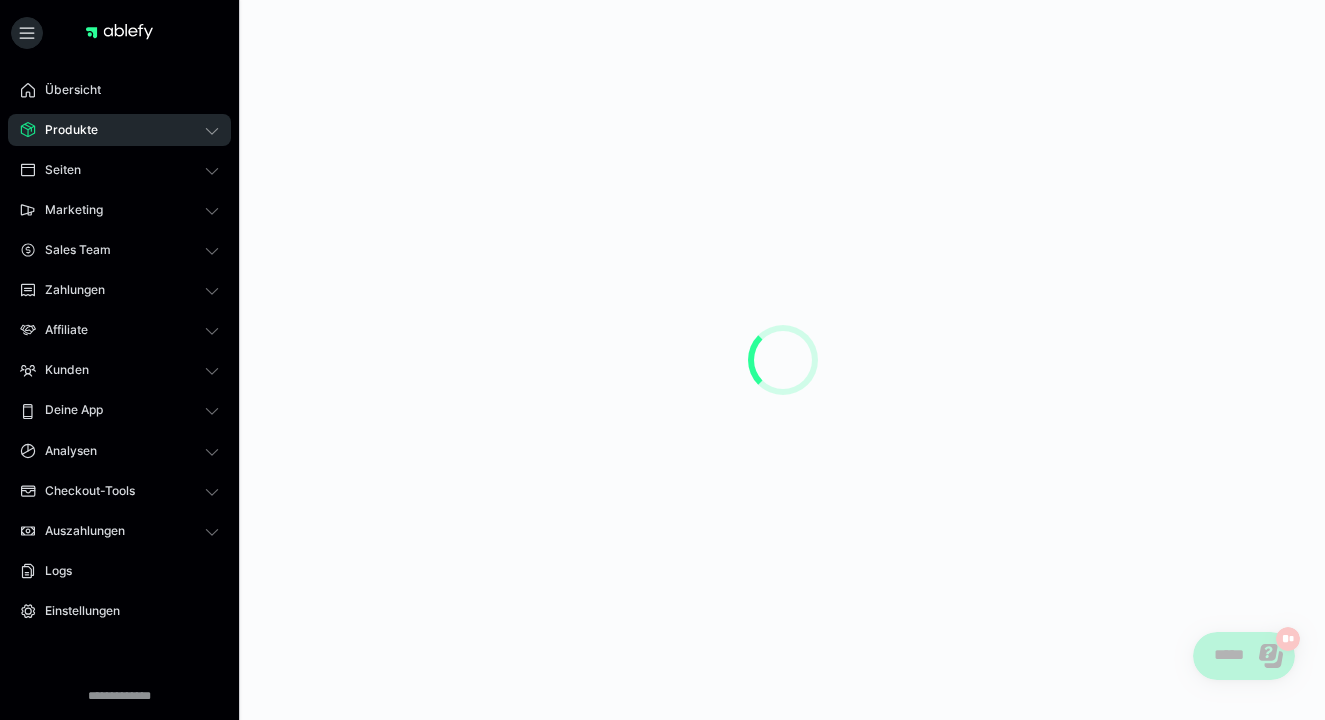 scroll, scrollTop: 0, scrollLeft: 0, axis: both 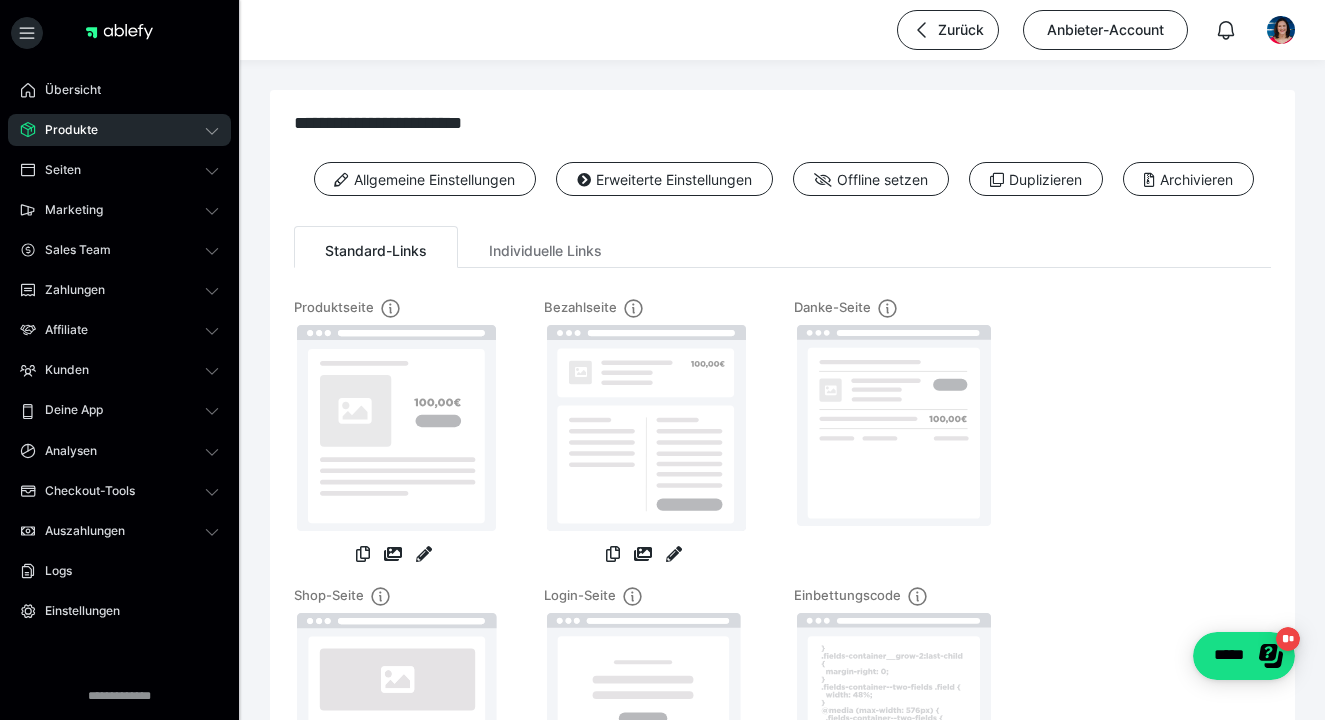 click on "Produkte" at bounding box center (119, 130) 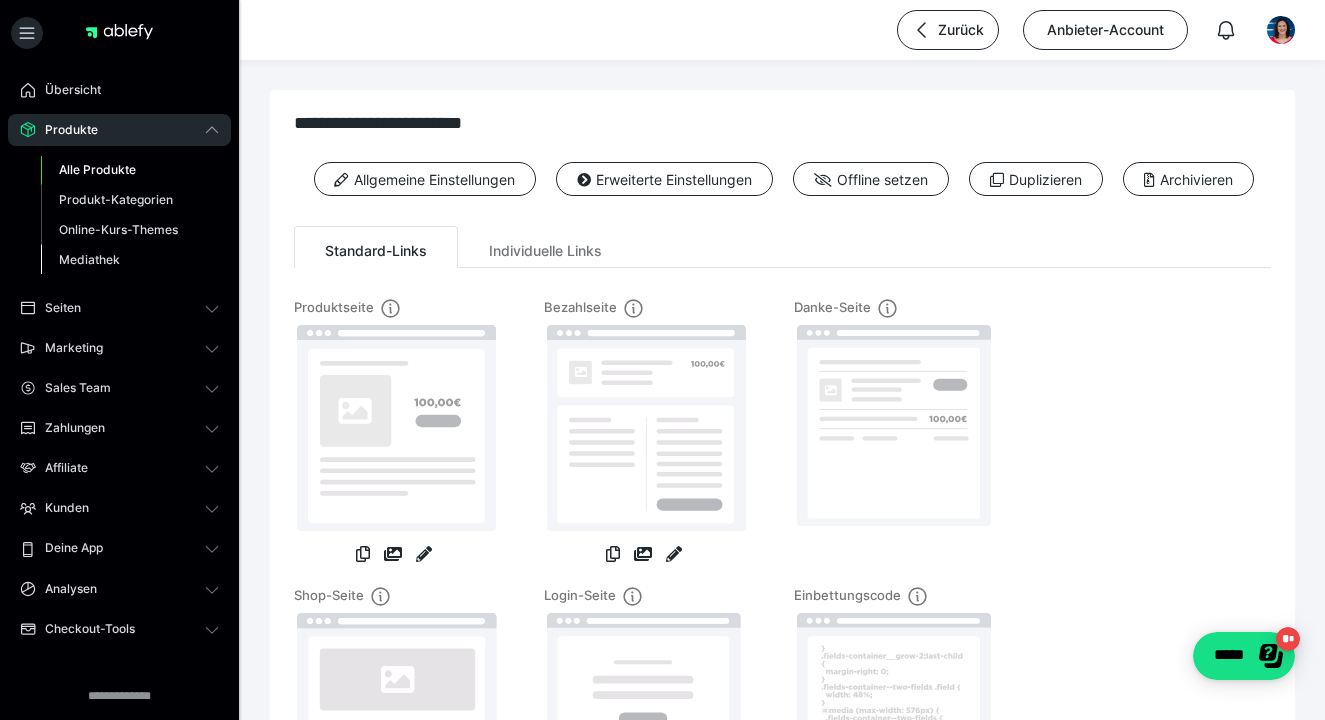 click on "Mediathek" at bounding box center (89, 259) 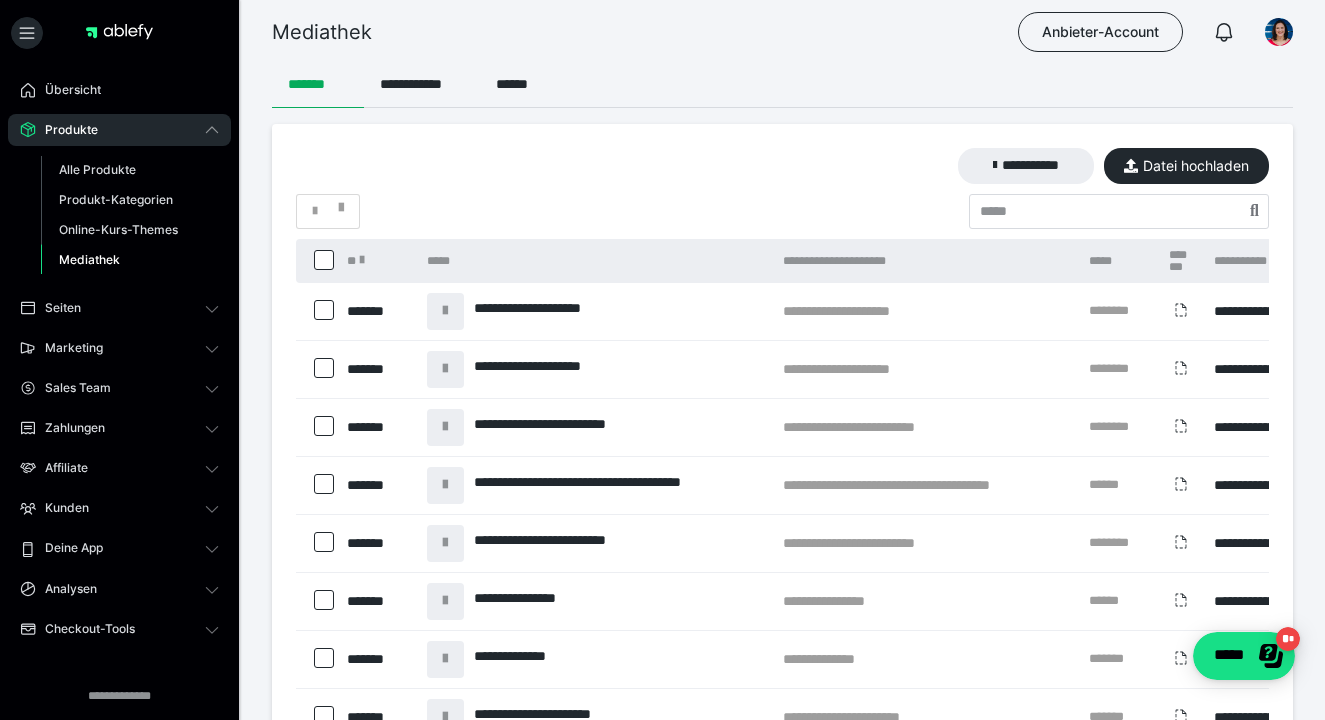 scroll, scrollTop: 0, scrollLeft: 220, axis: horizontal 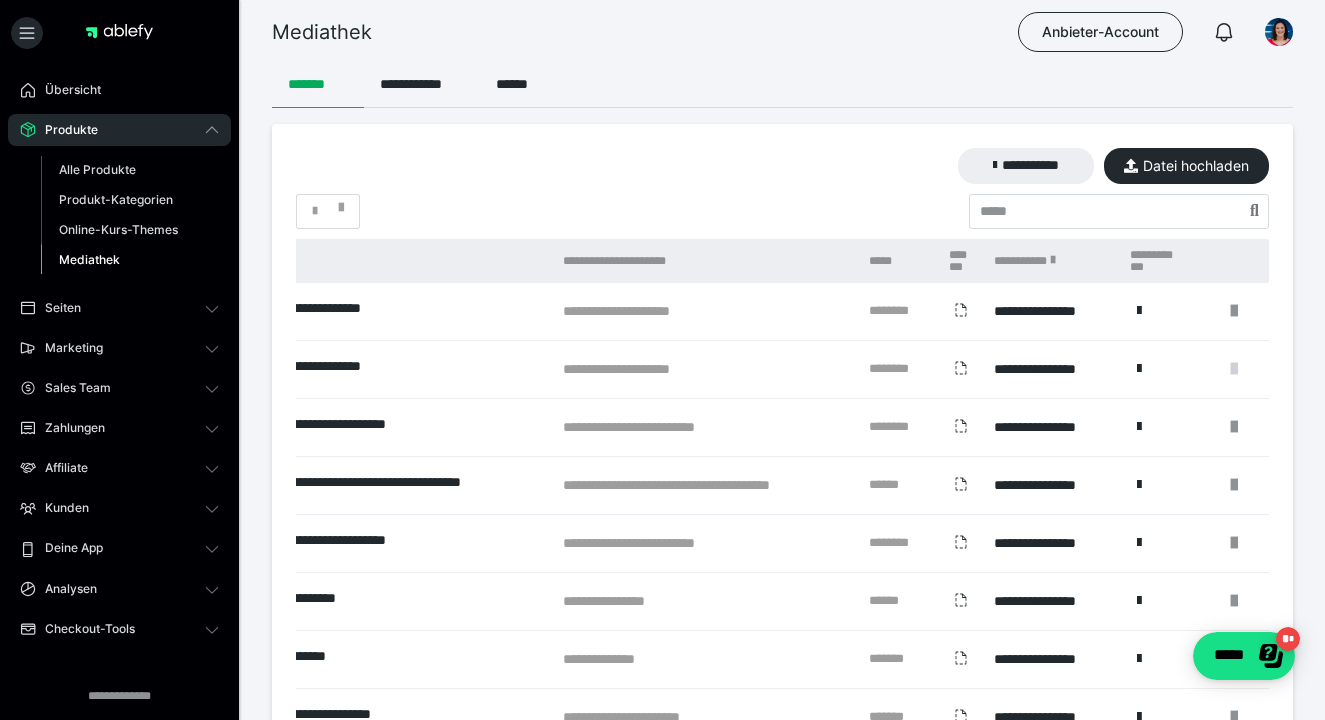 click at bounding box center [1234, 369] 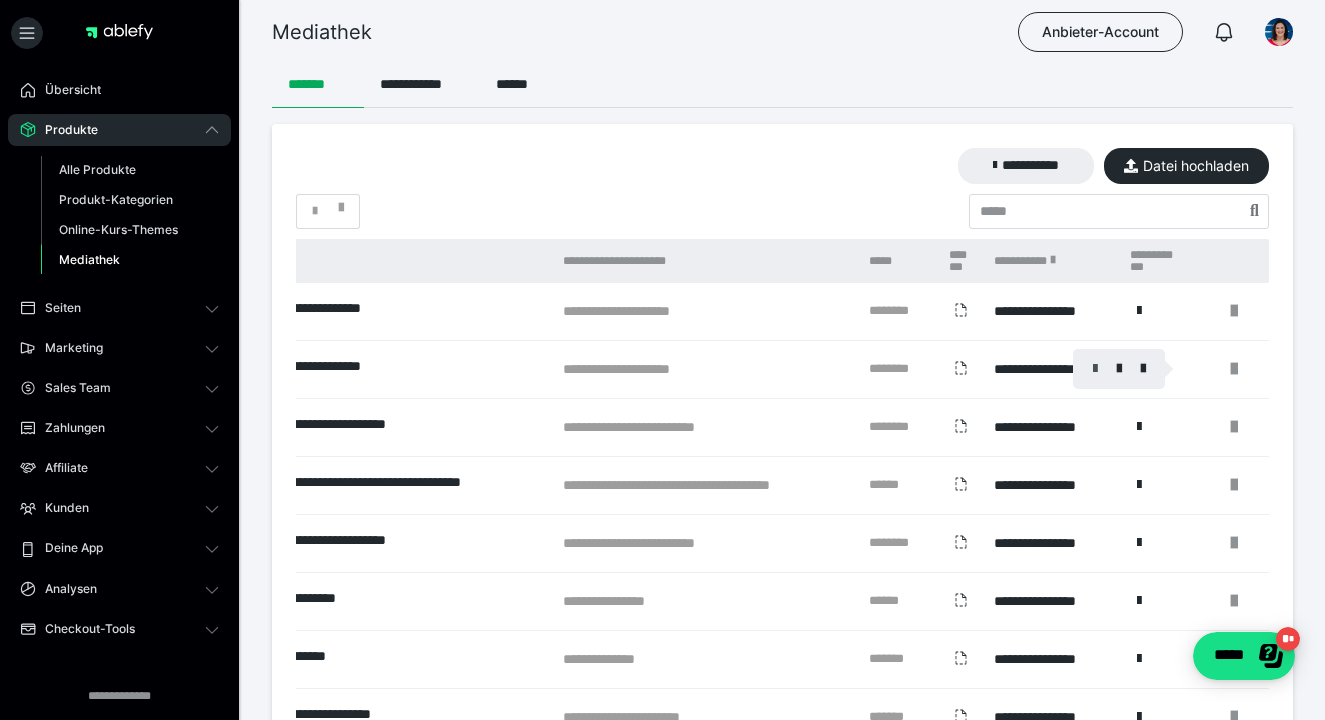 click at bounding box center (1095, 369) 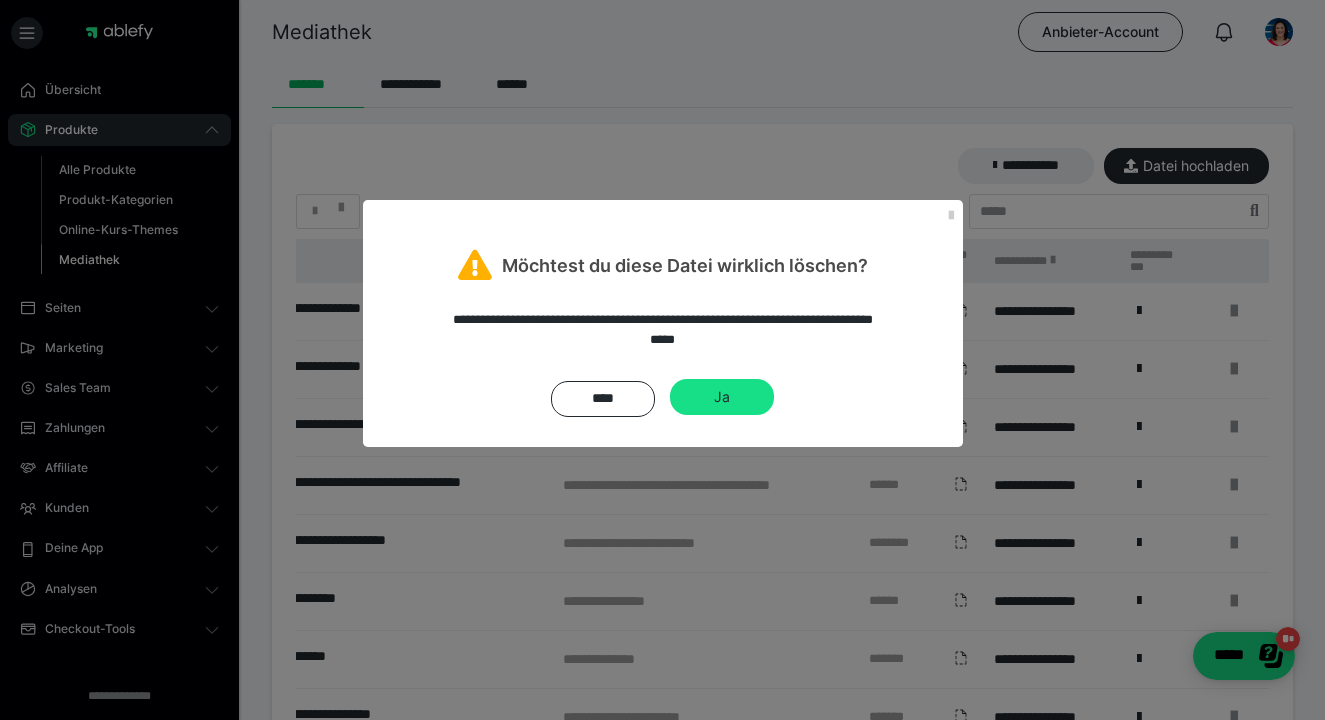 click on "**********" at bounding box center (663, 363) 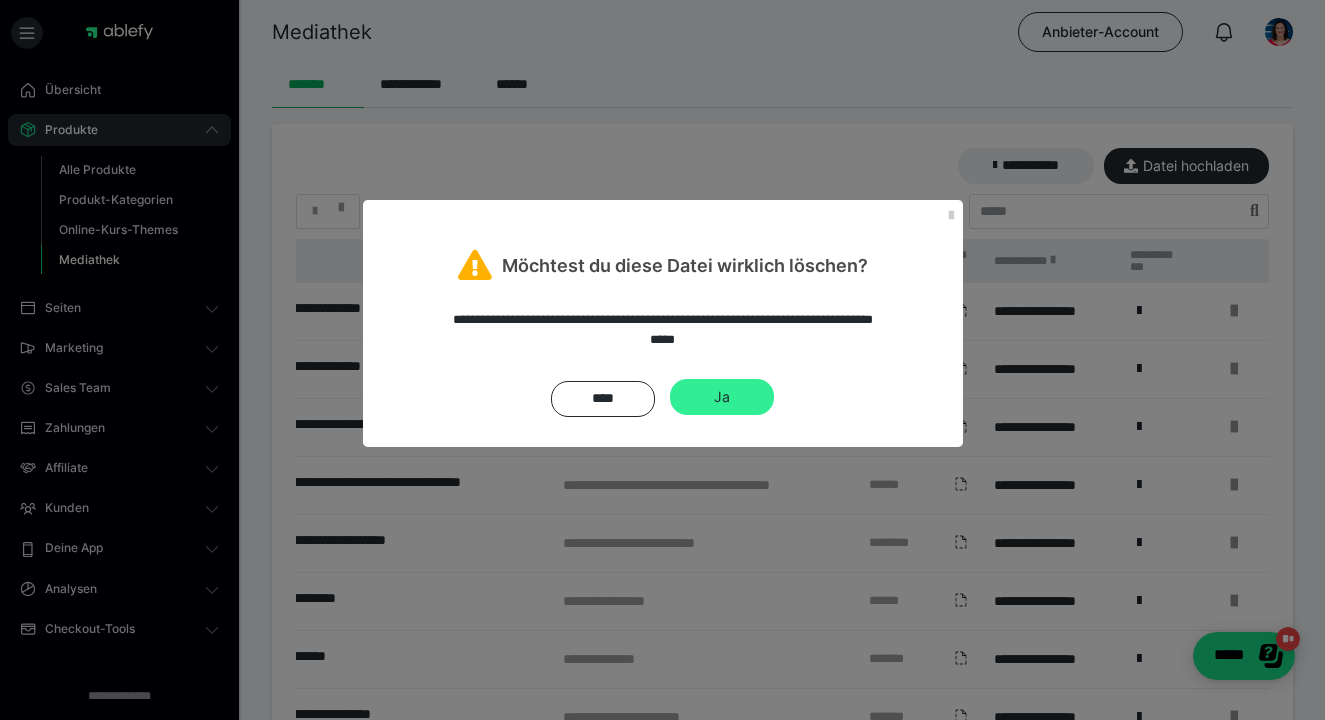 click on "Ja" at bounding box center [722, 397] 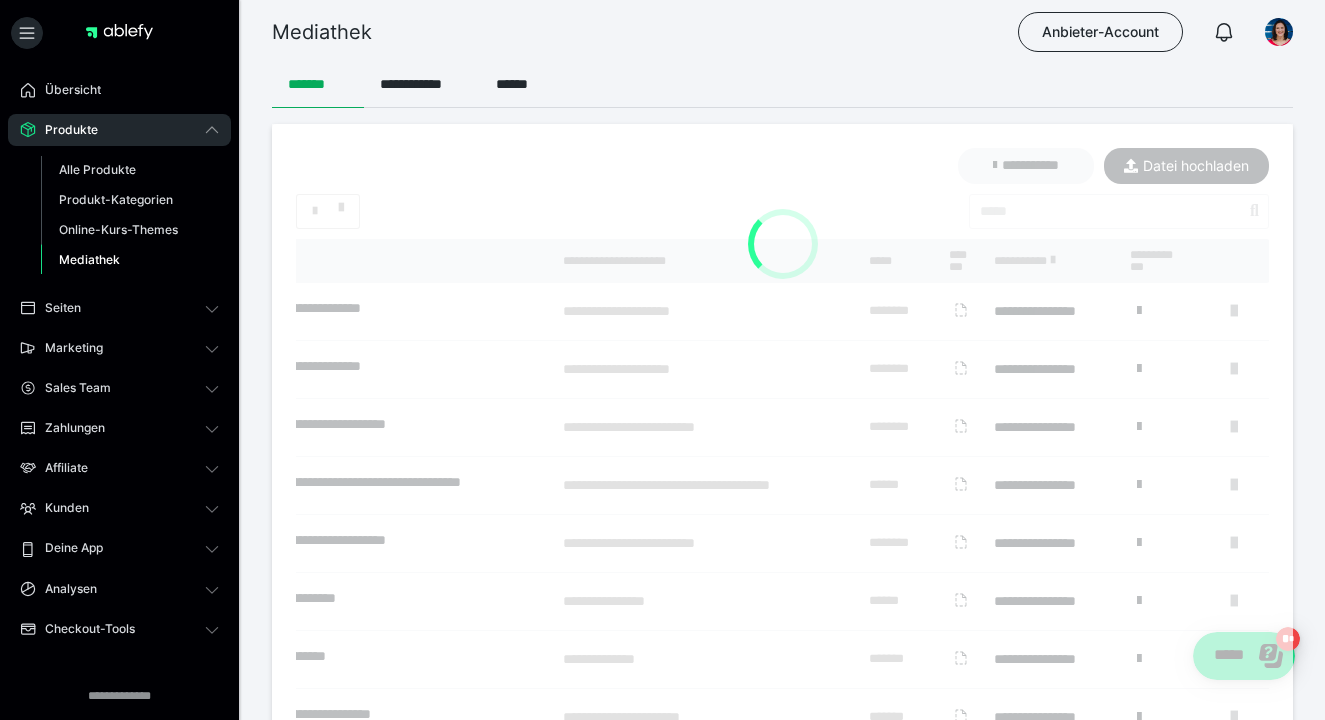 scroll, scrollTop: 0, scrollLeft: 218, axis: horizontal 